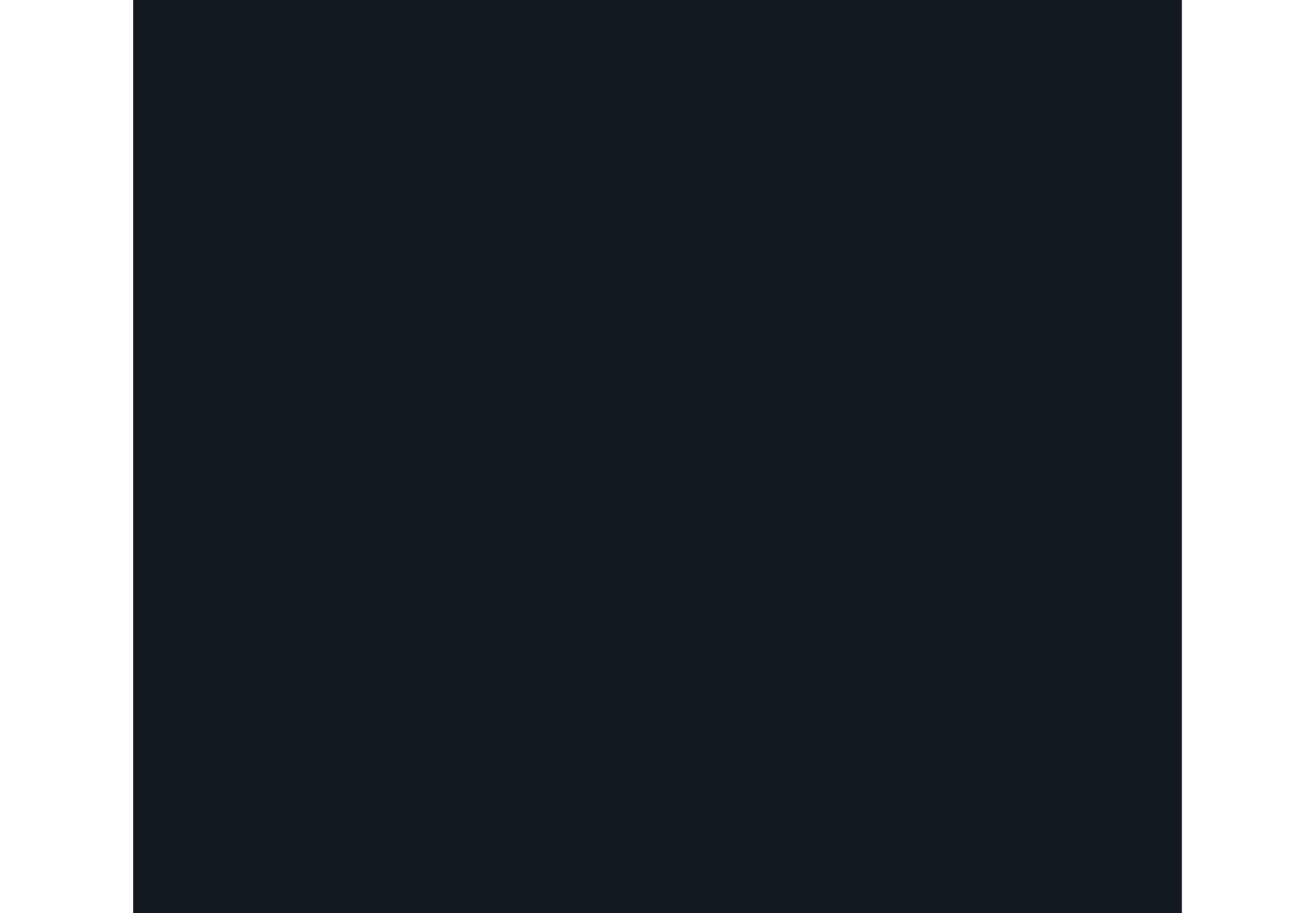 scroll, scrollTop: 0, scrollLeft: 0, axis: both 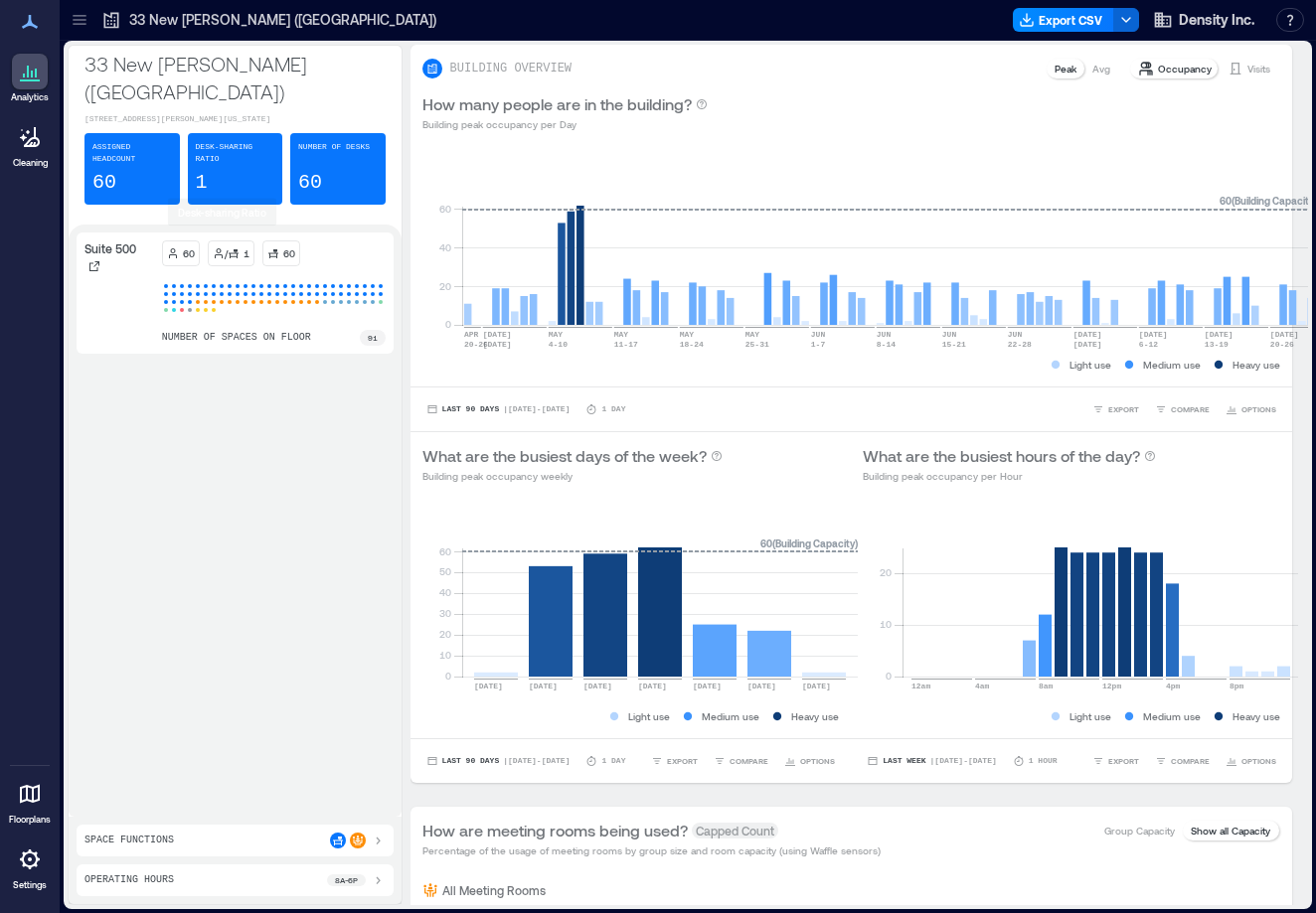 click on "Suite 500" at bounding box center [119, 258] 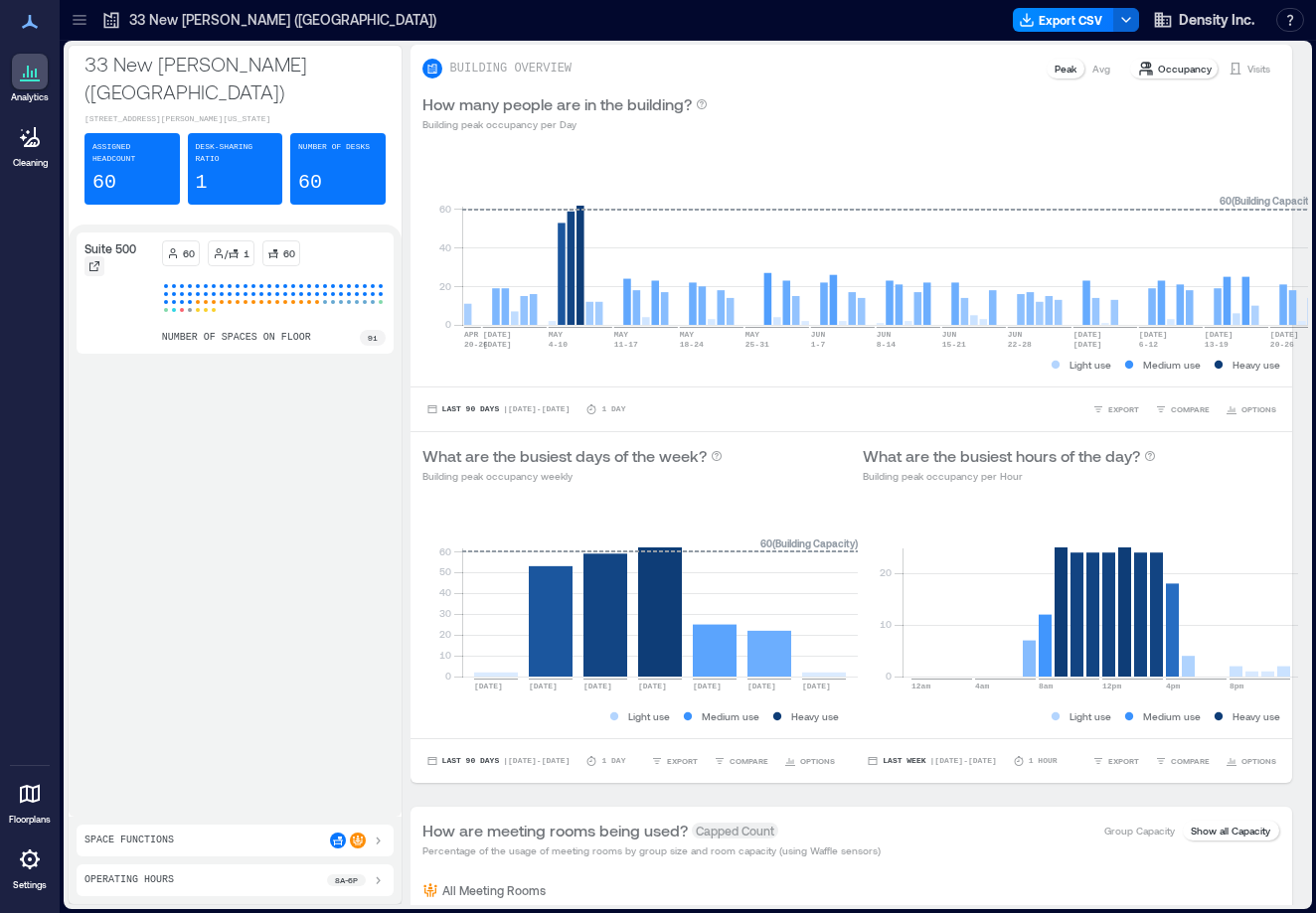 click 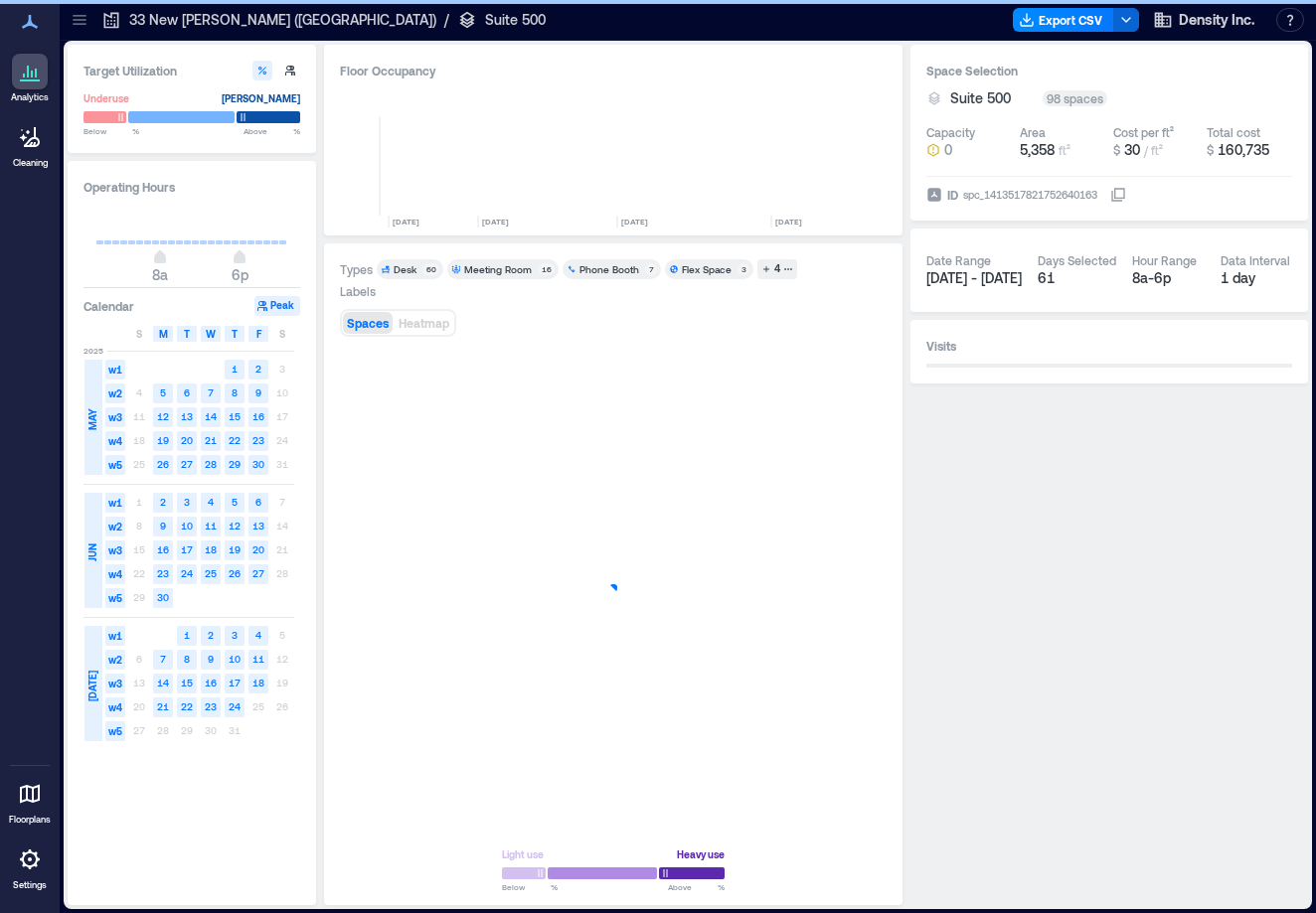 scroll, scrollTop: 0, scrollLeft: 460, axis: horizontal 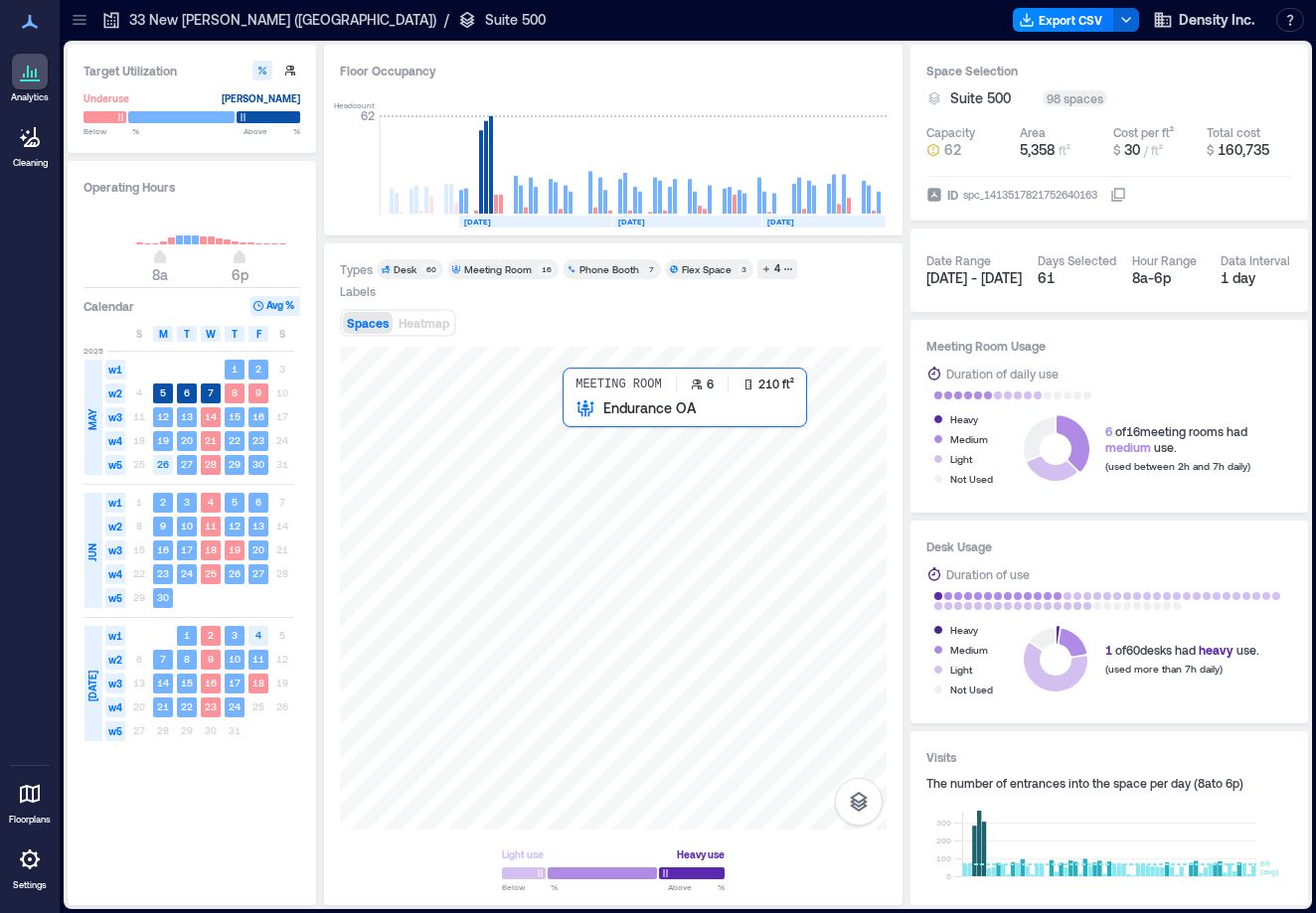click at bounding box center (613, 588) 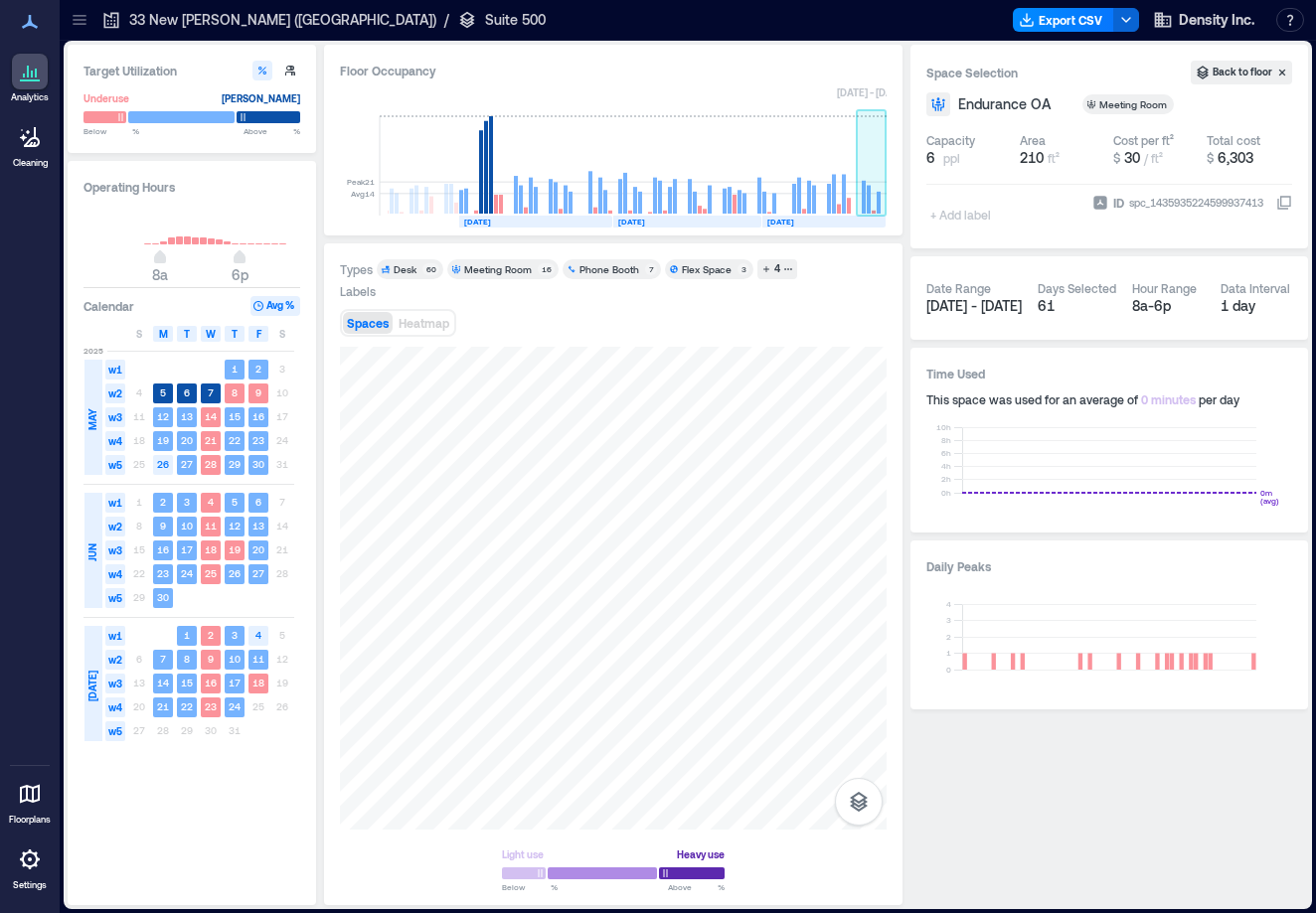 click 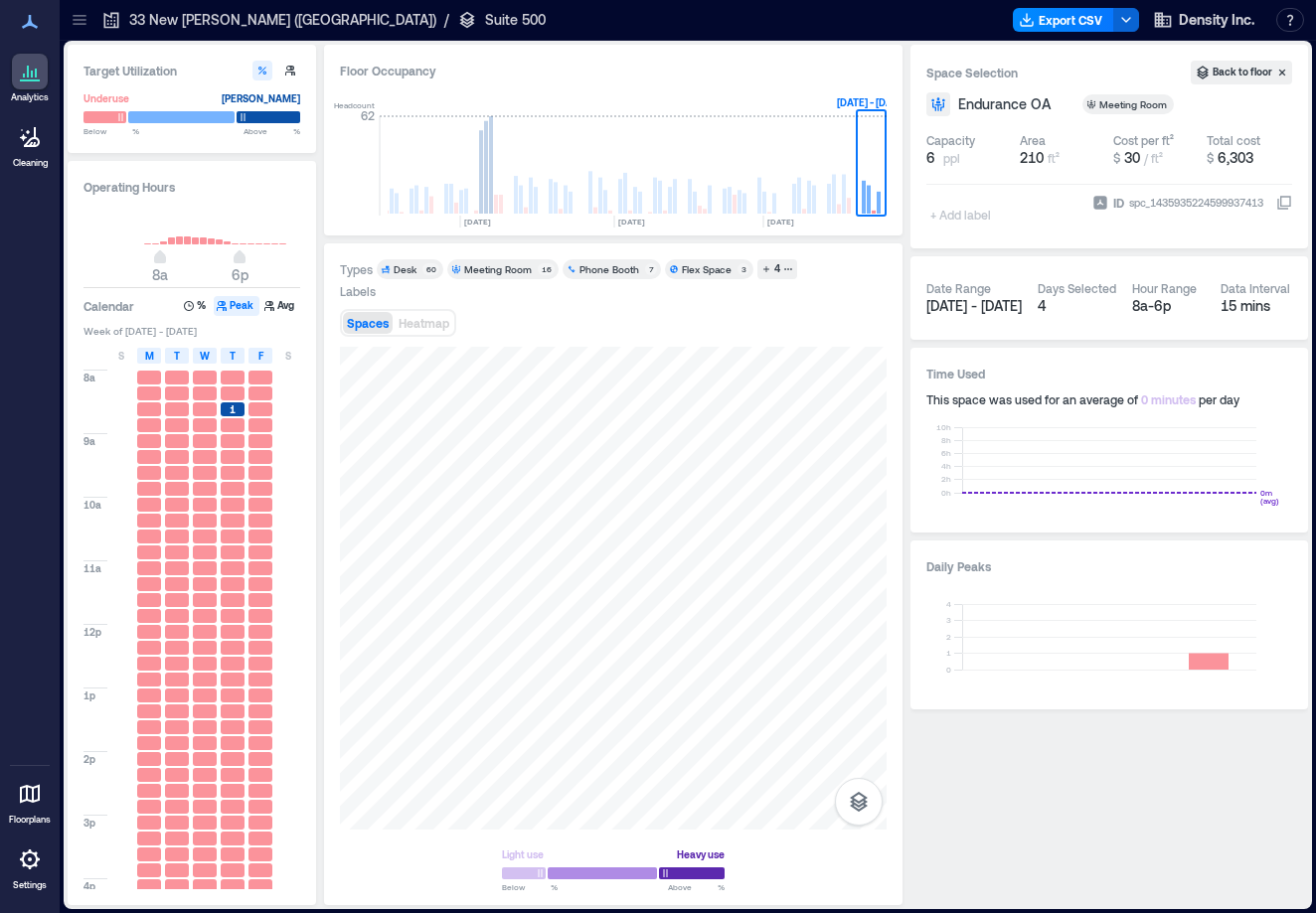 scroll, scrollTop: 0, scrollLeft: 0, axis: both 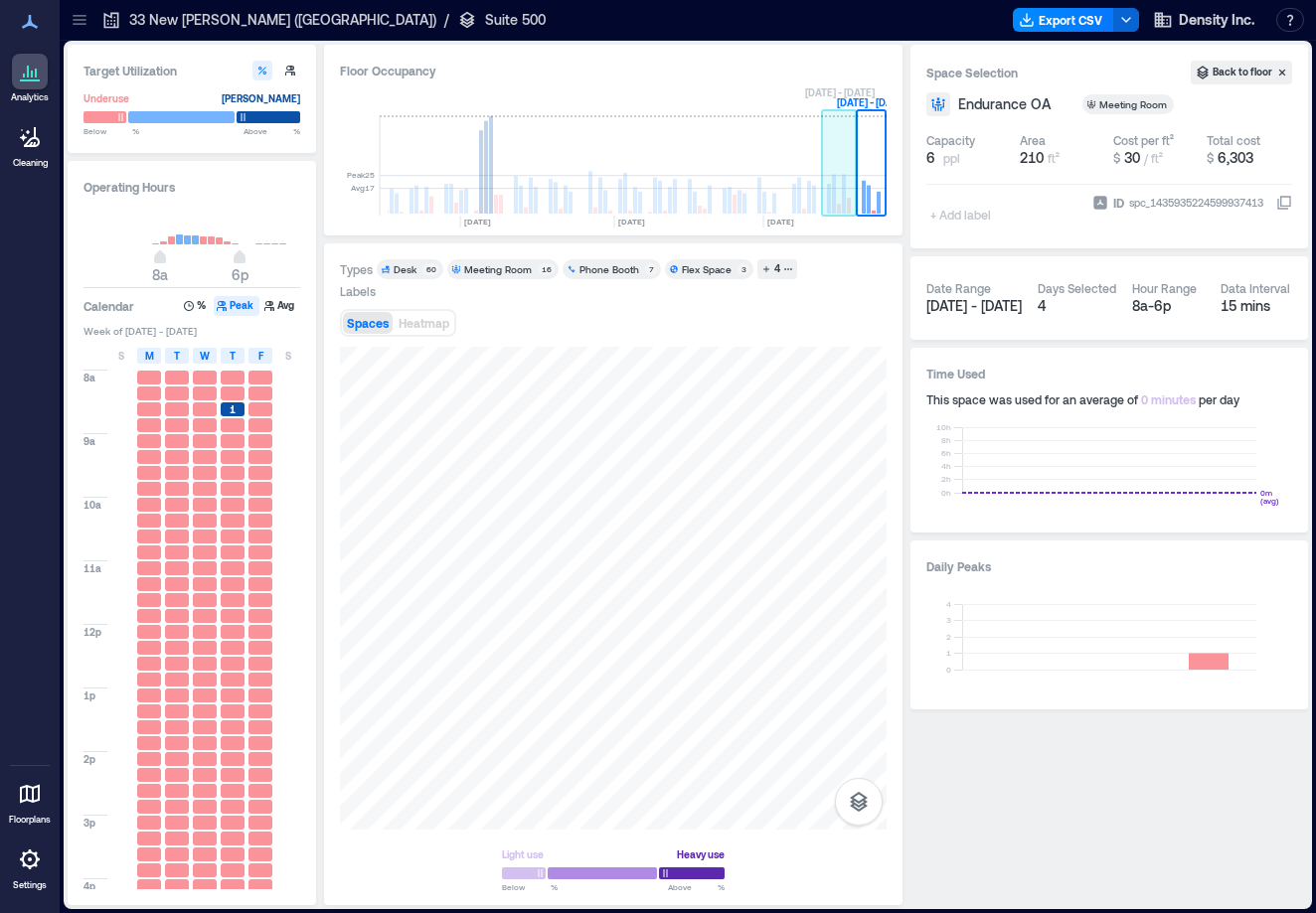 click 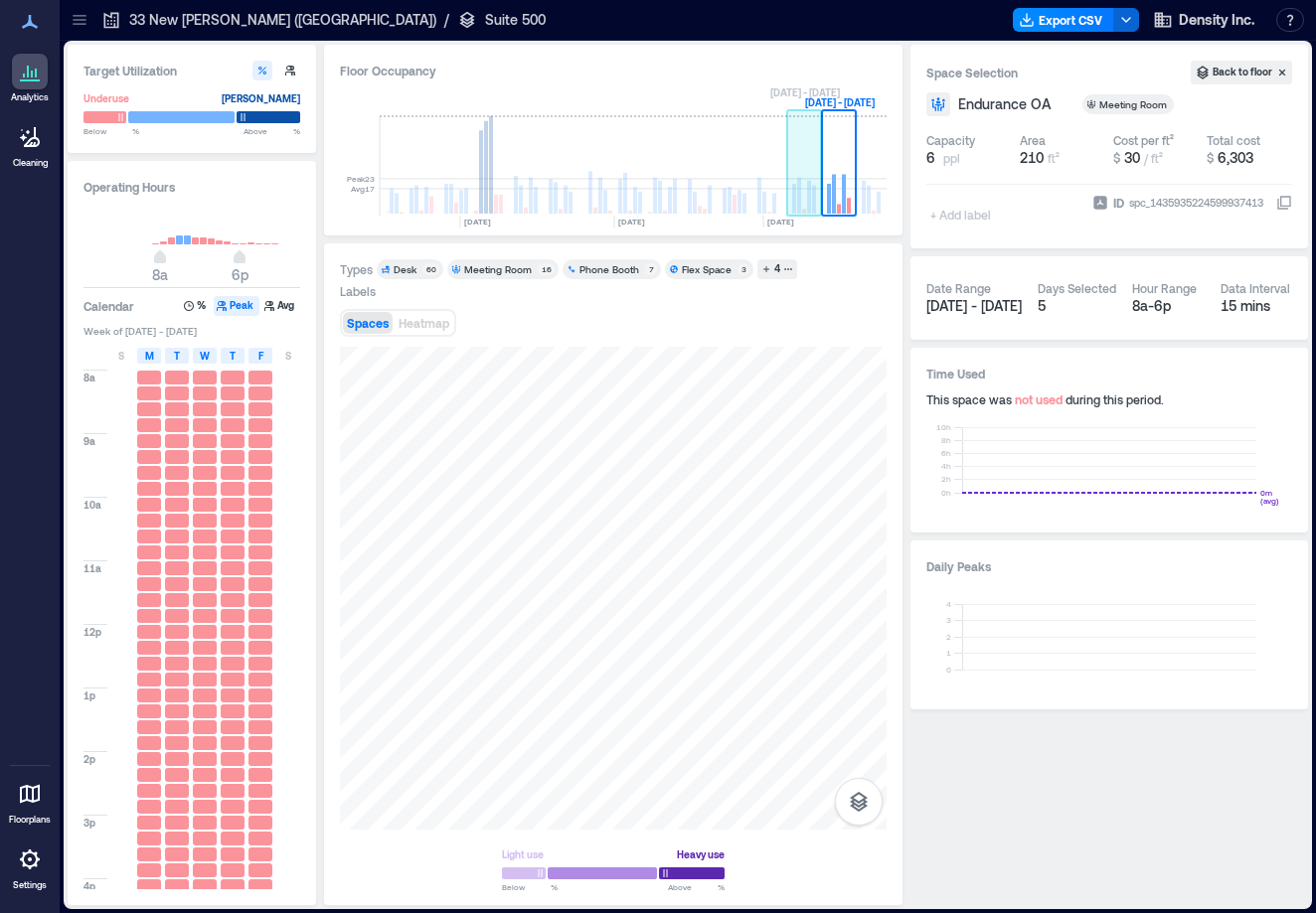 click 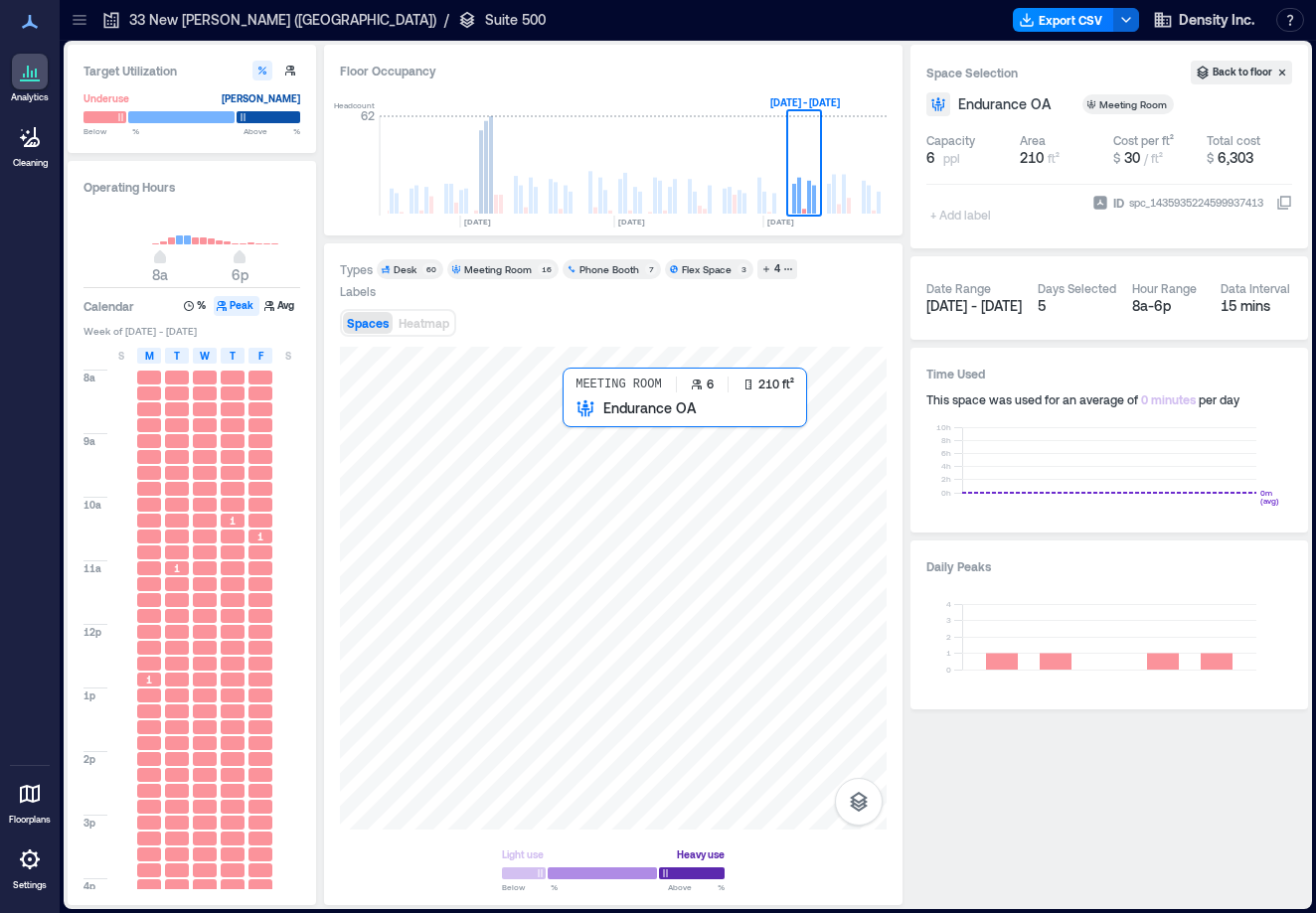 click at bounding box center [613, 588] 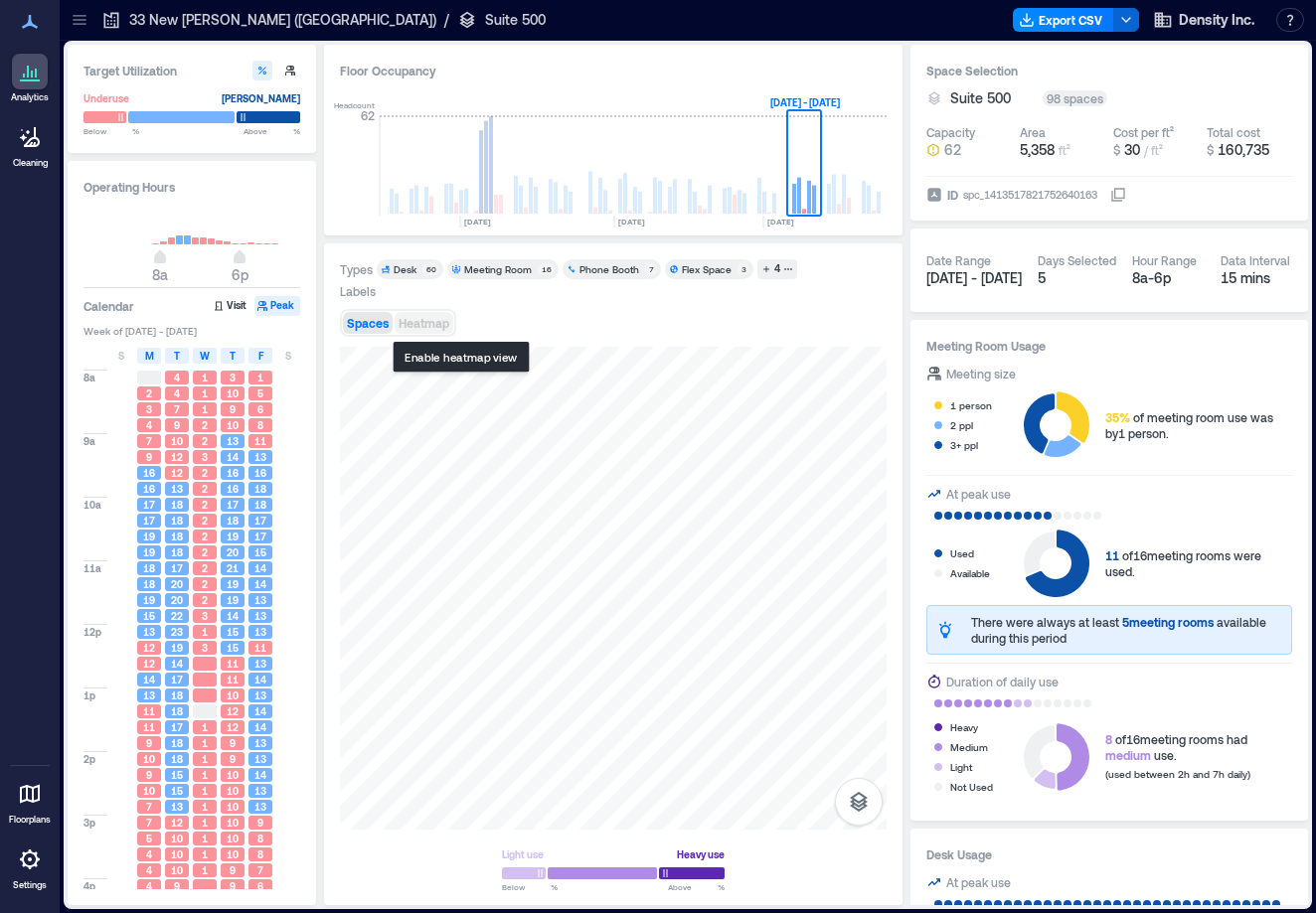 click on "Heatmap" at bounding box center (423, 323) 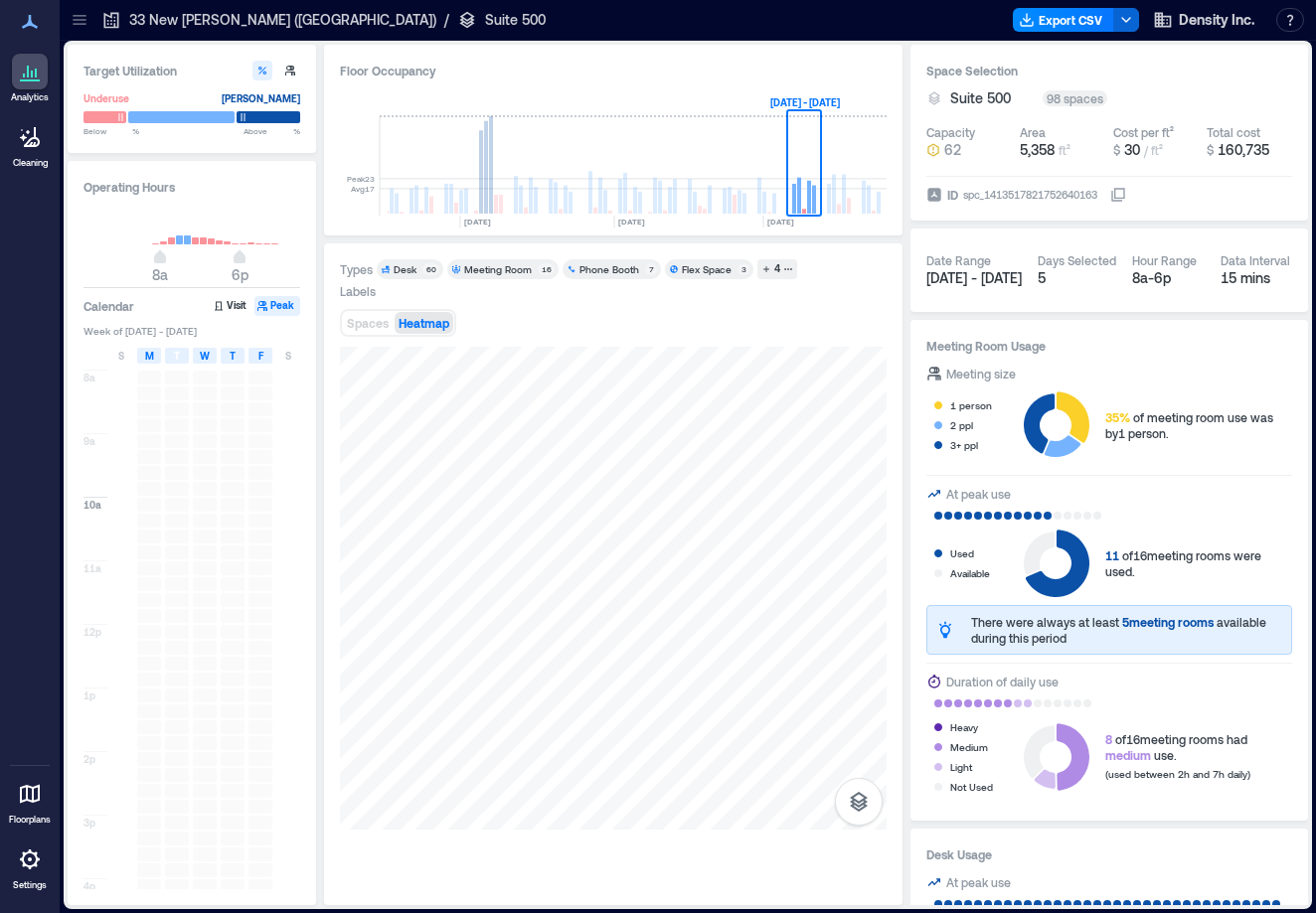 click 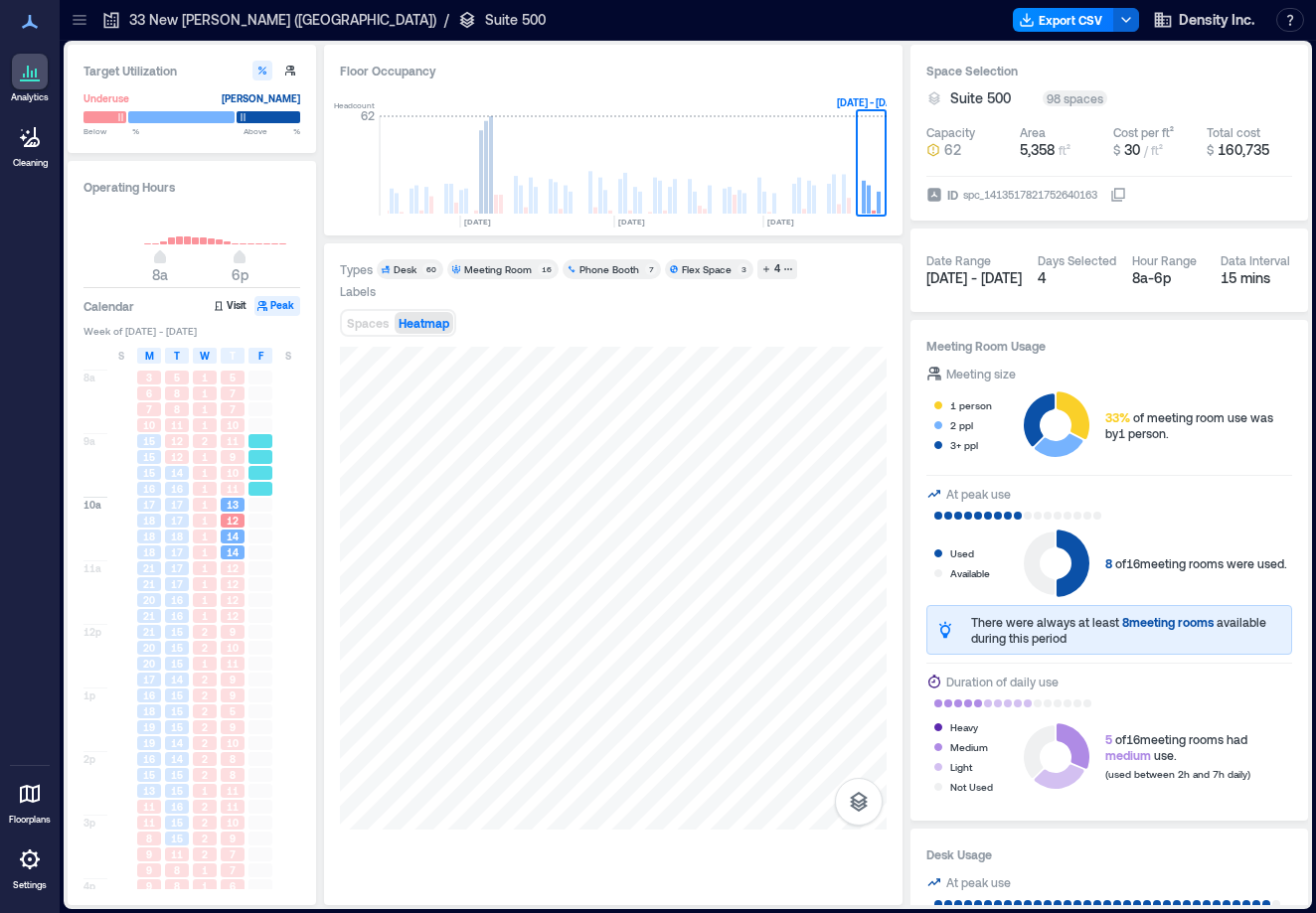 scroll, scrollTop: 0, scrollLeft: 467, axis: horizontal 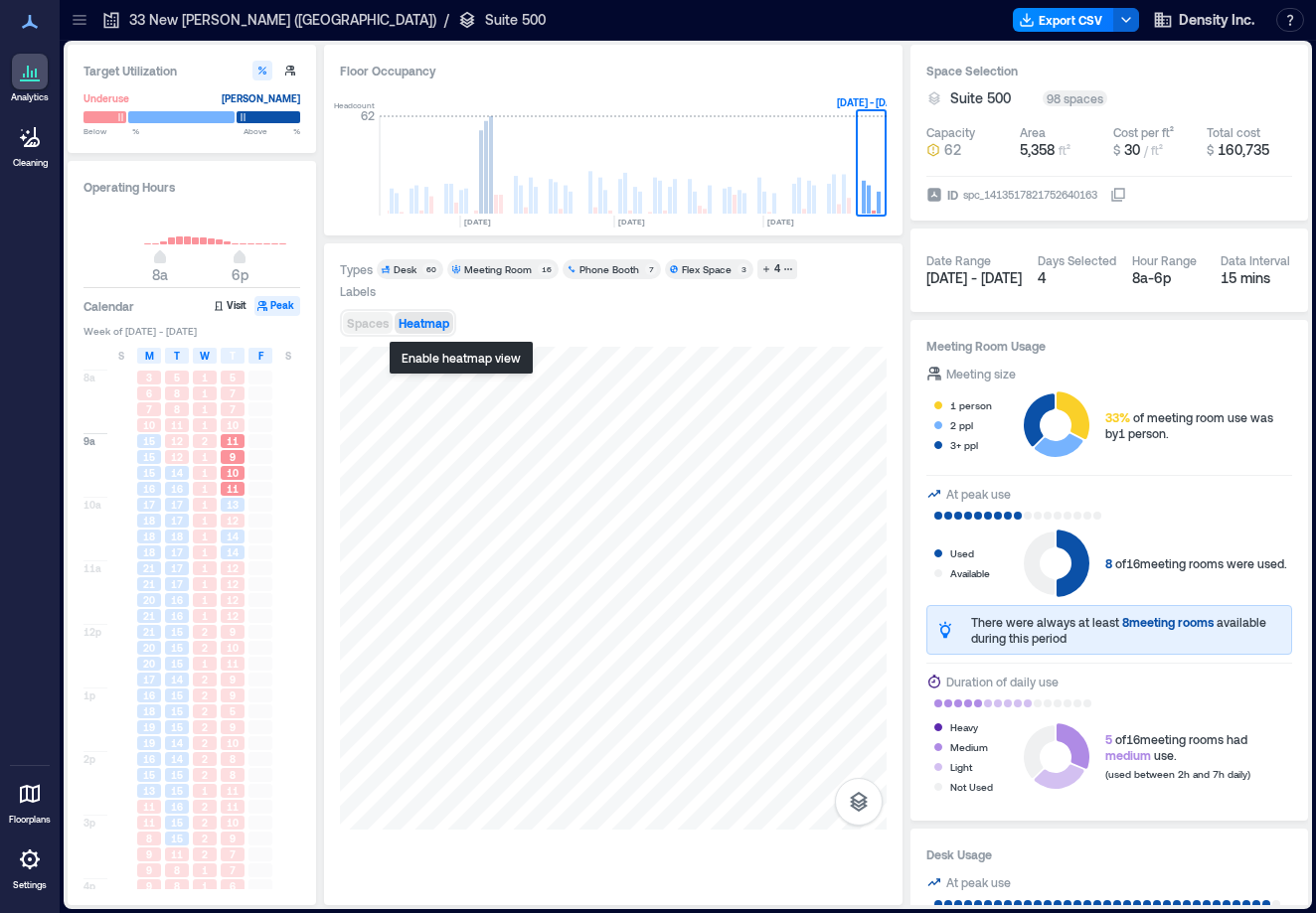 click on "Spaces" at bounding box center (368, 323) 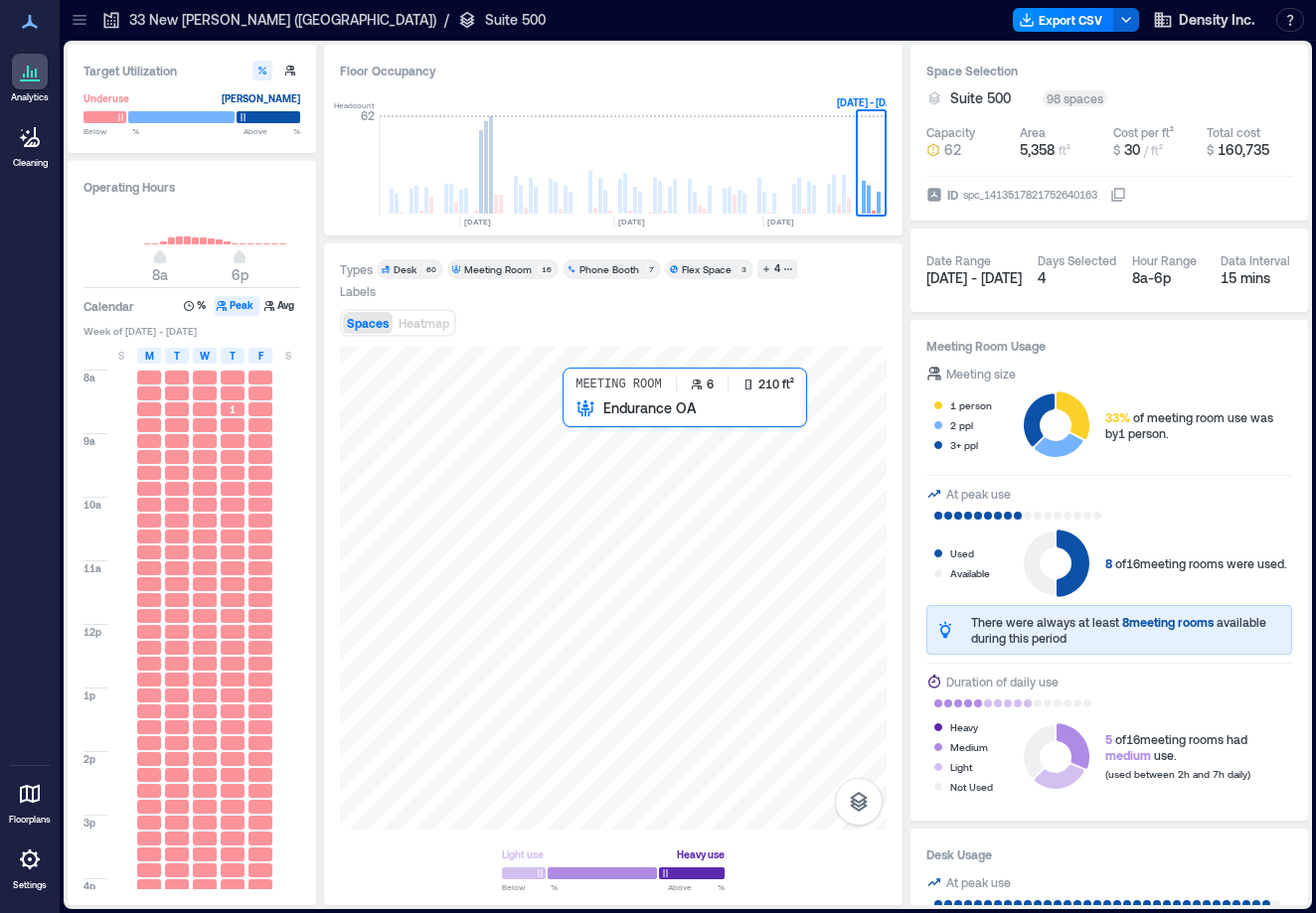 click at bounding box center [613, 588] 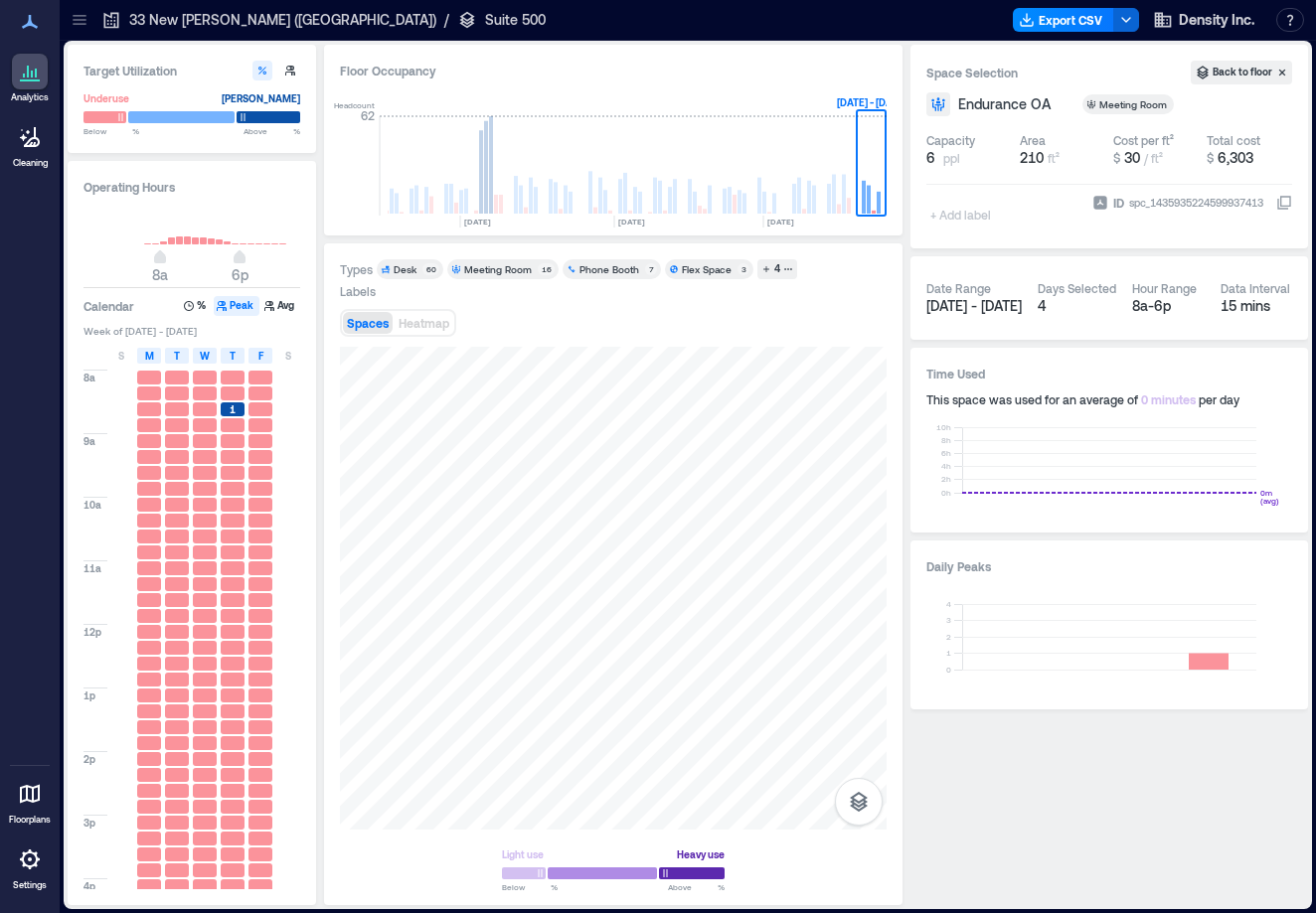 scroll, scrollTop: 0, scrollLeft: 0, axis: both 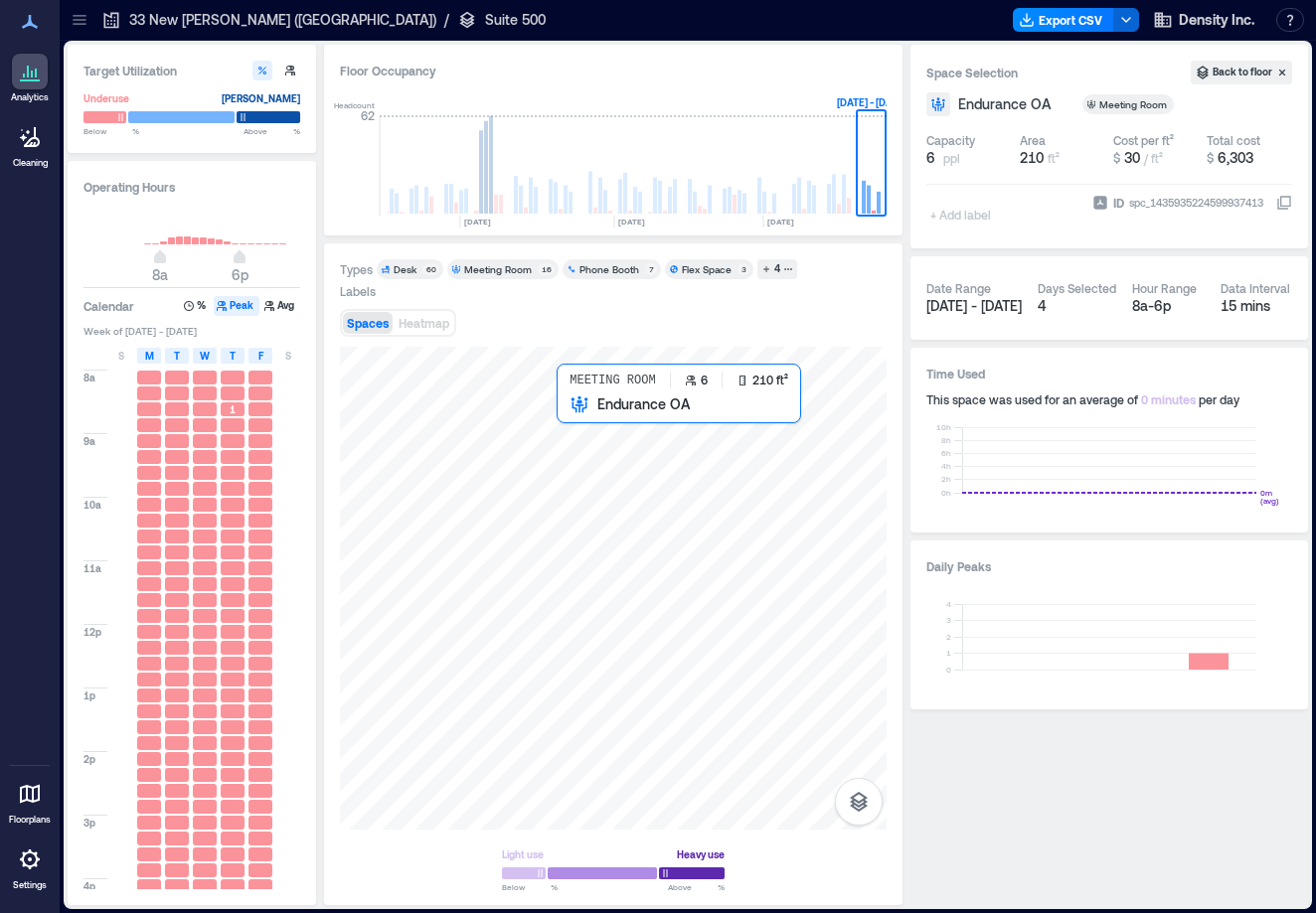 click at bounding box center [613, 588] 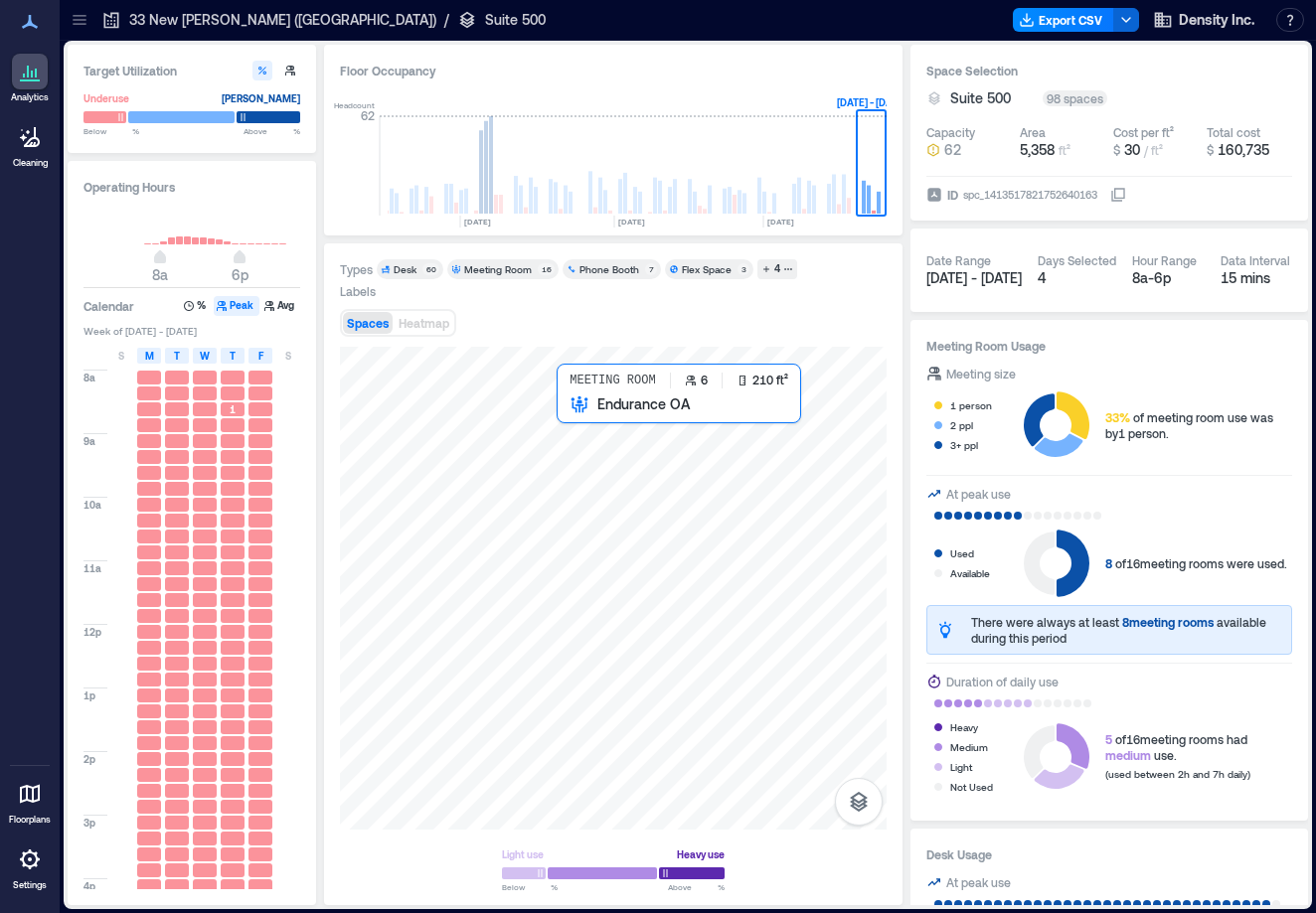 click at bounding box center (613, 588) 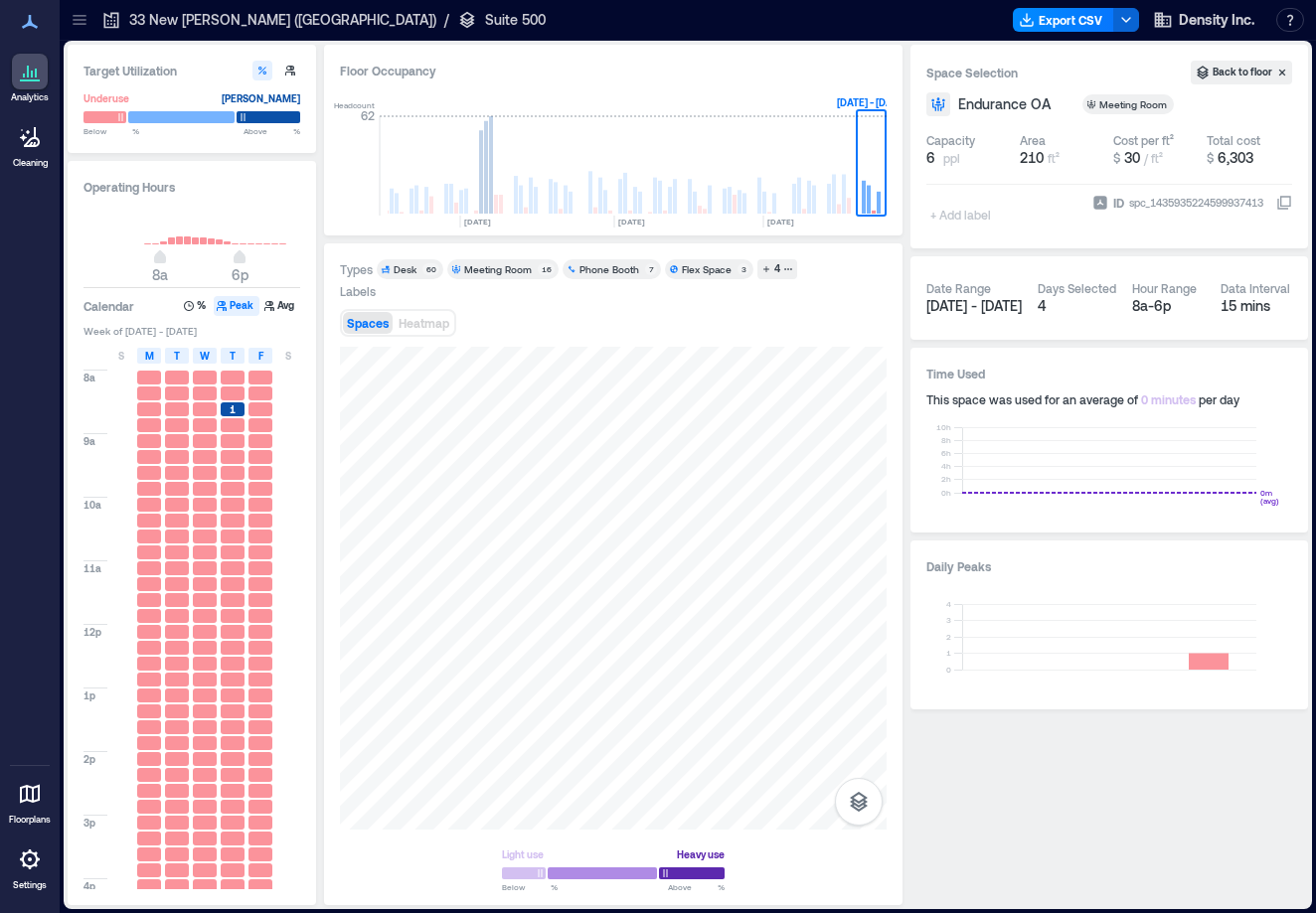 scroll, scrollTop: 0, scrollLeft: 0, axis: both 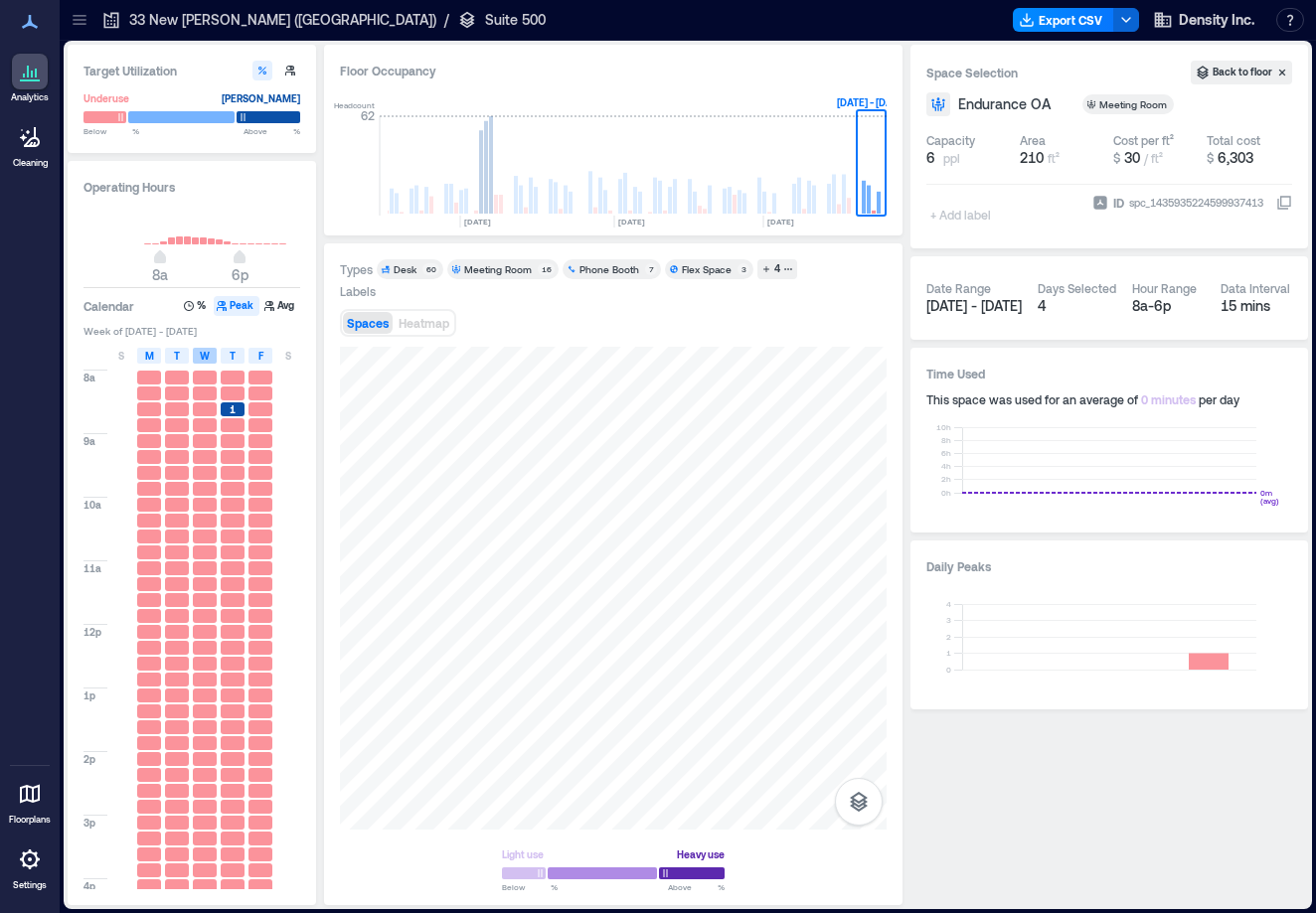 click on "W" at bounding box center (205, 356) 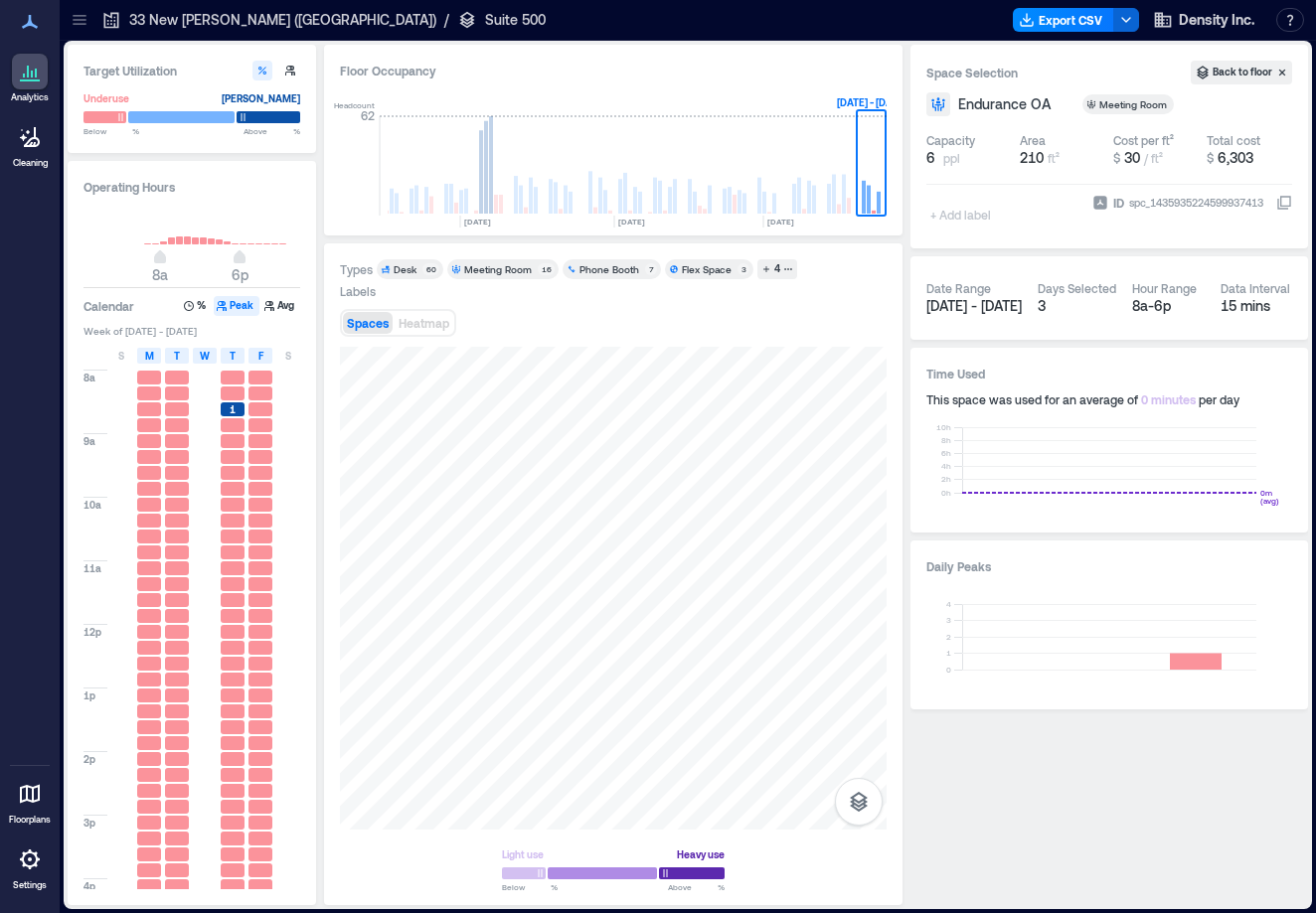 click on "W" at bounding box center [205, 356] 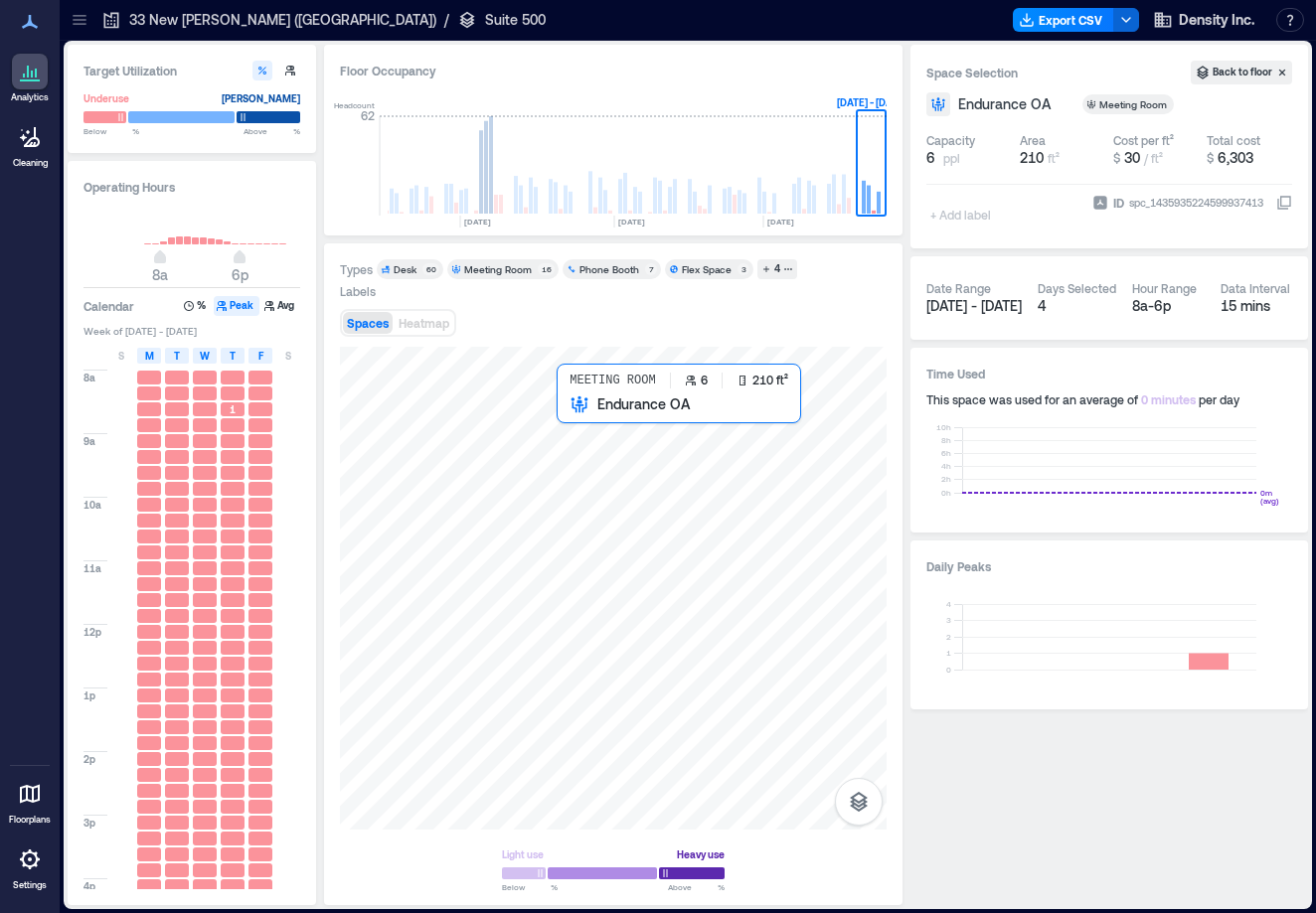 click at bounding box center [613, 588] 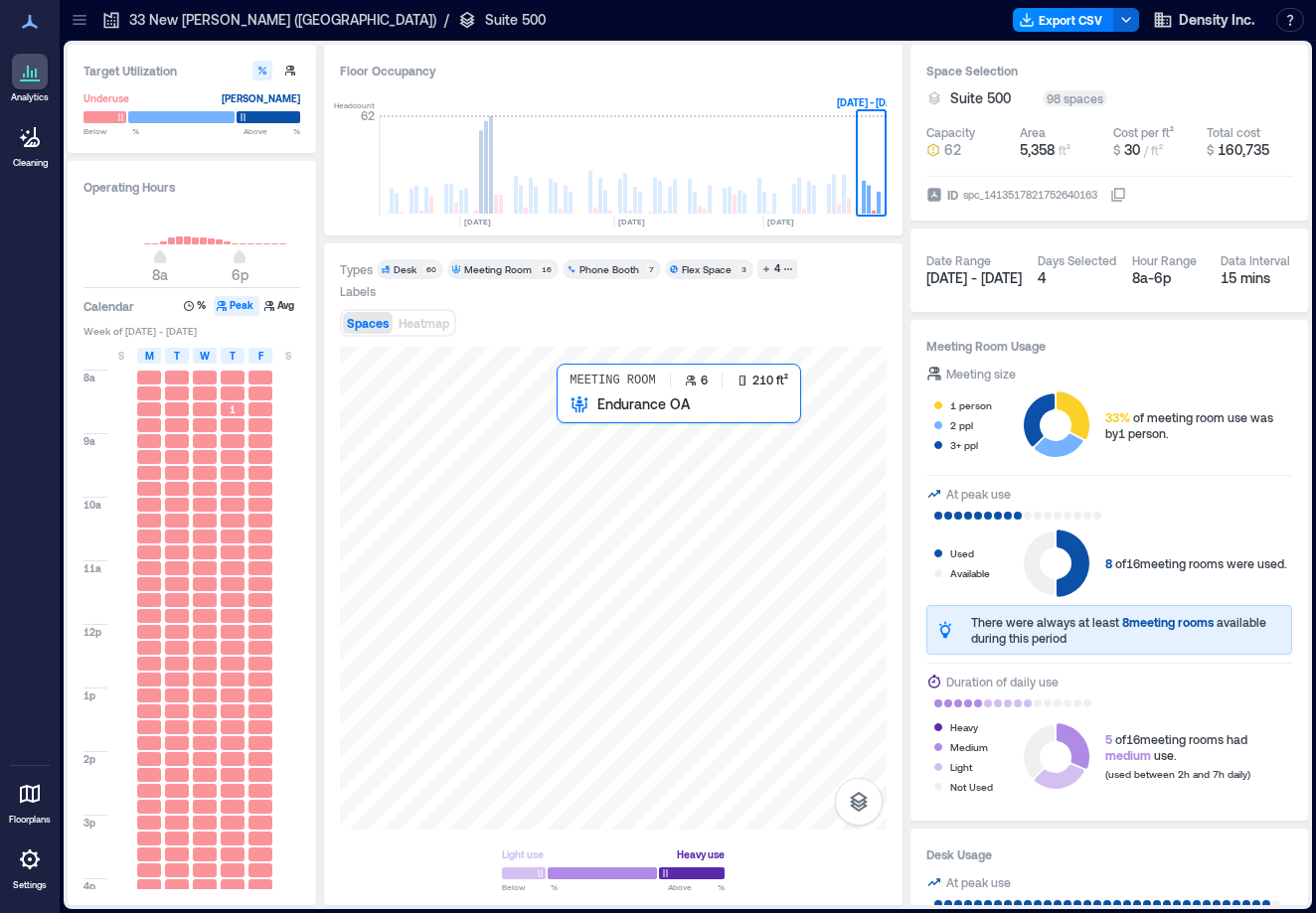 click at bounding box center [613, 588] 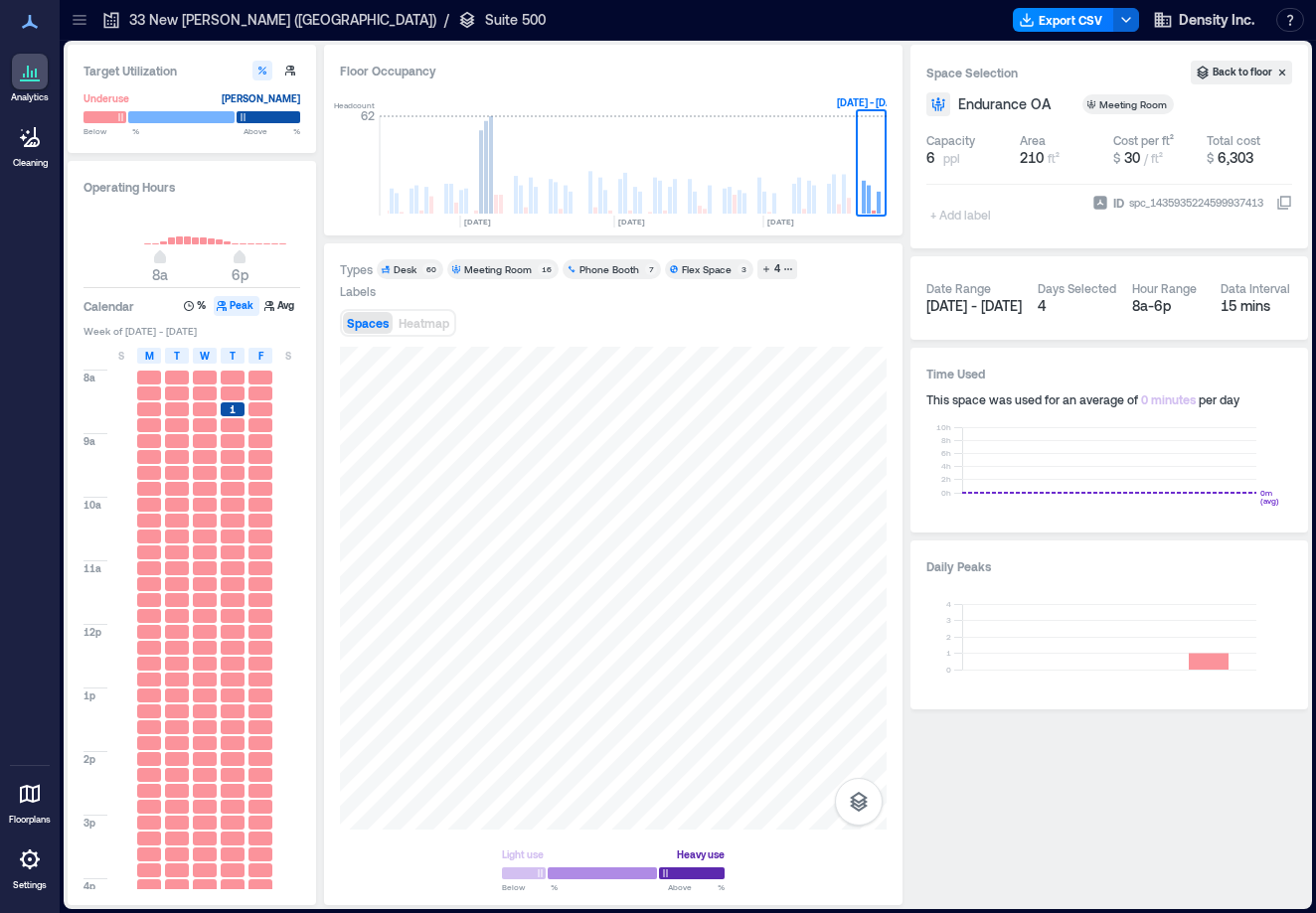 scroll, scrollTop: 0, scrollLeft: 0, axis: both 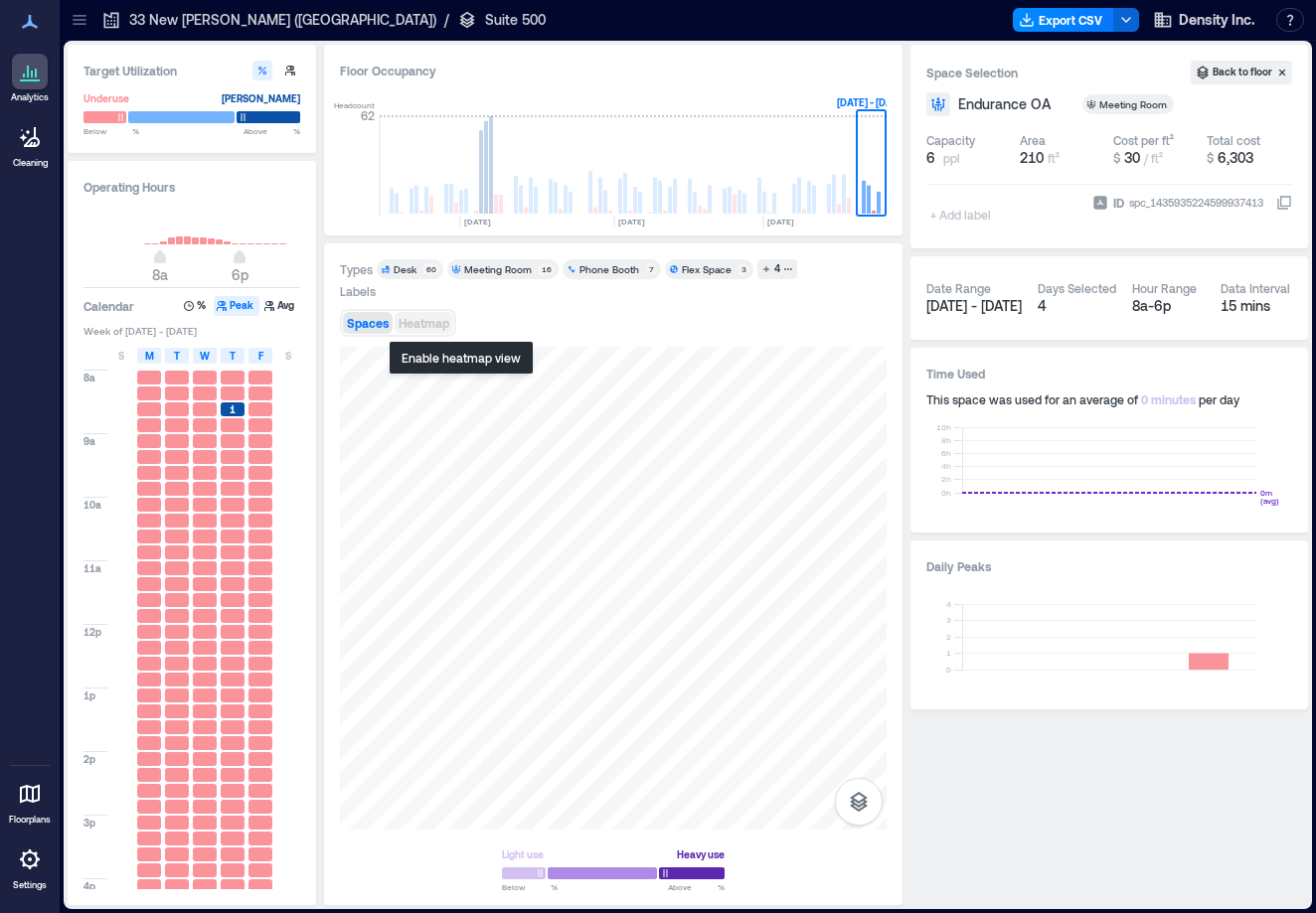click on "Heatmap" at bounding box center (423, 323) 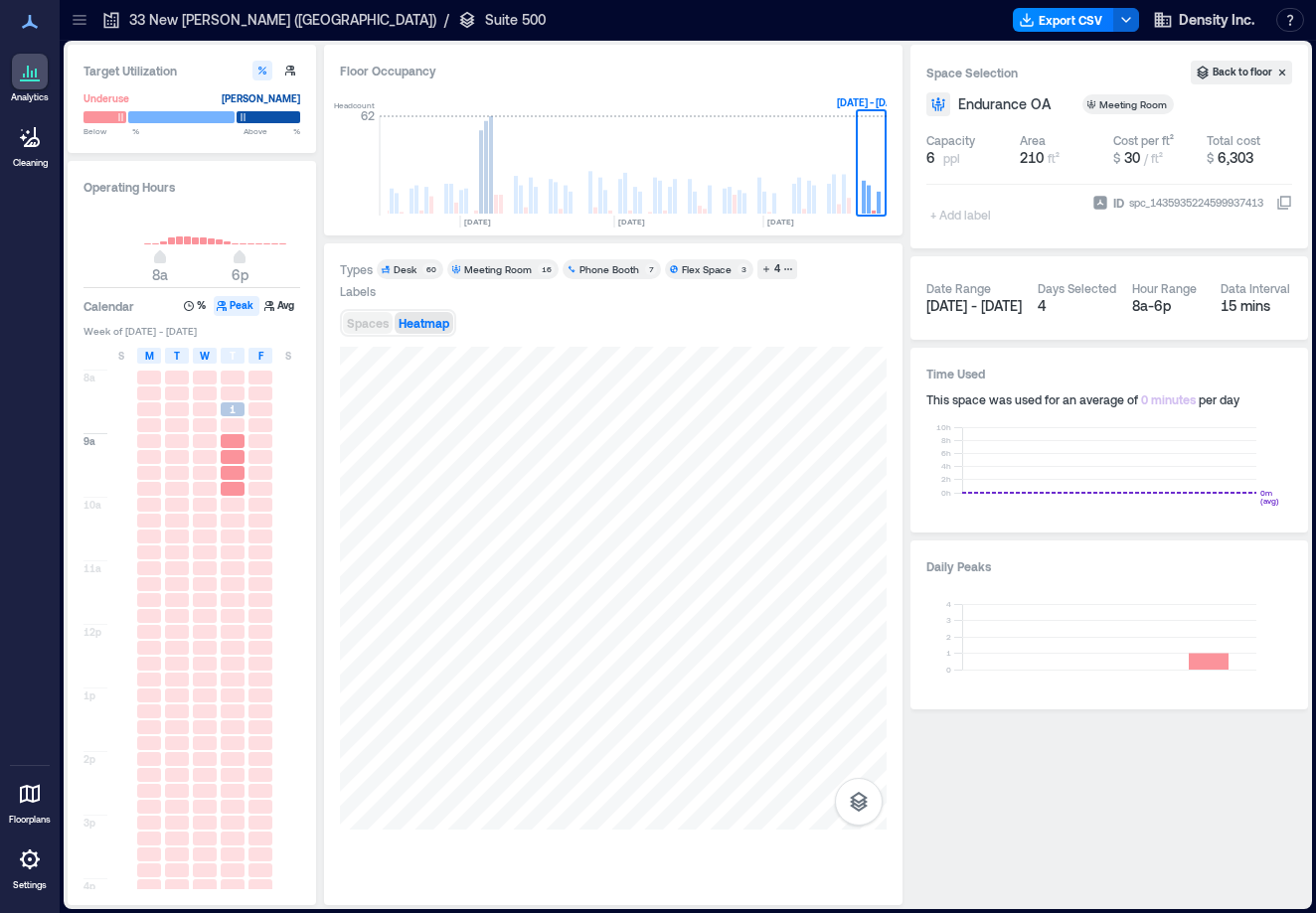 click on "Spaces" at bounding box center [368, 323] 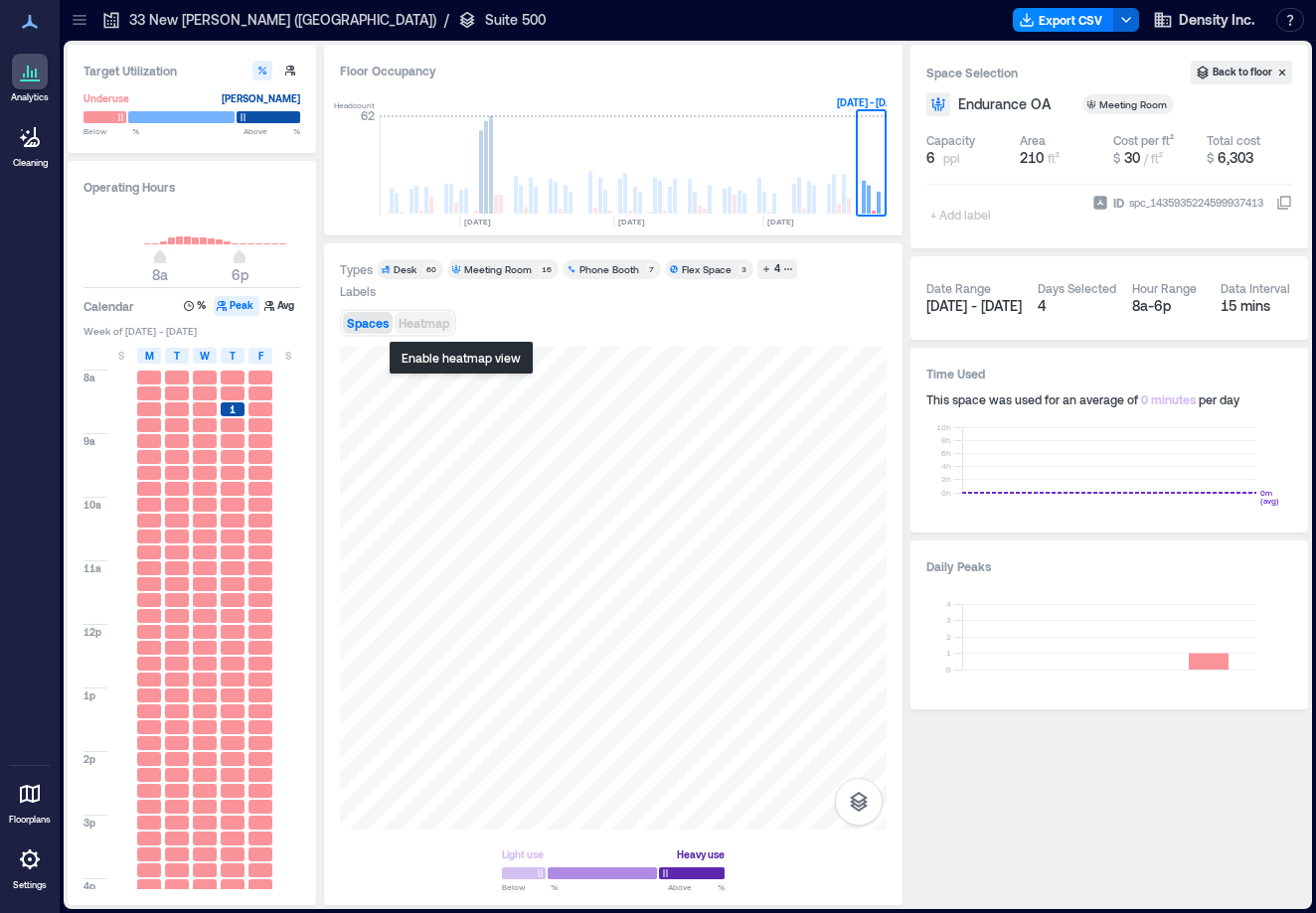click on "Heatmap" at bounding box center [423, 323] 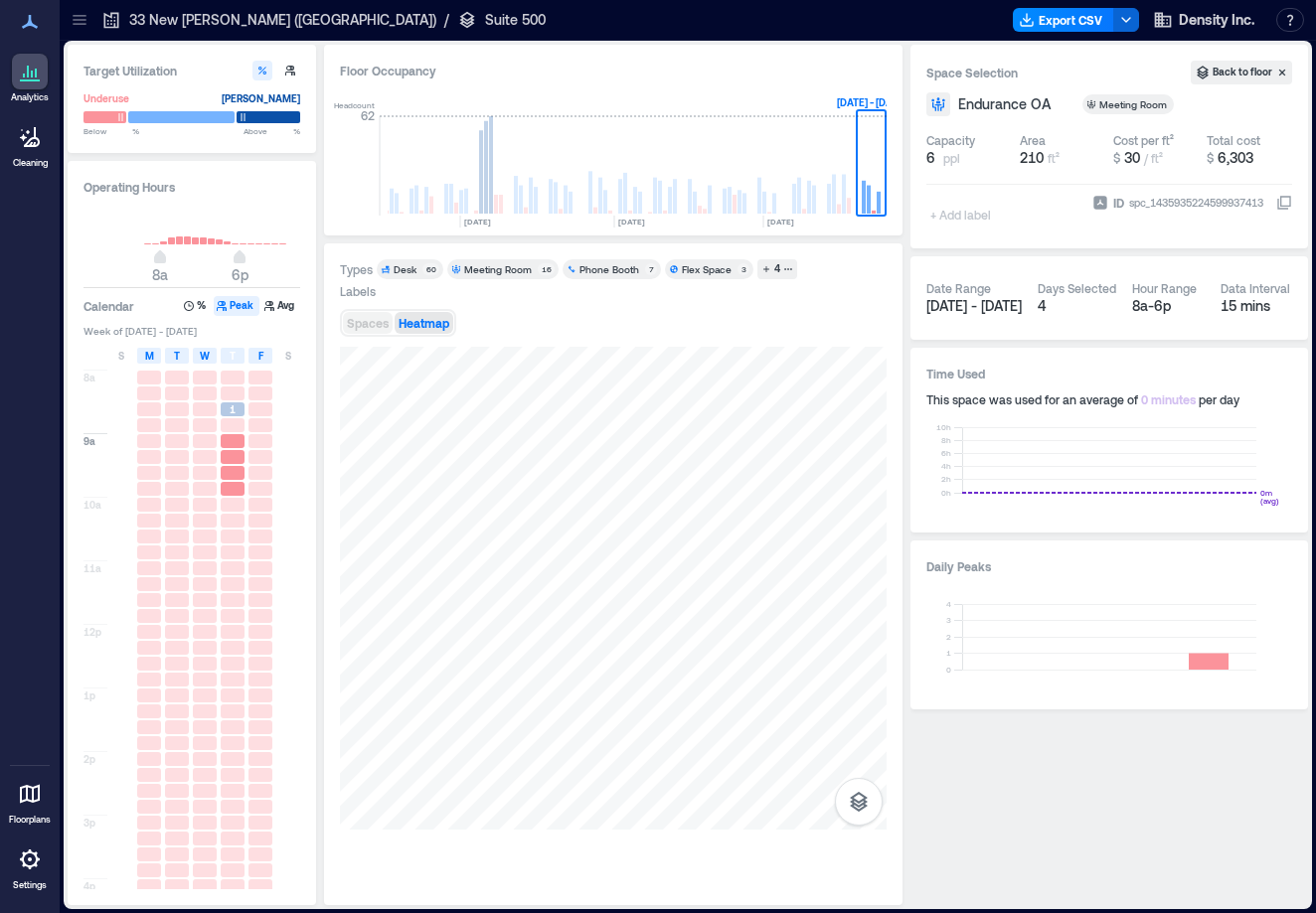 click on "Spaces" at bounding box center [368, 323] 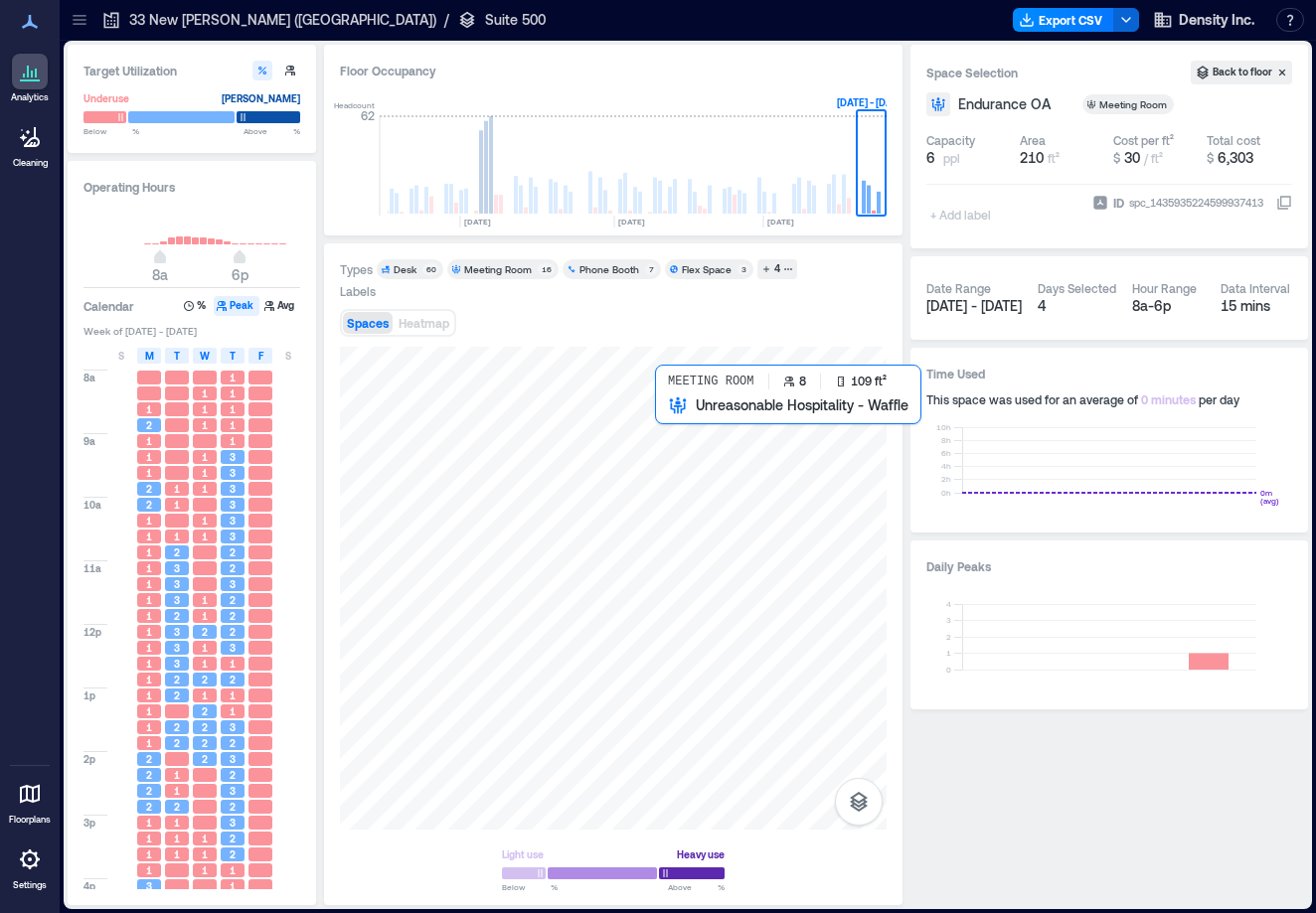 click at bounding box center (613, 588) 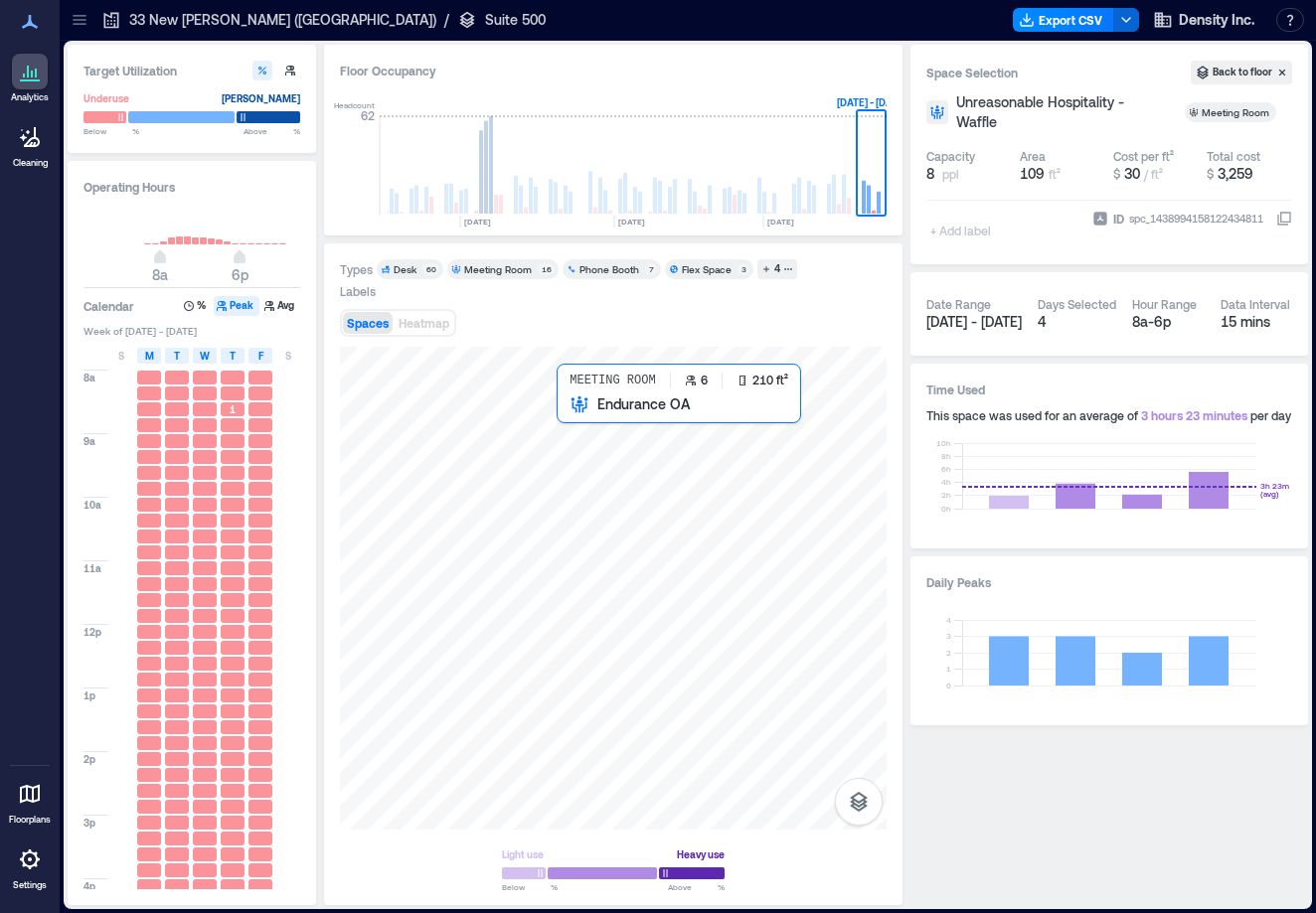 click at bounding box center (613, 588) 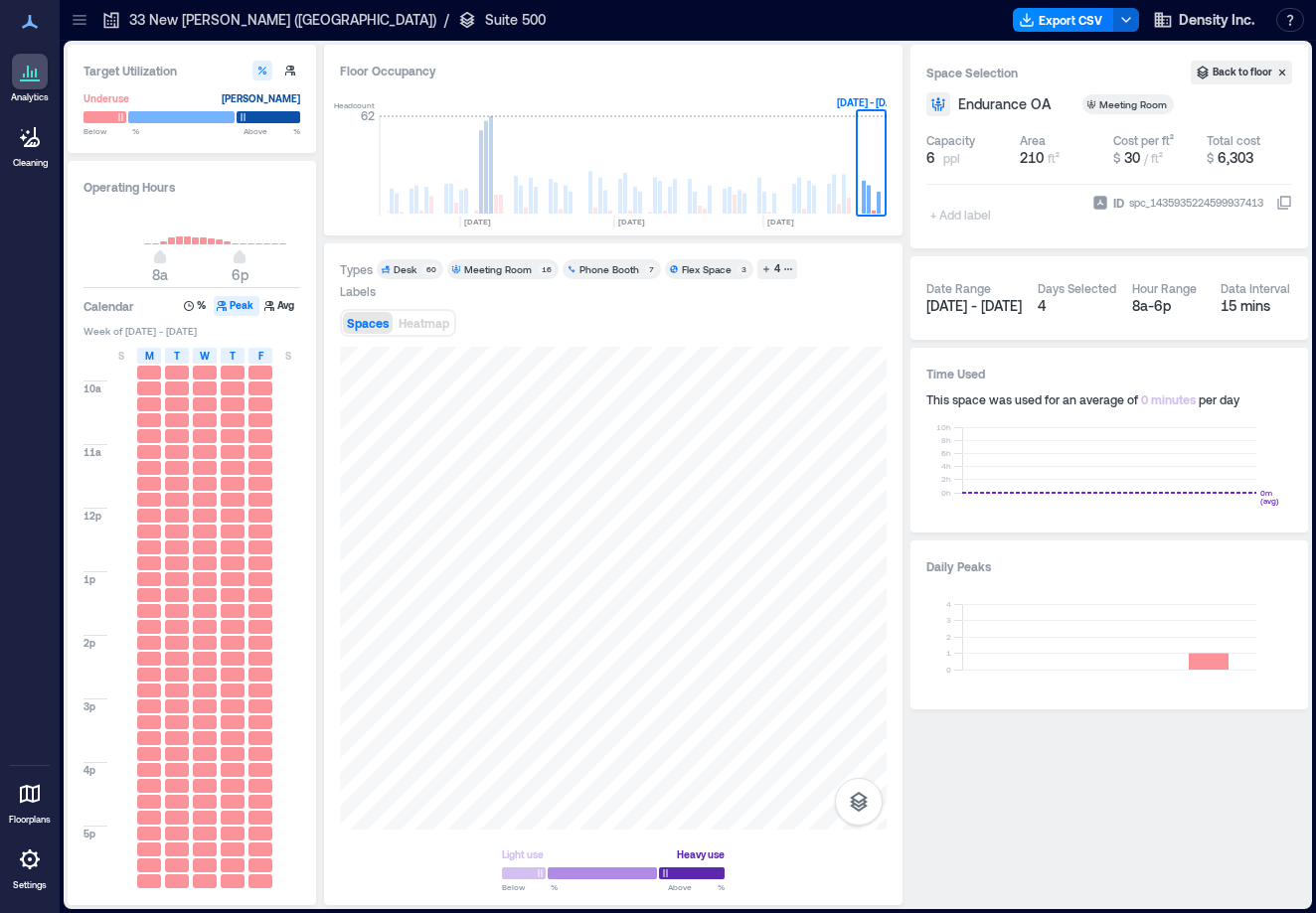 scroll, scrollTop: 117, scrollLeft: 0, axis: vertical 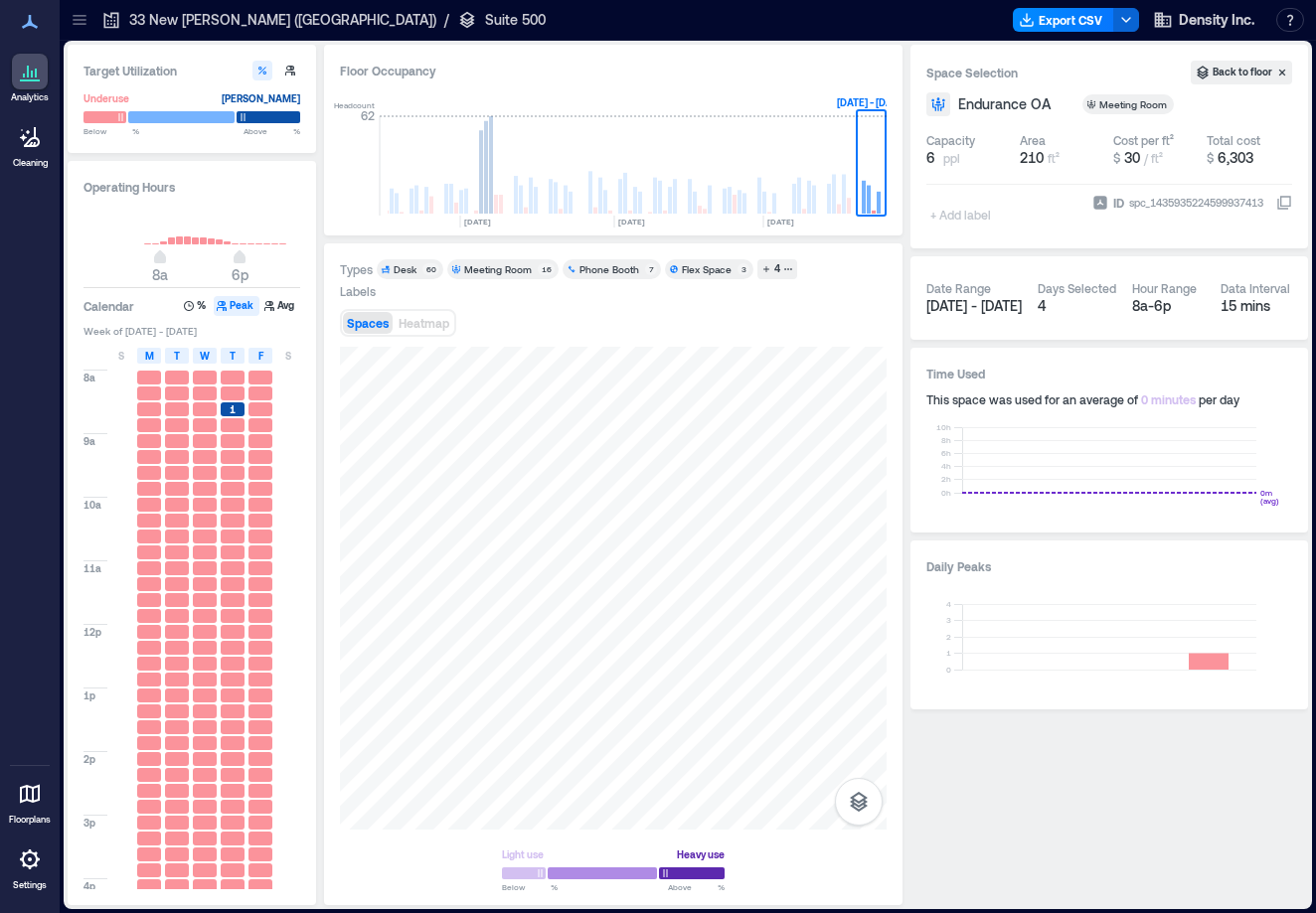 click on "Week of [DATE] - [DATE]" at bounding box center (192, 331) 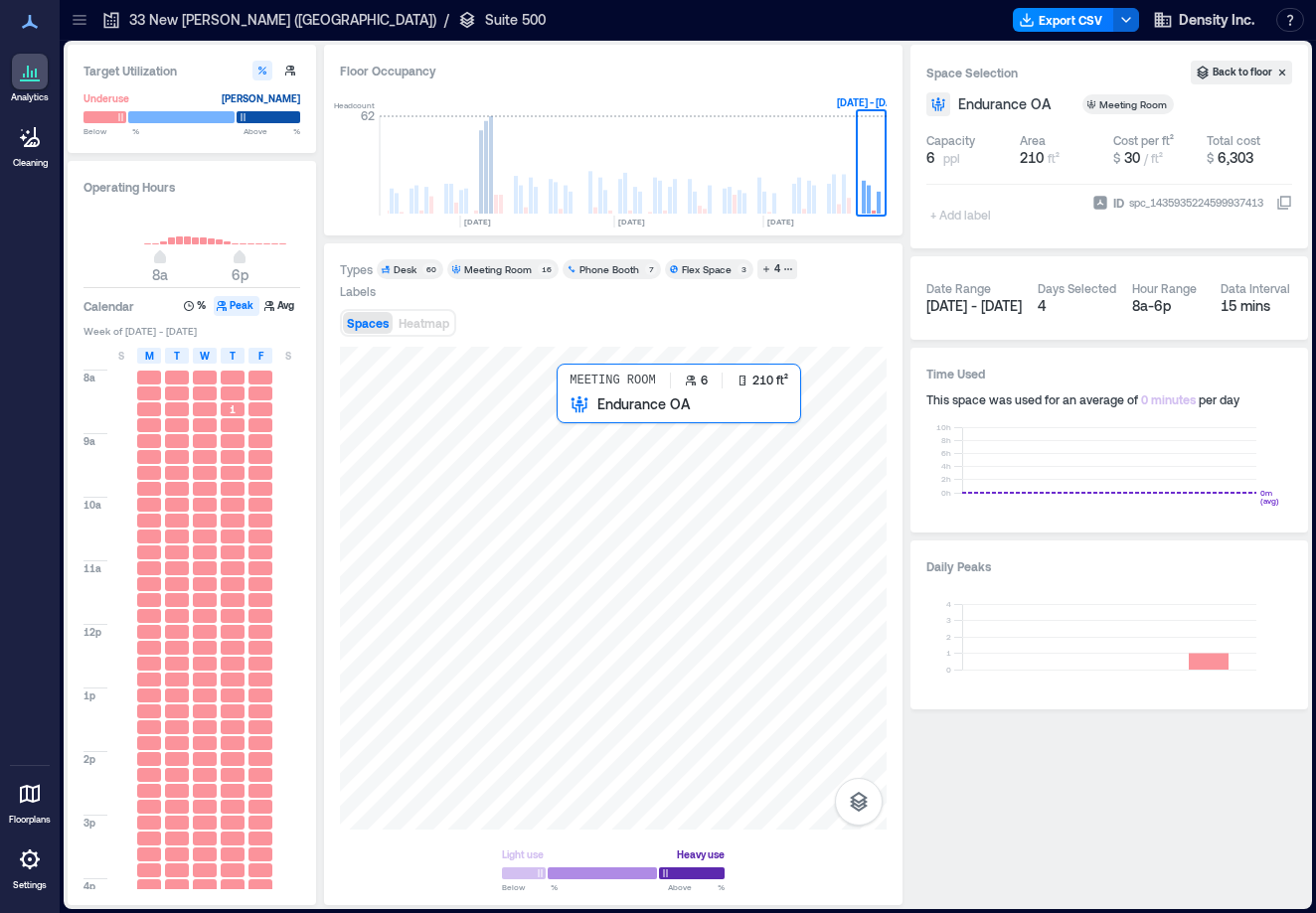 click at bounding box center (613, 588) 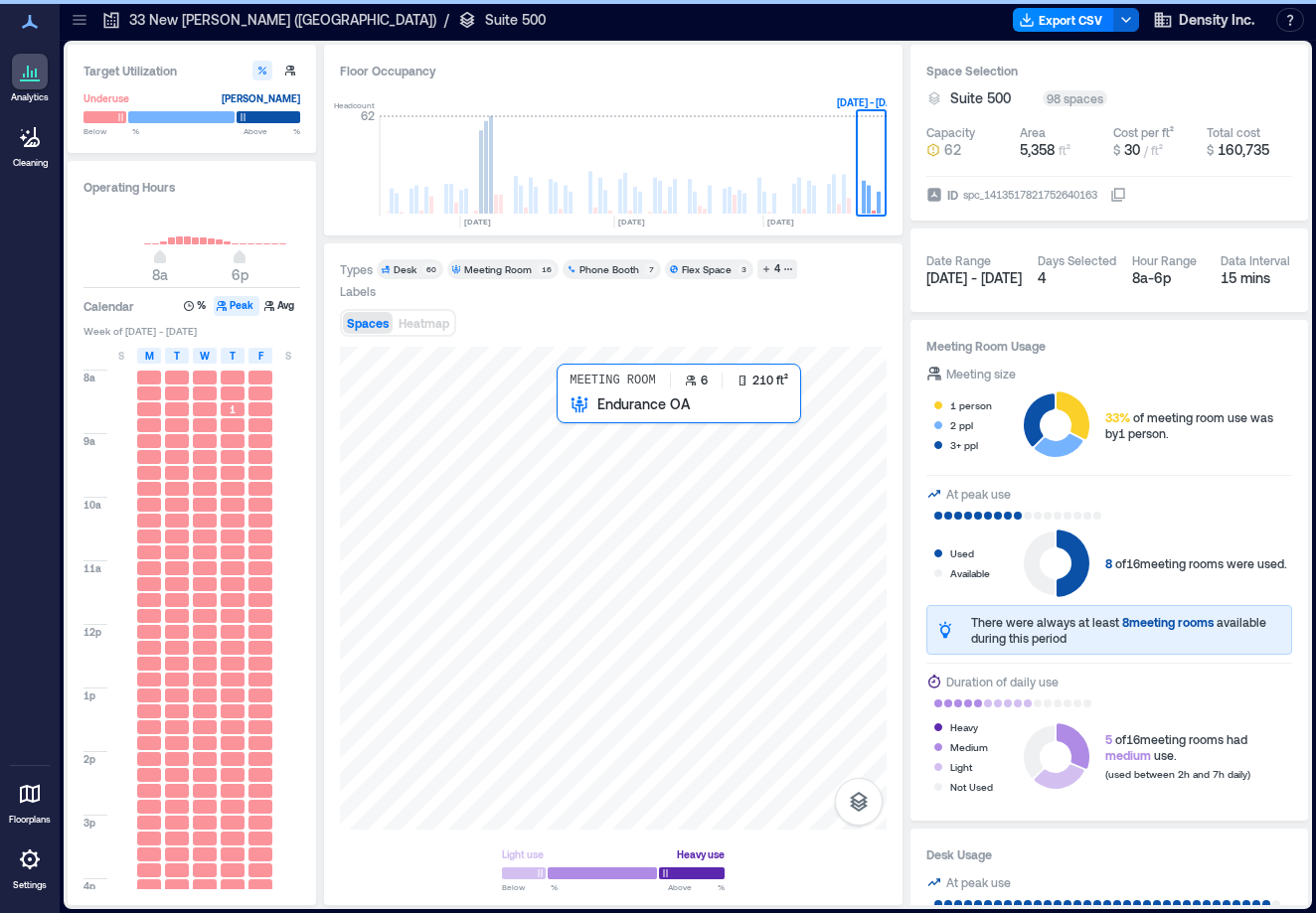 click at bounding box center [613, 588] 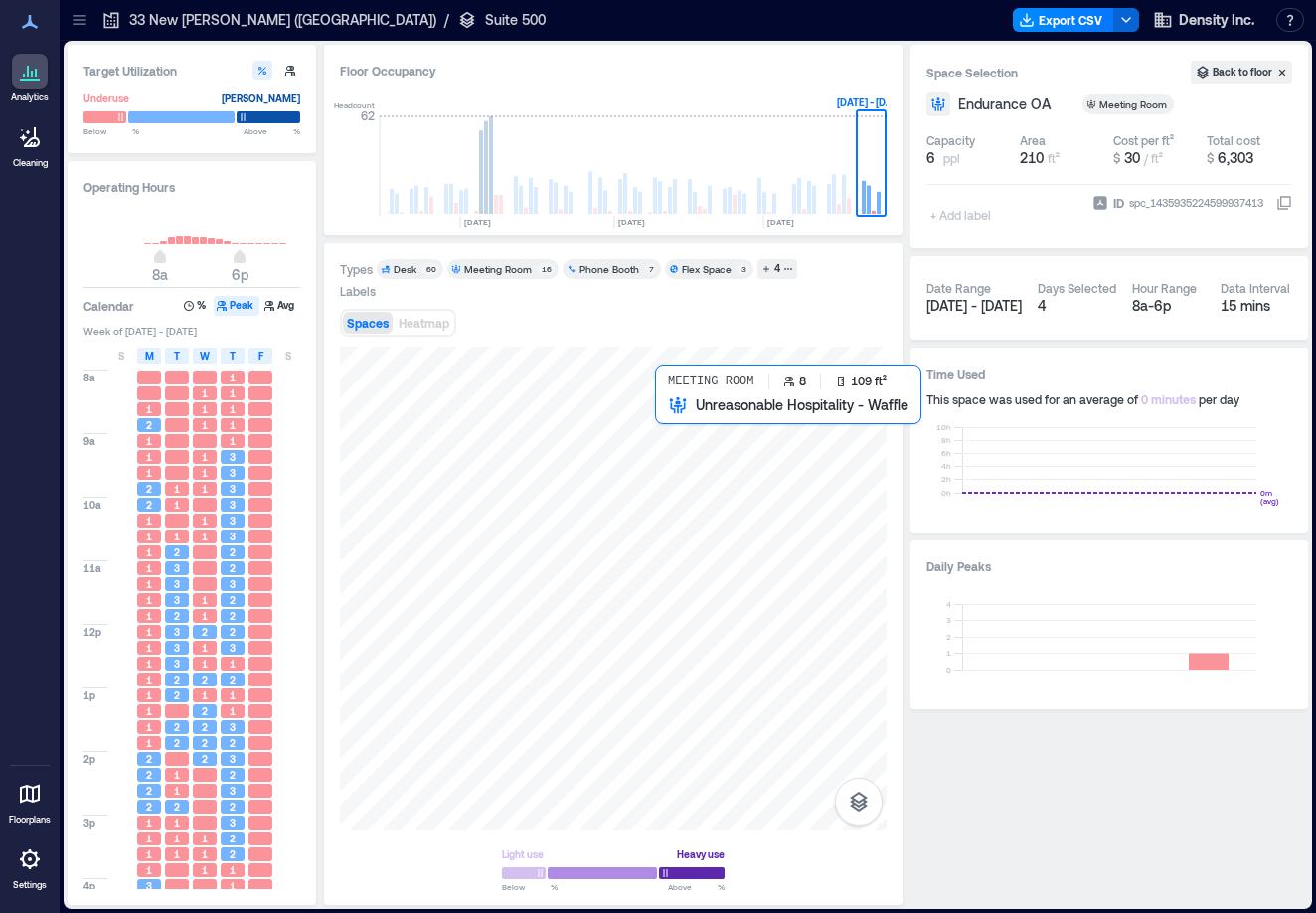 click at bounding box center (613, 588) 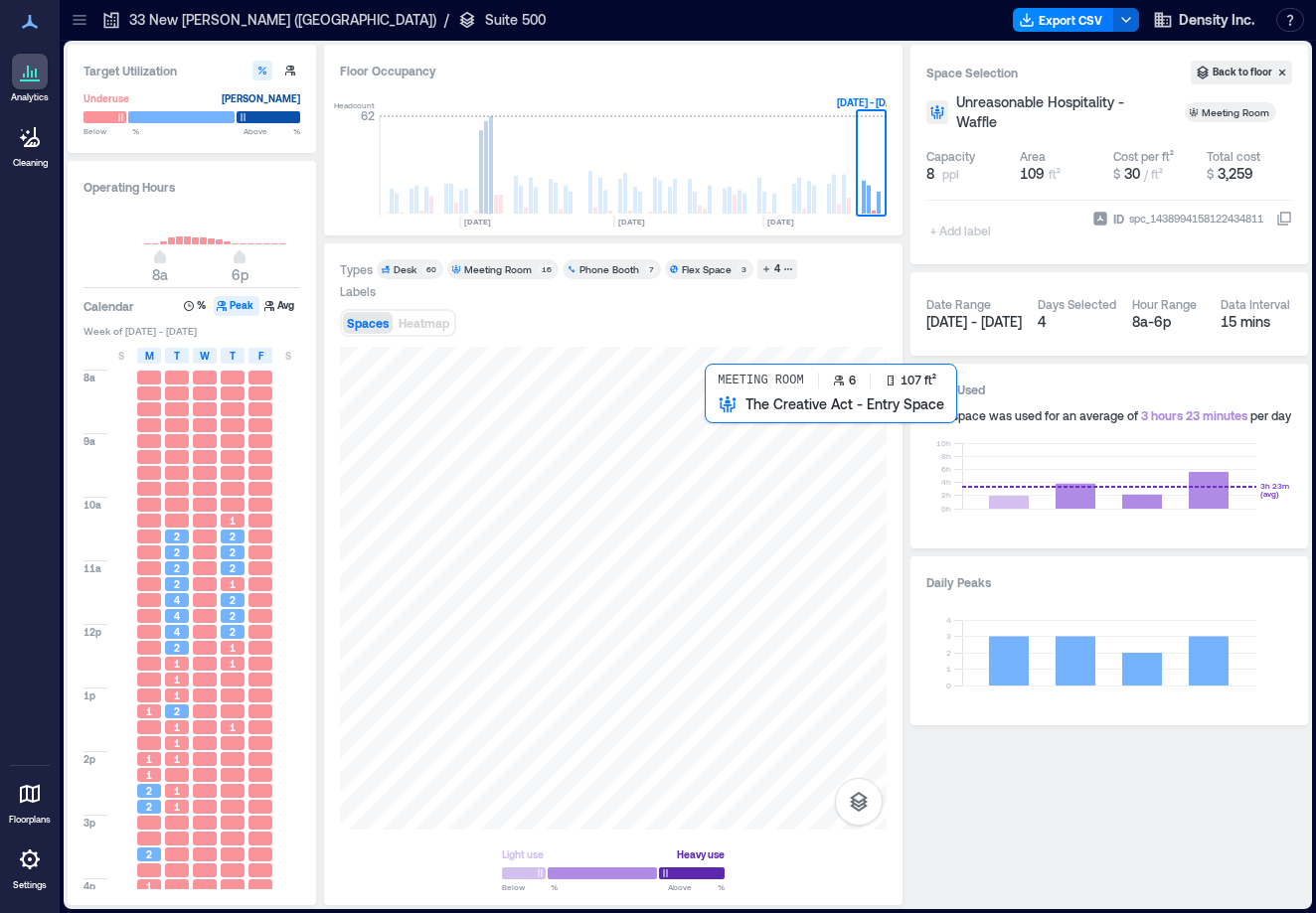 click at bounding box center (613, 588) 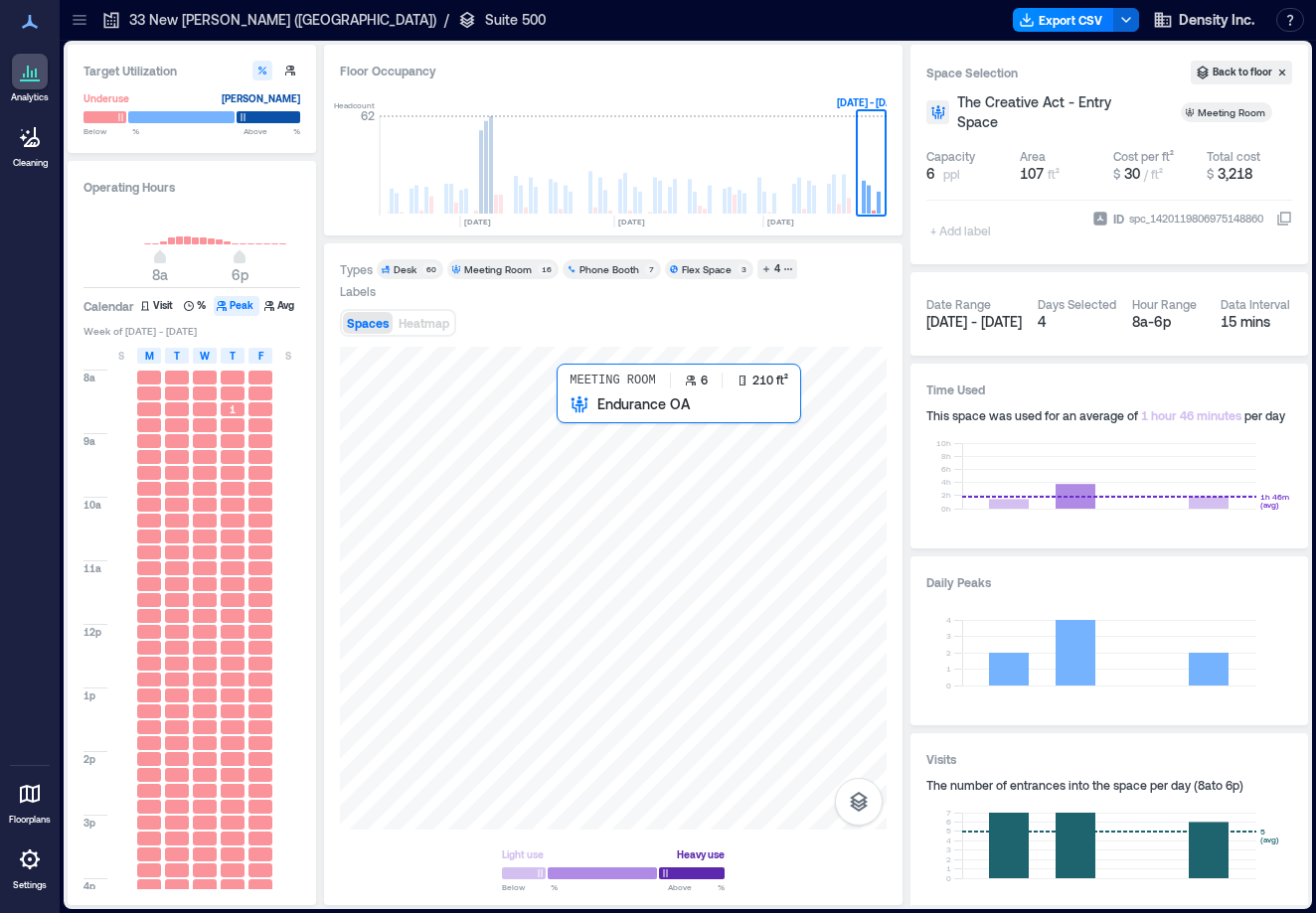 click at bounding box center [613, 588] 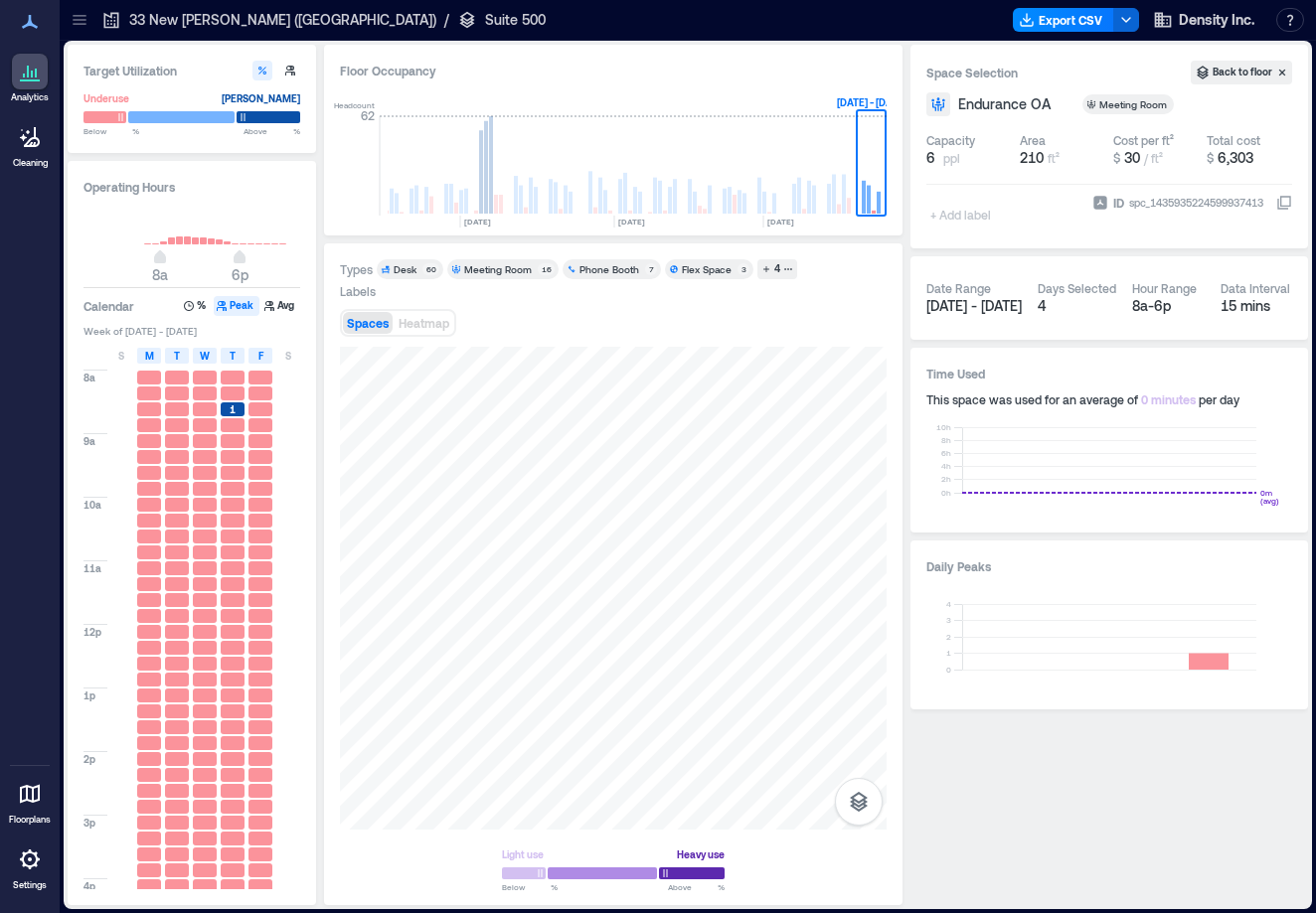 click on "1" at bounding box center (233, 409) 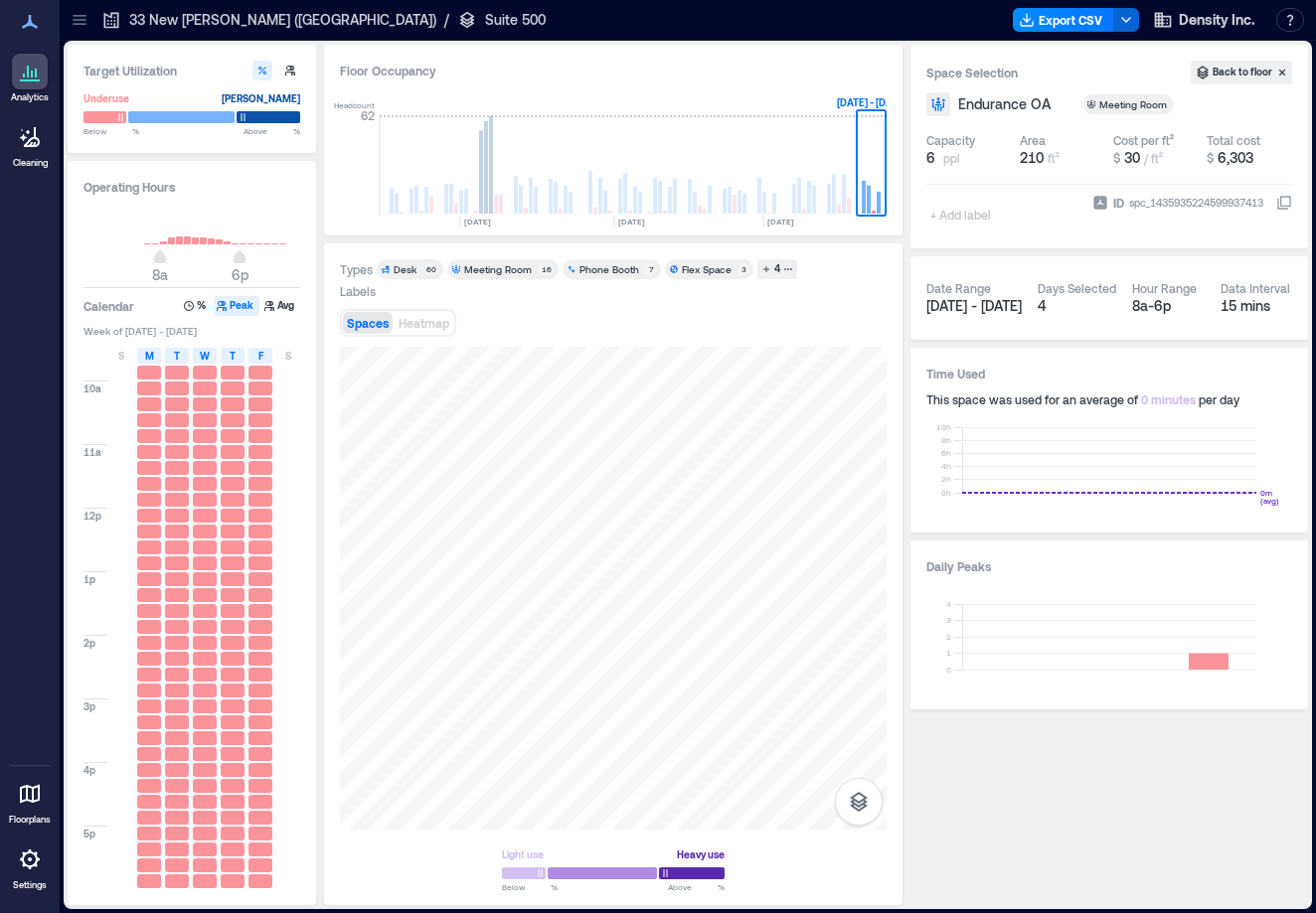 scroll, scrollTop: 117, scrollLeft: 0, axis: vertical 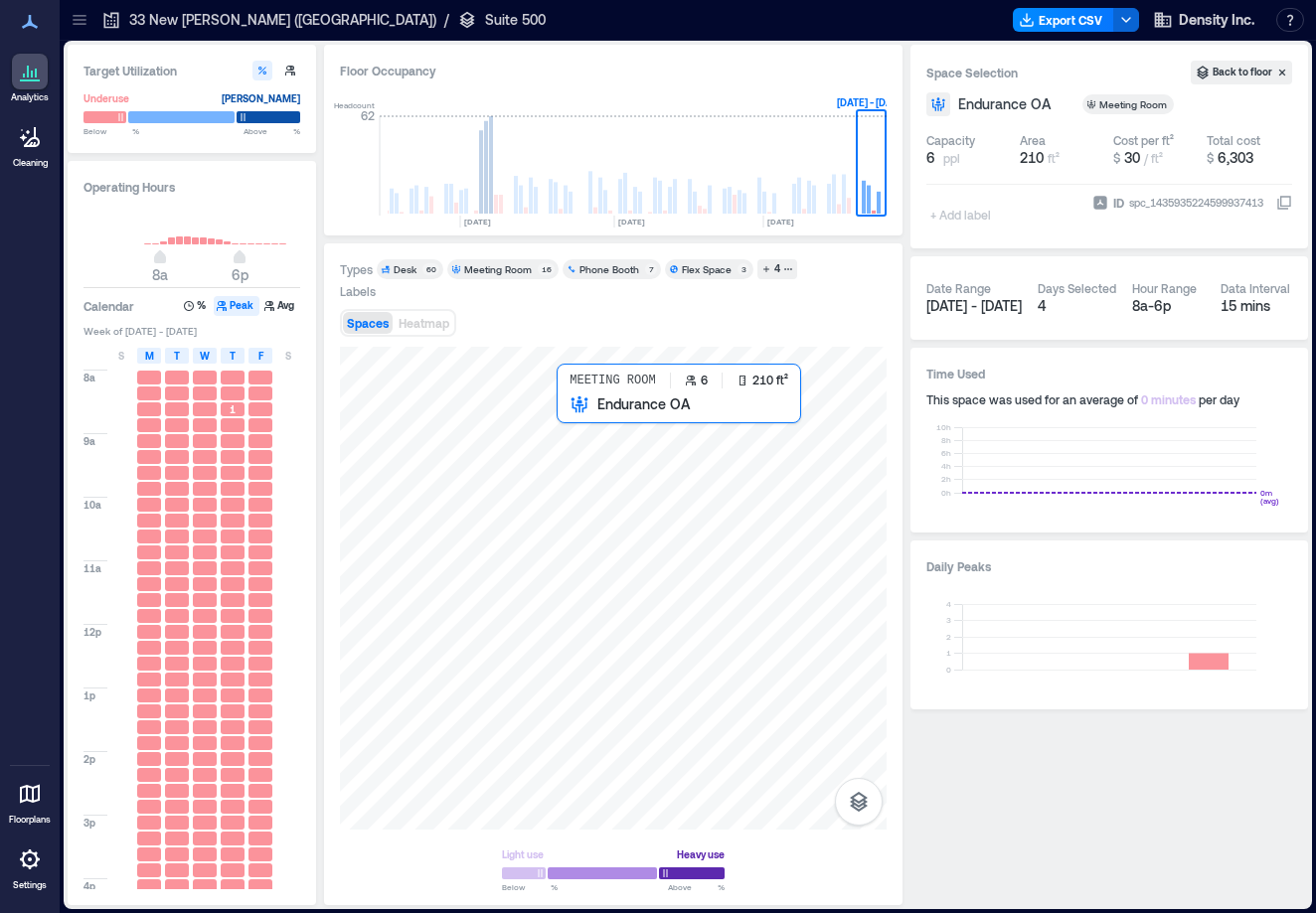 click at bounding box center [613, 588] 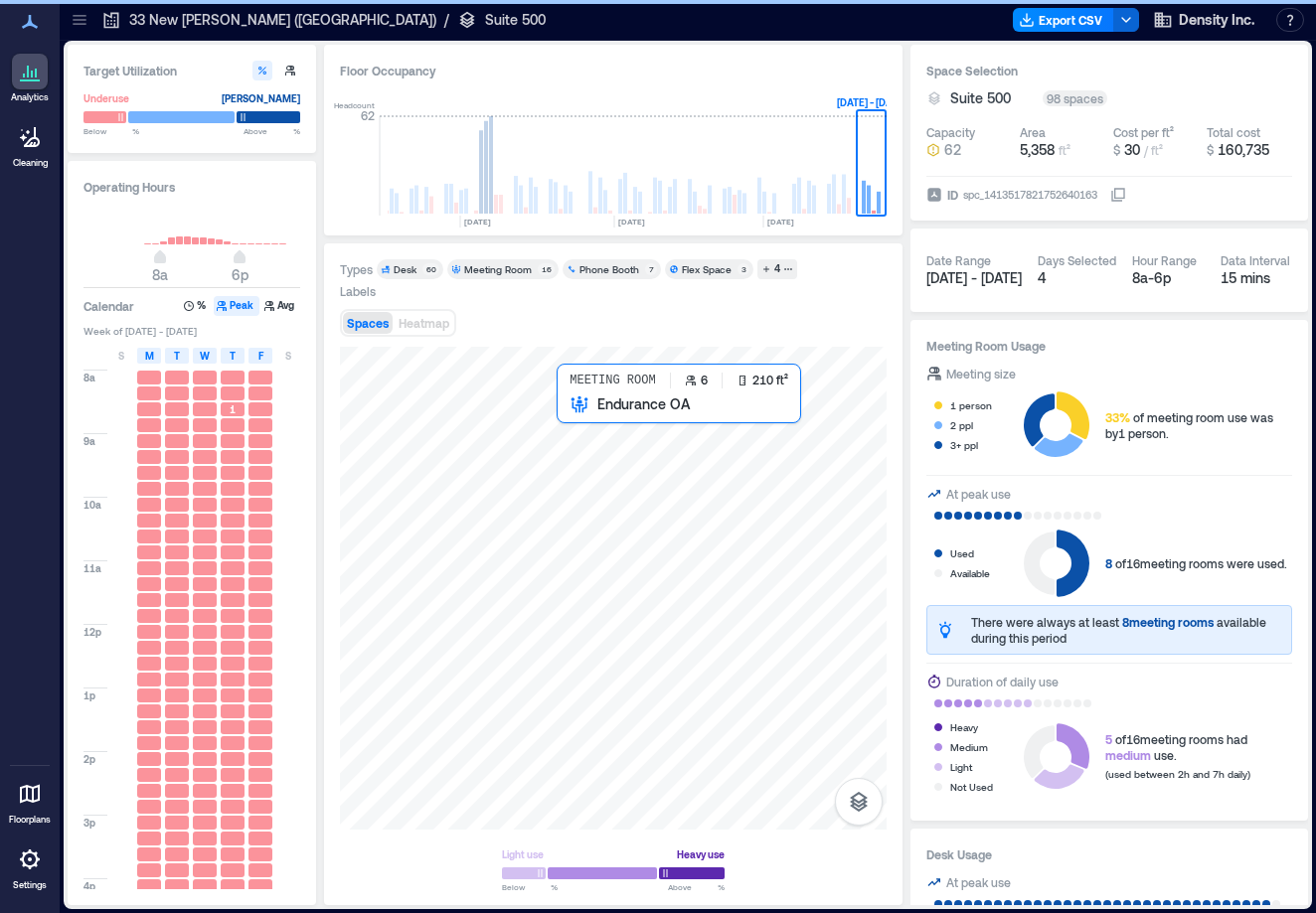 click at bounding box center [613, 588] 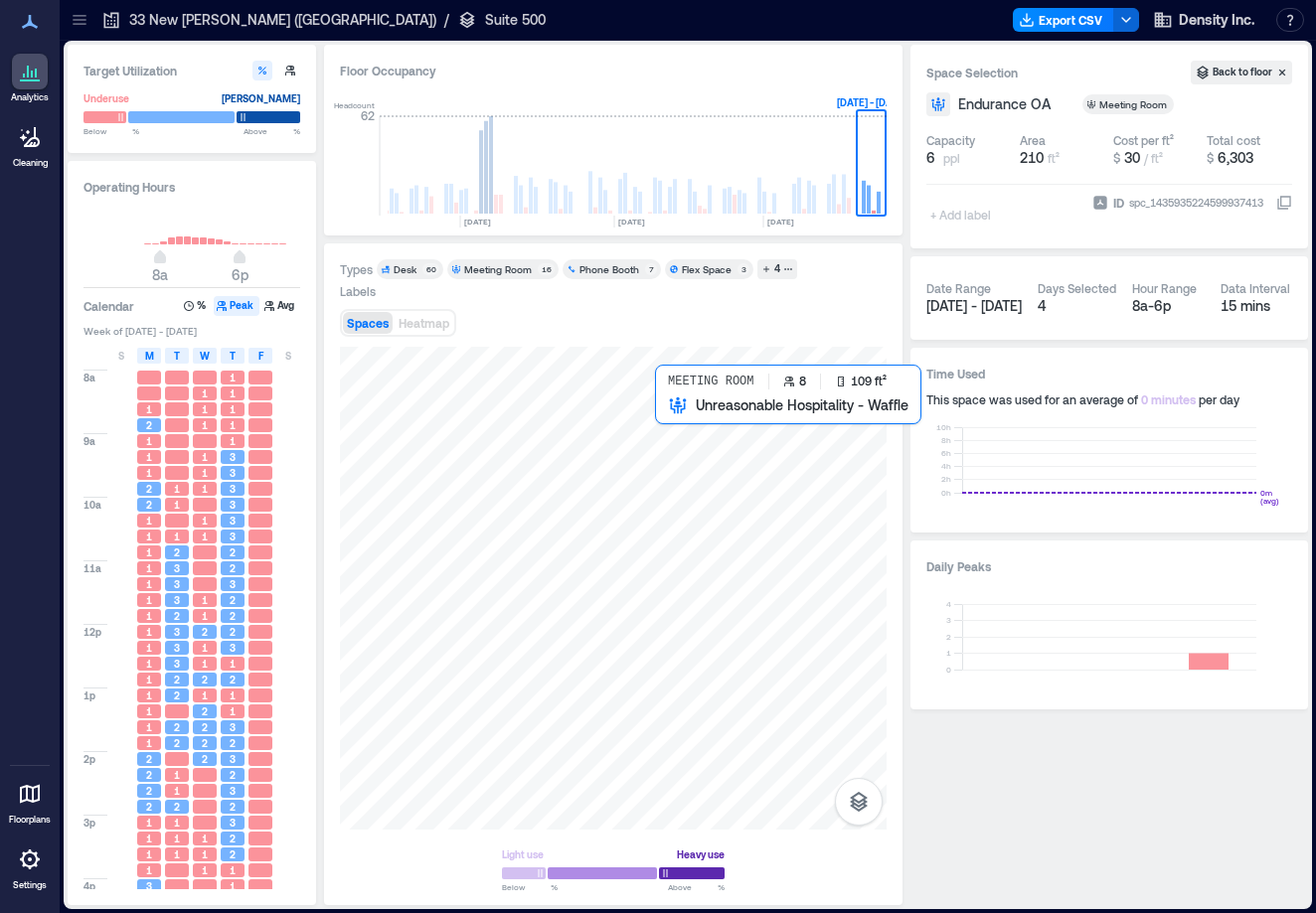 click at bounding box center (613, 588) 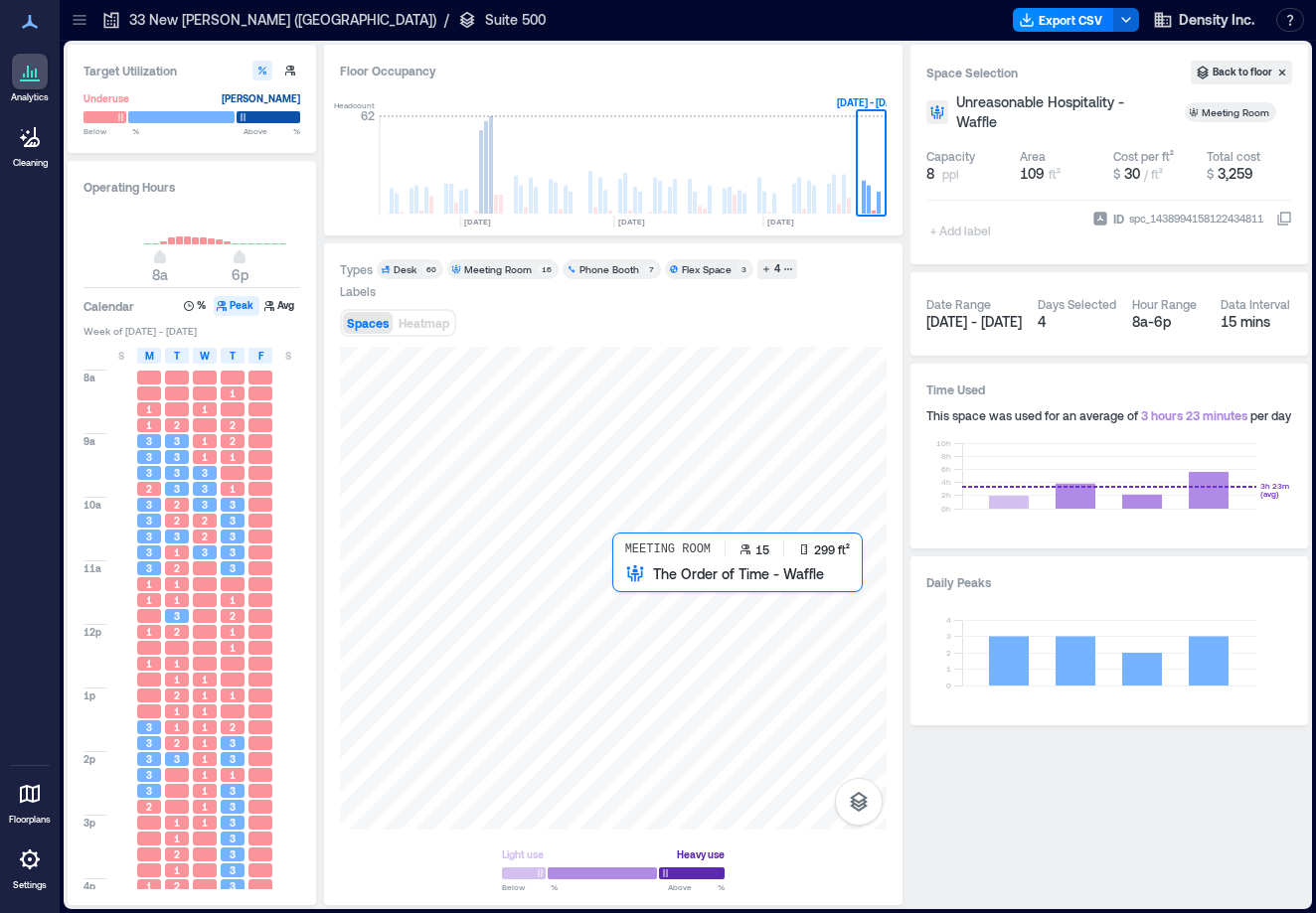 click at bounding box center (613, 588) 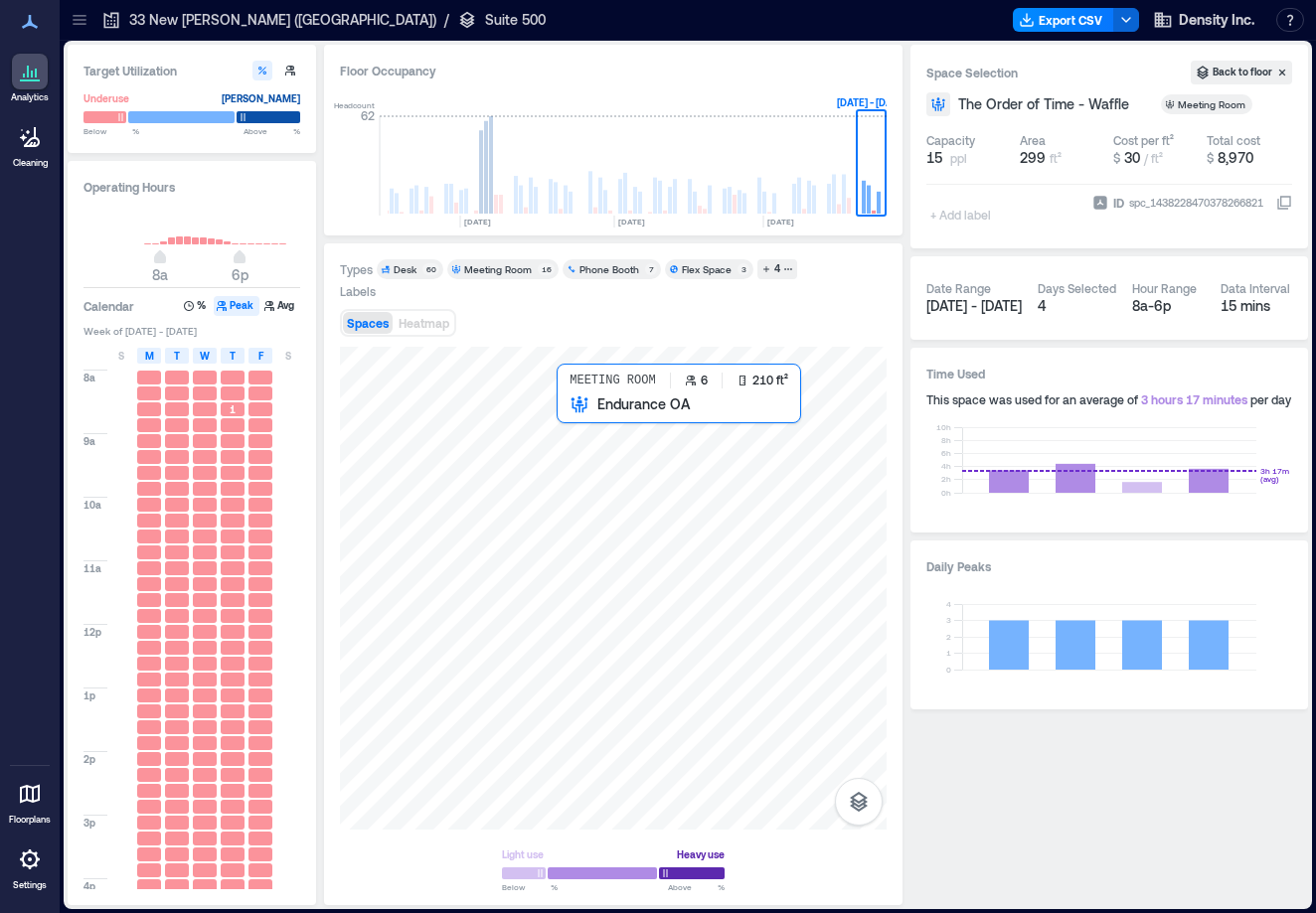 click at bounding box center (613, 588) 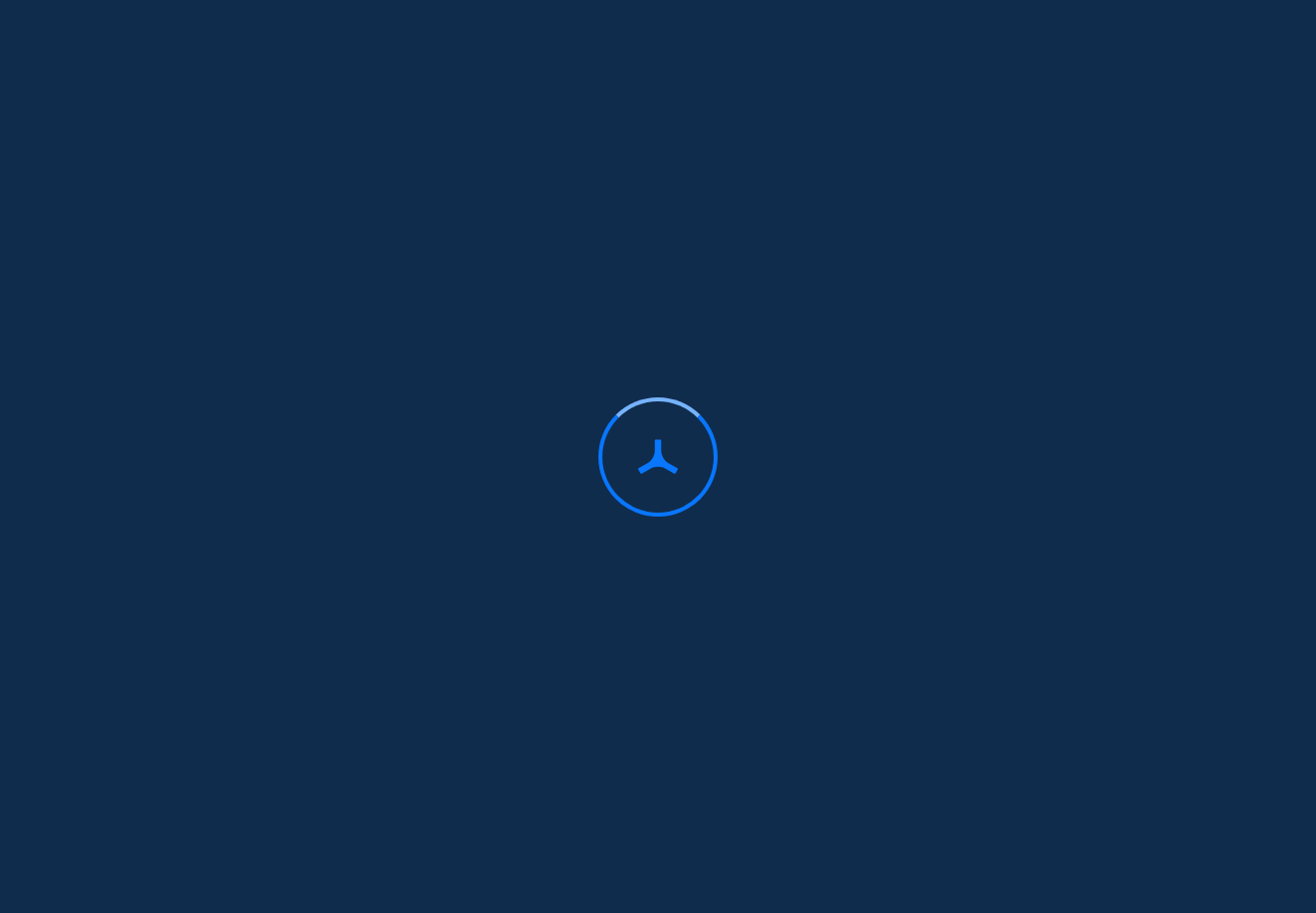 scroll, scrollTop: 0, scrollLeft: 0, axis: both 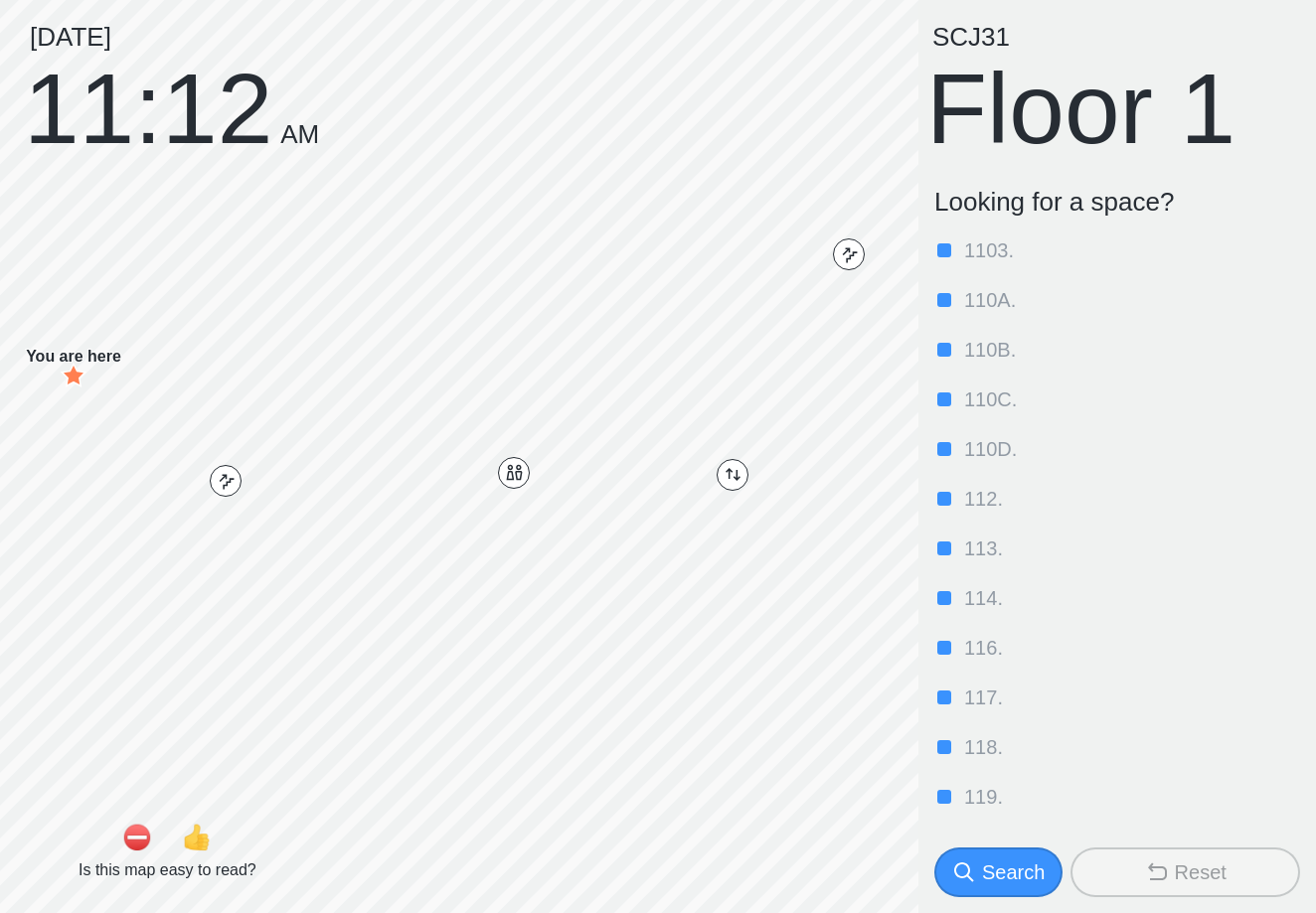 click at bounding box center [944, 300] 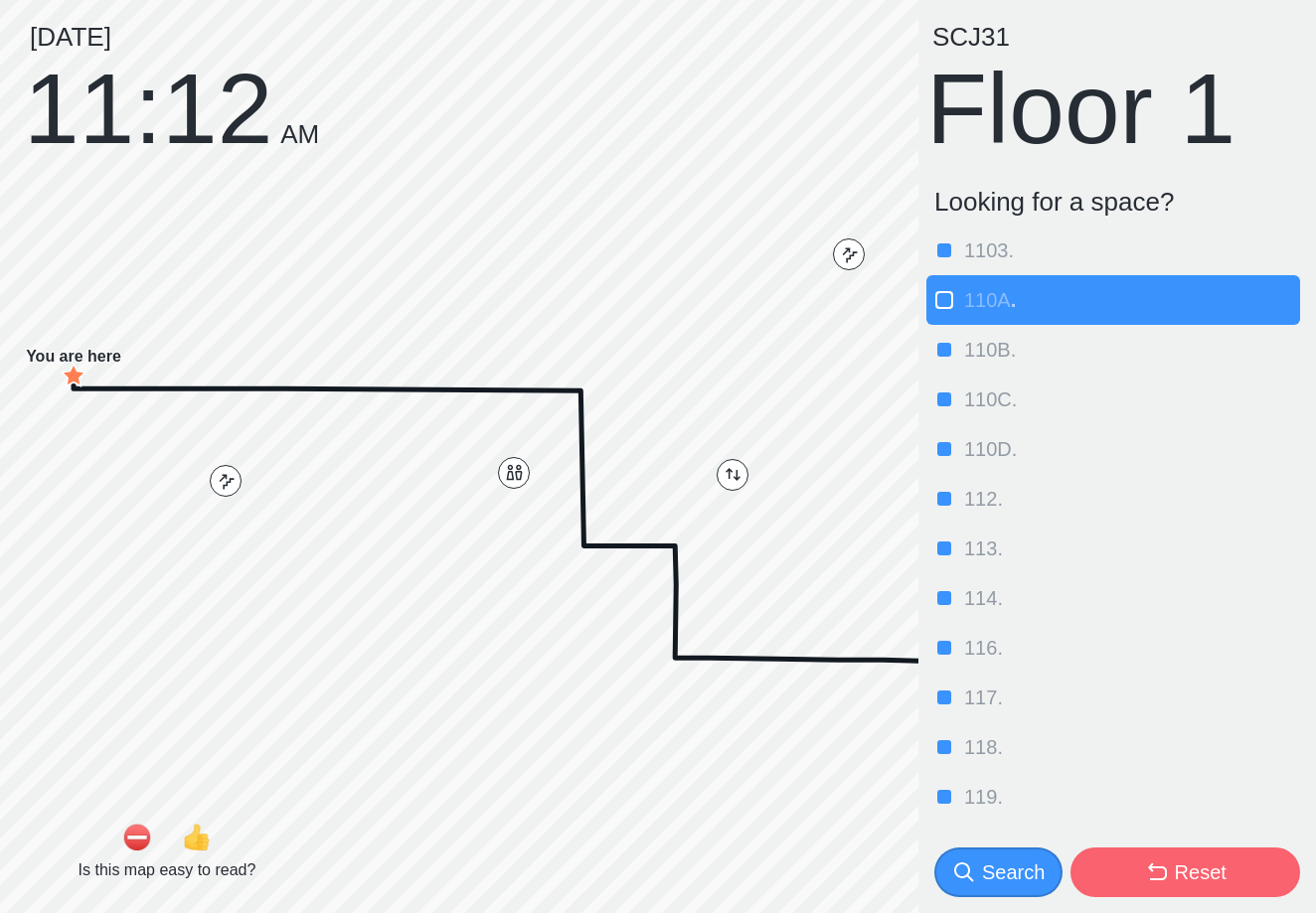 click on "110D" at bounding box center [988, 449] 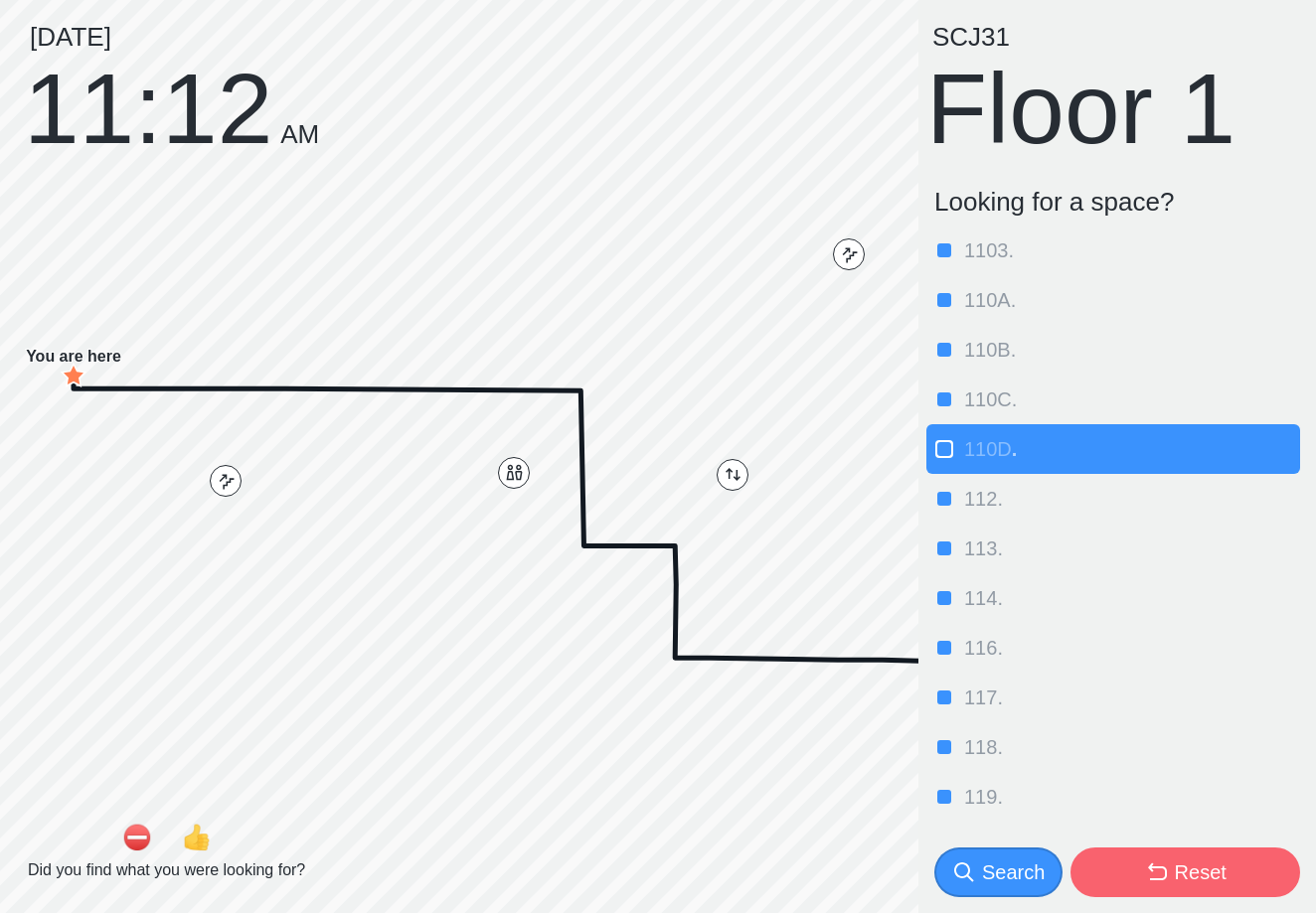 click on "116" at bounding box center (980, 648) 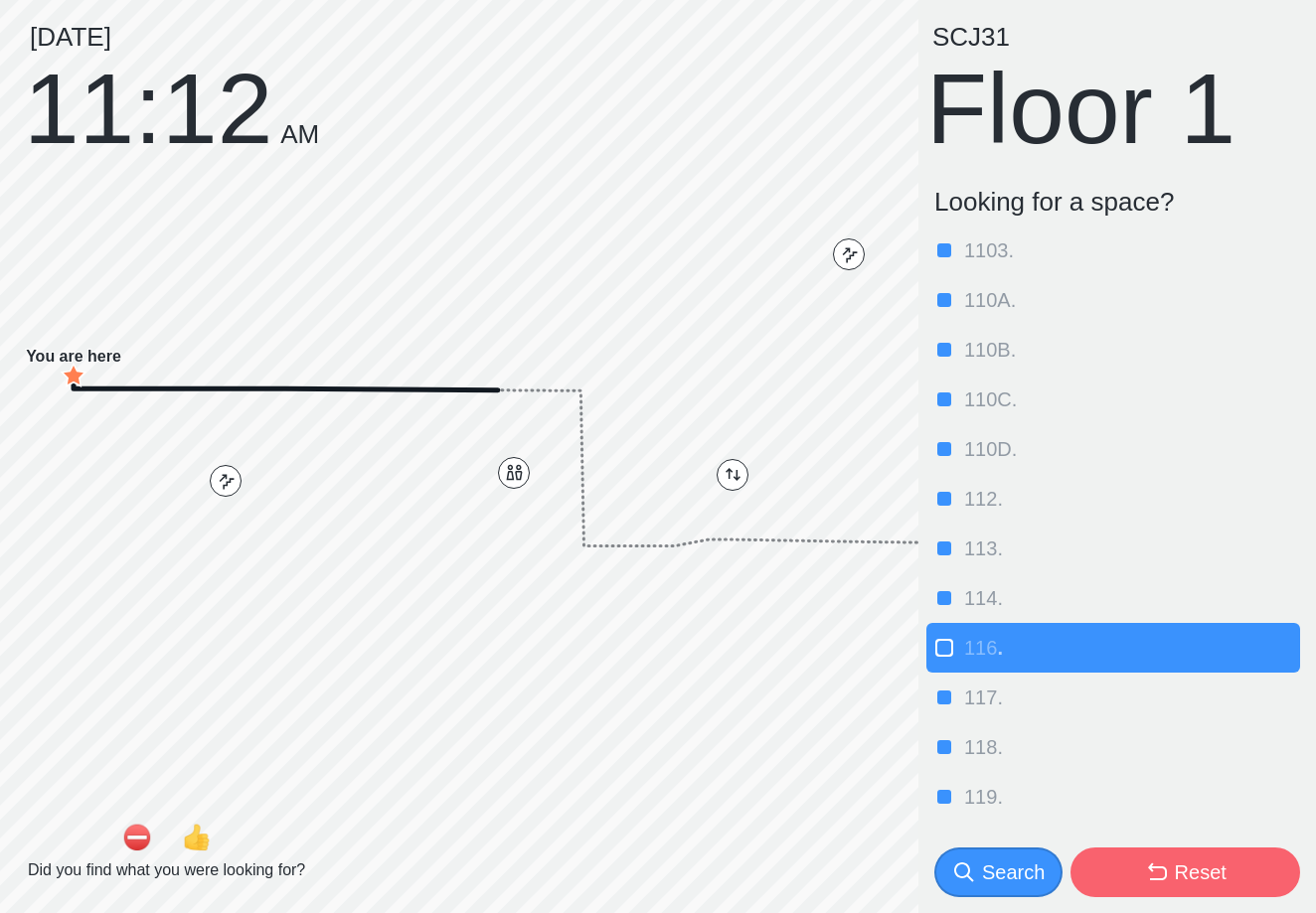 click on "119" at bounding box center (980, 797) 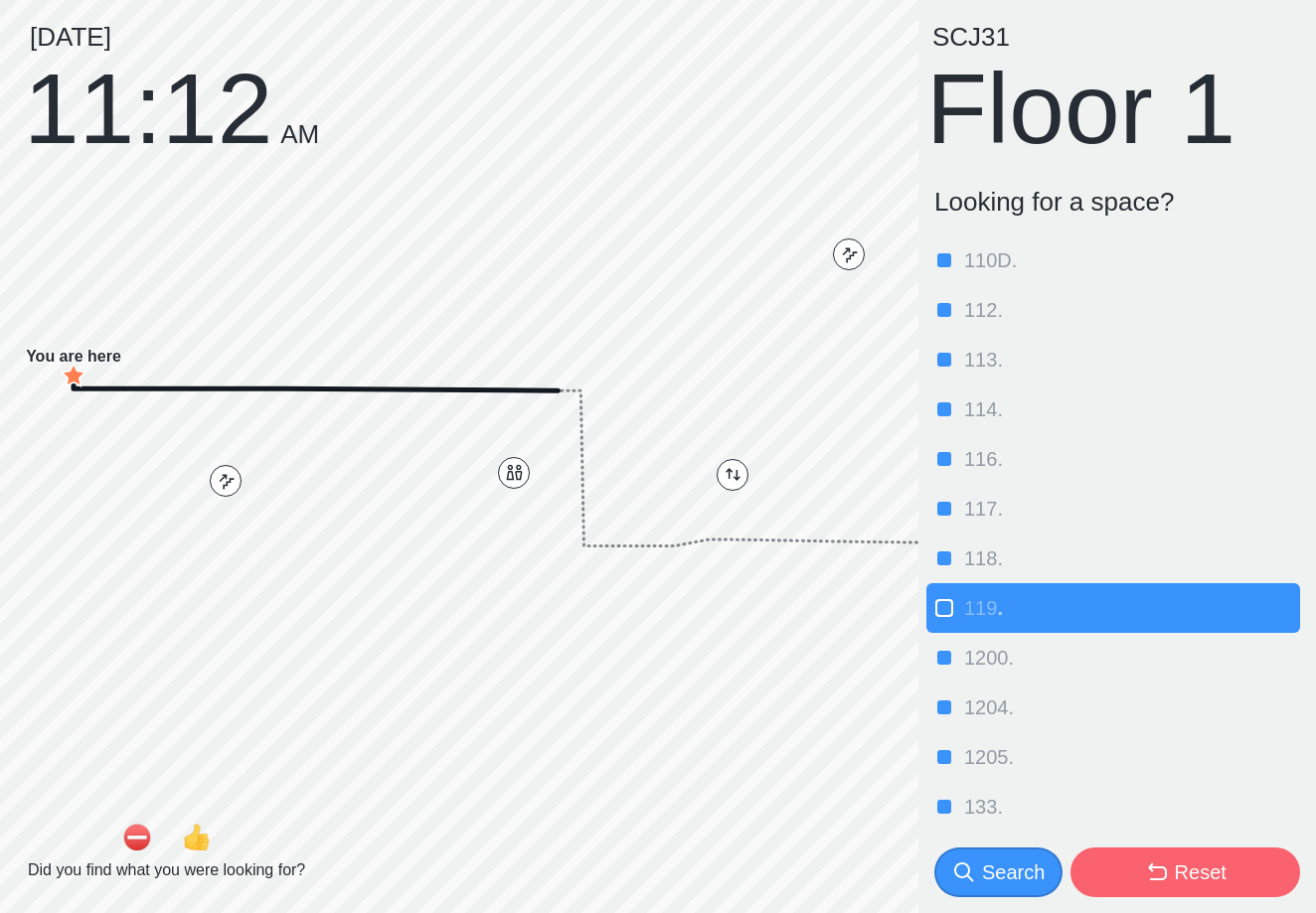 scroll, scrollTop: 189, scrollLeft: 0, axis: vertical 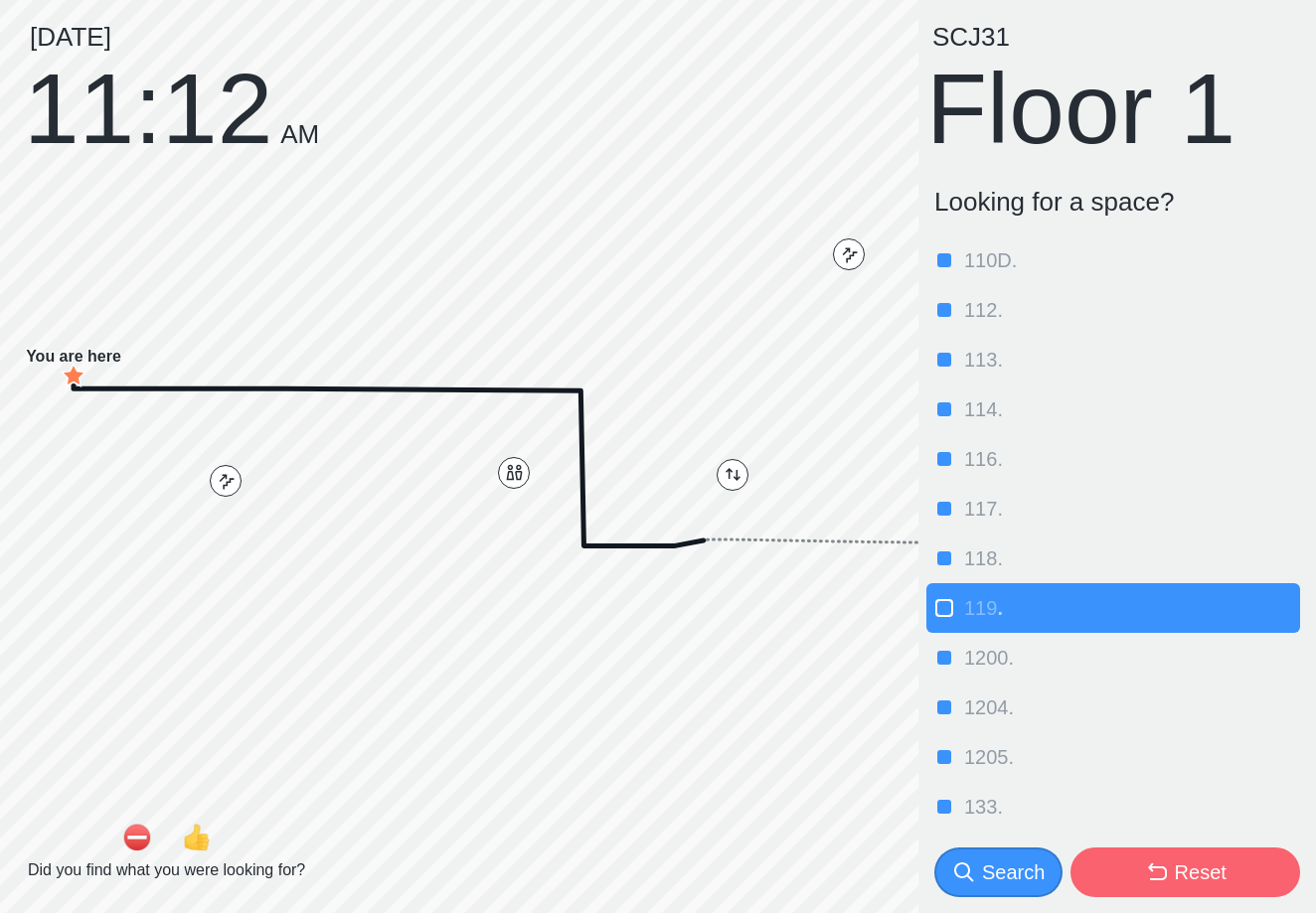 click on "133" at bounding box center [980, 807] 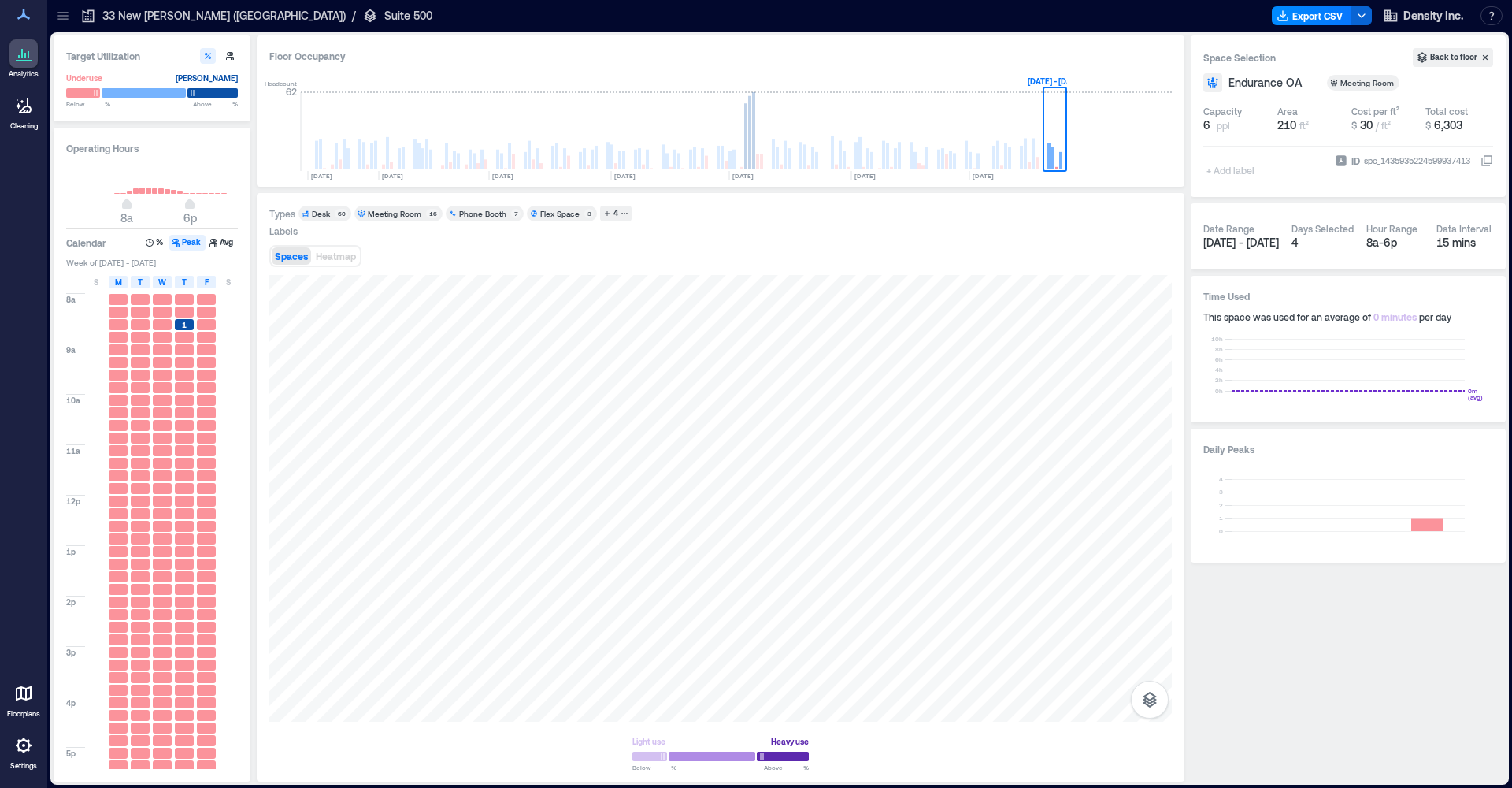 scroll, scrollTop: 0, scrollLeft: 0, axis: both 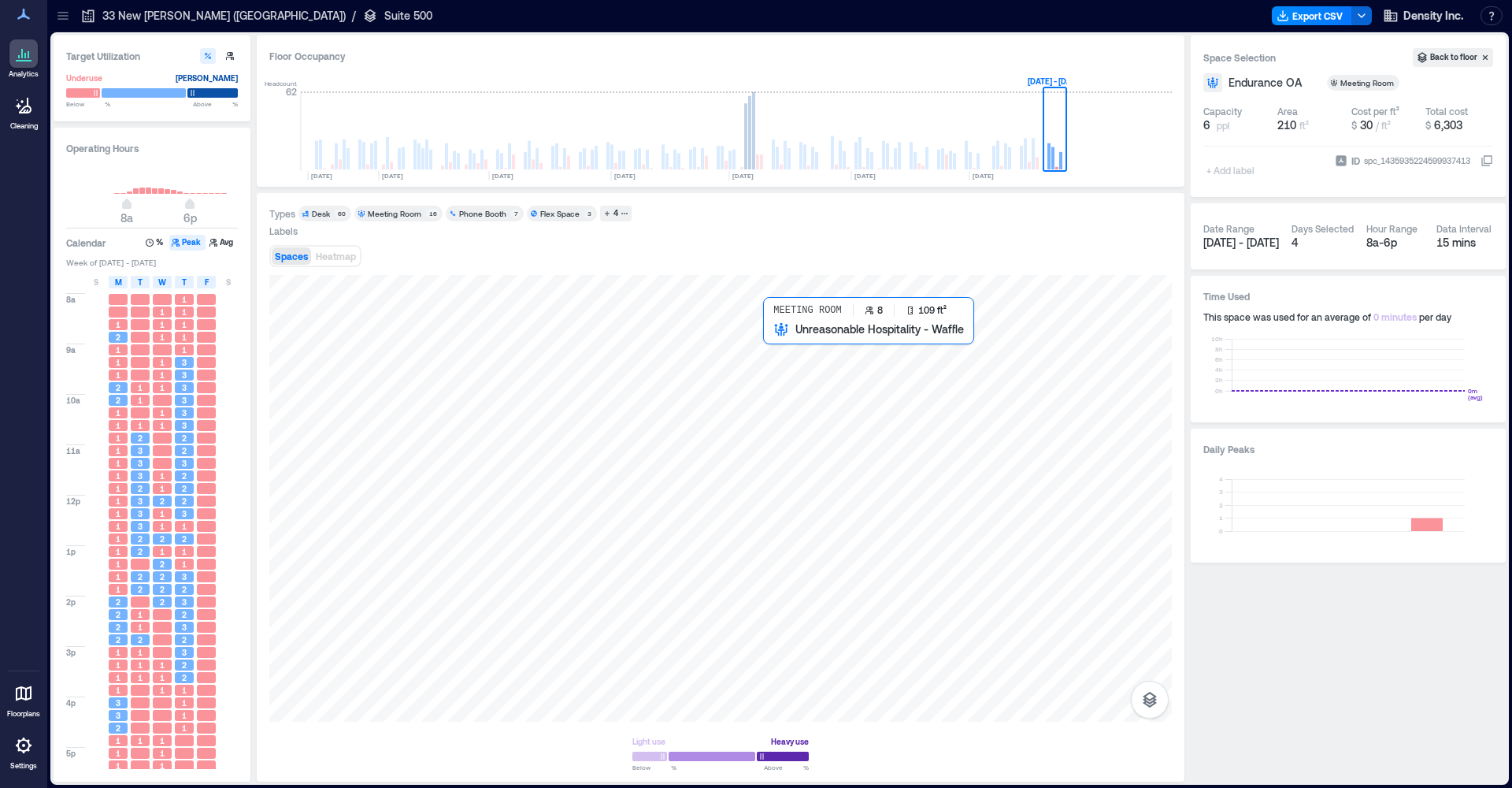 click at bounding box center [721, 498] 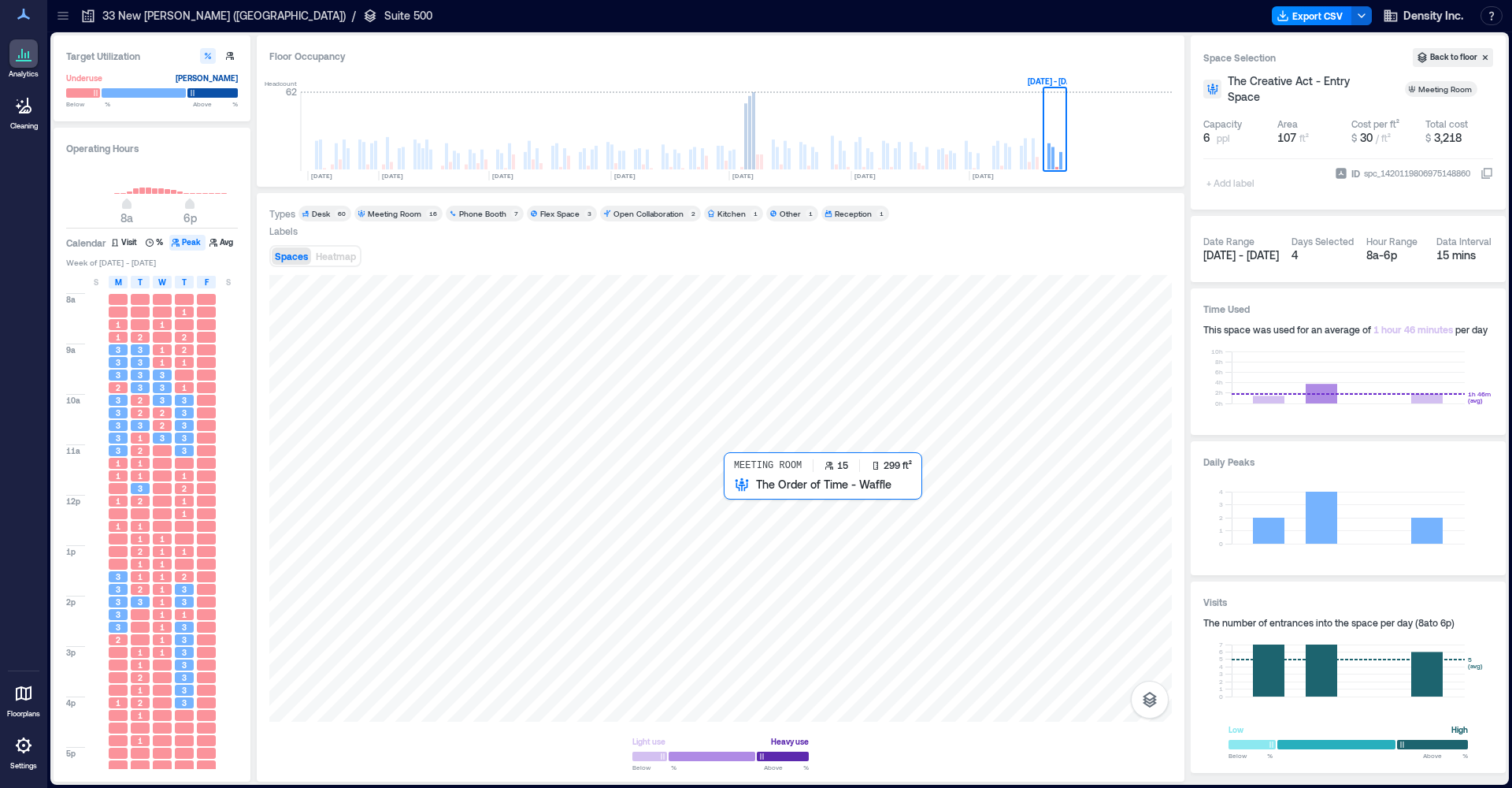 click at bounding box center [721, 498] 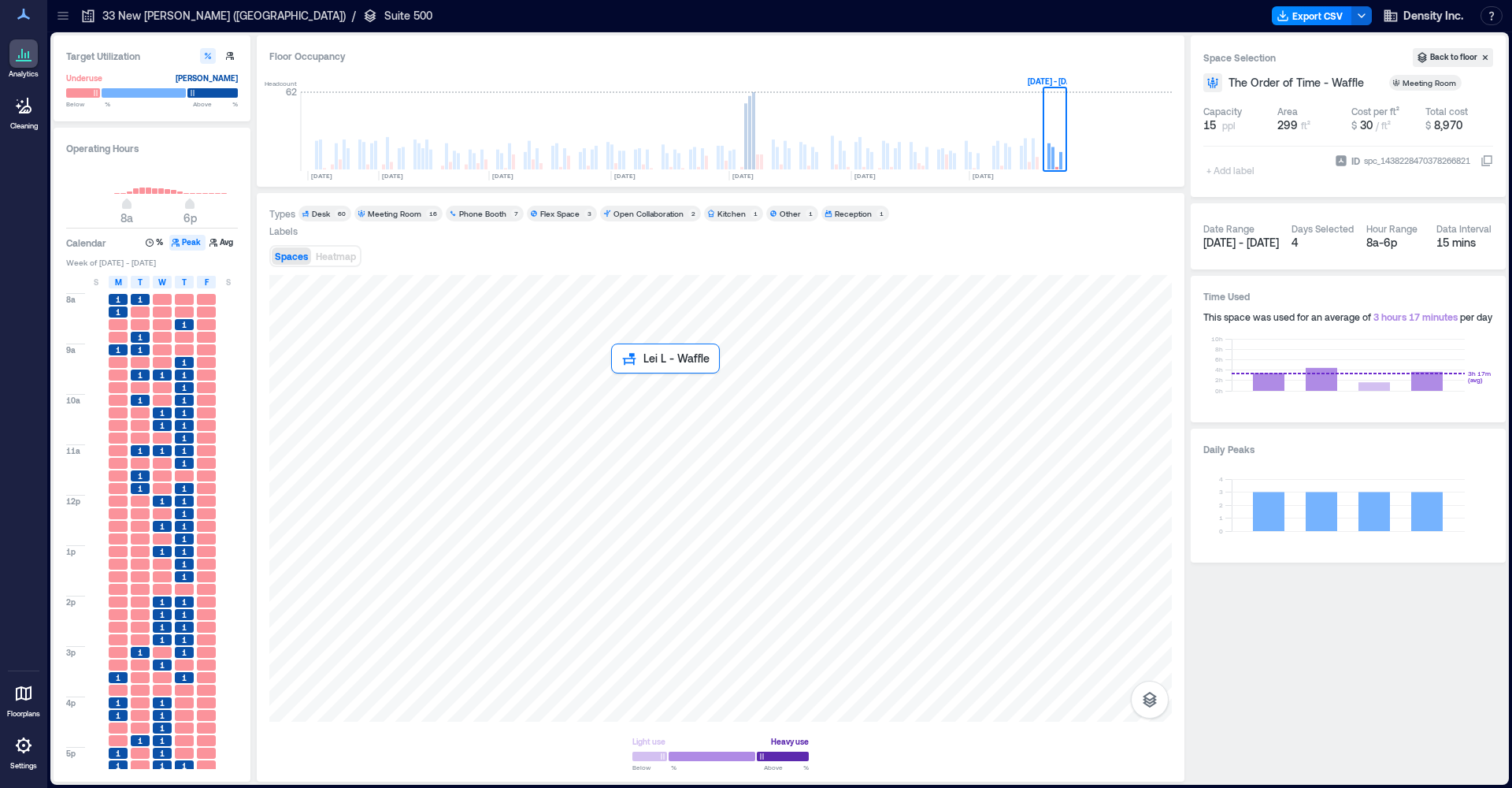 click at bounding box center (721, 498) 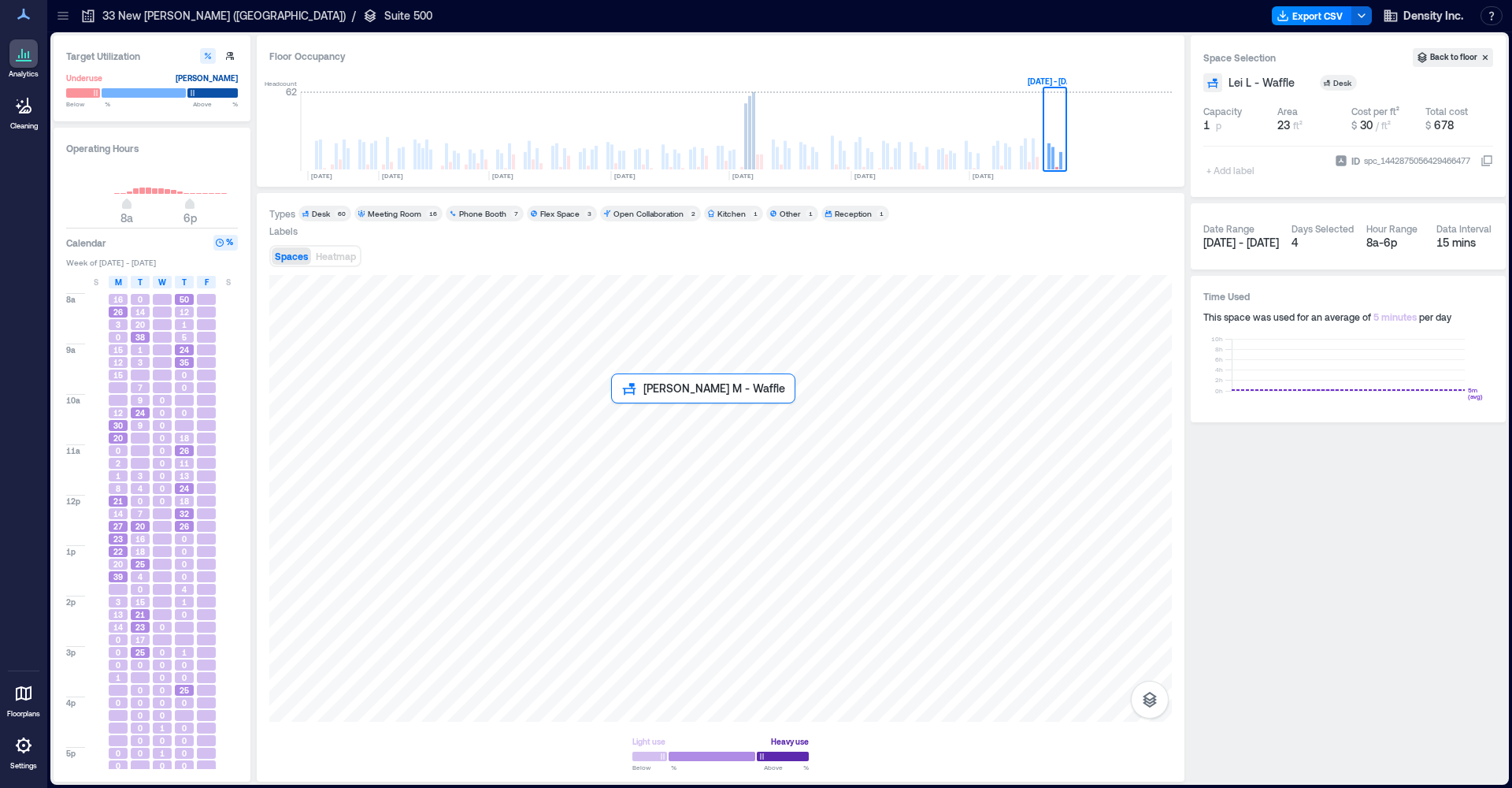 click at bounding box center (721, 498) 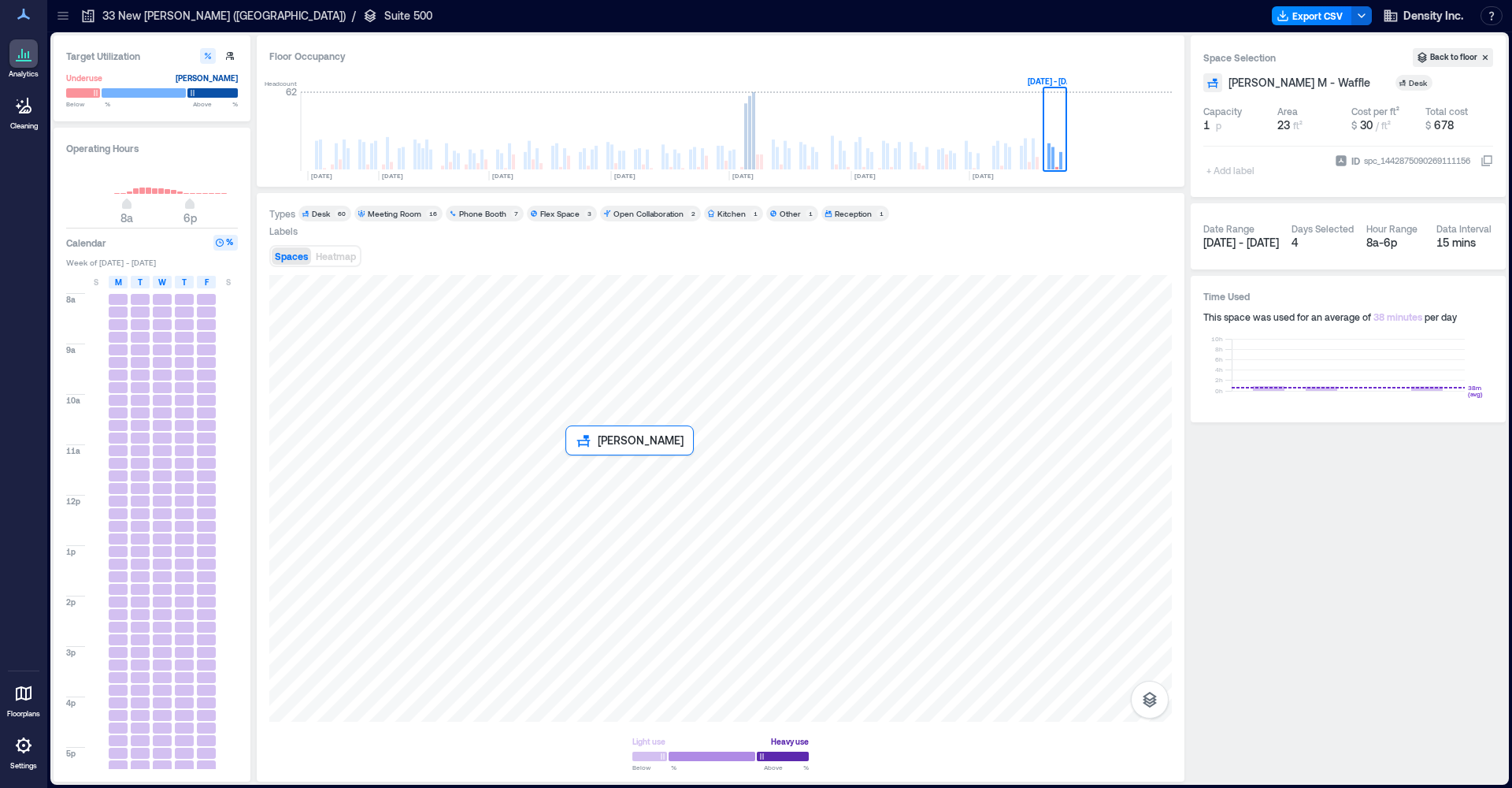 click at bounding box center [721, 498] 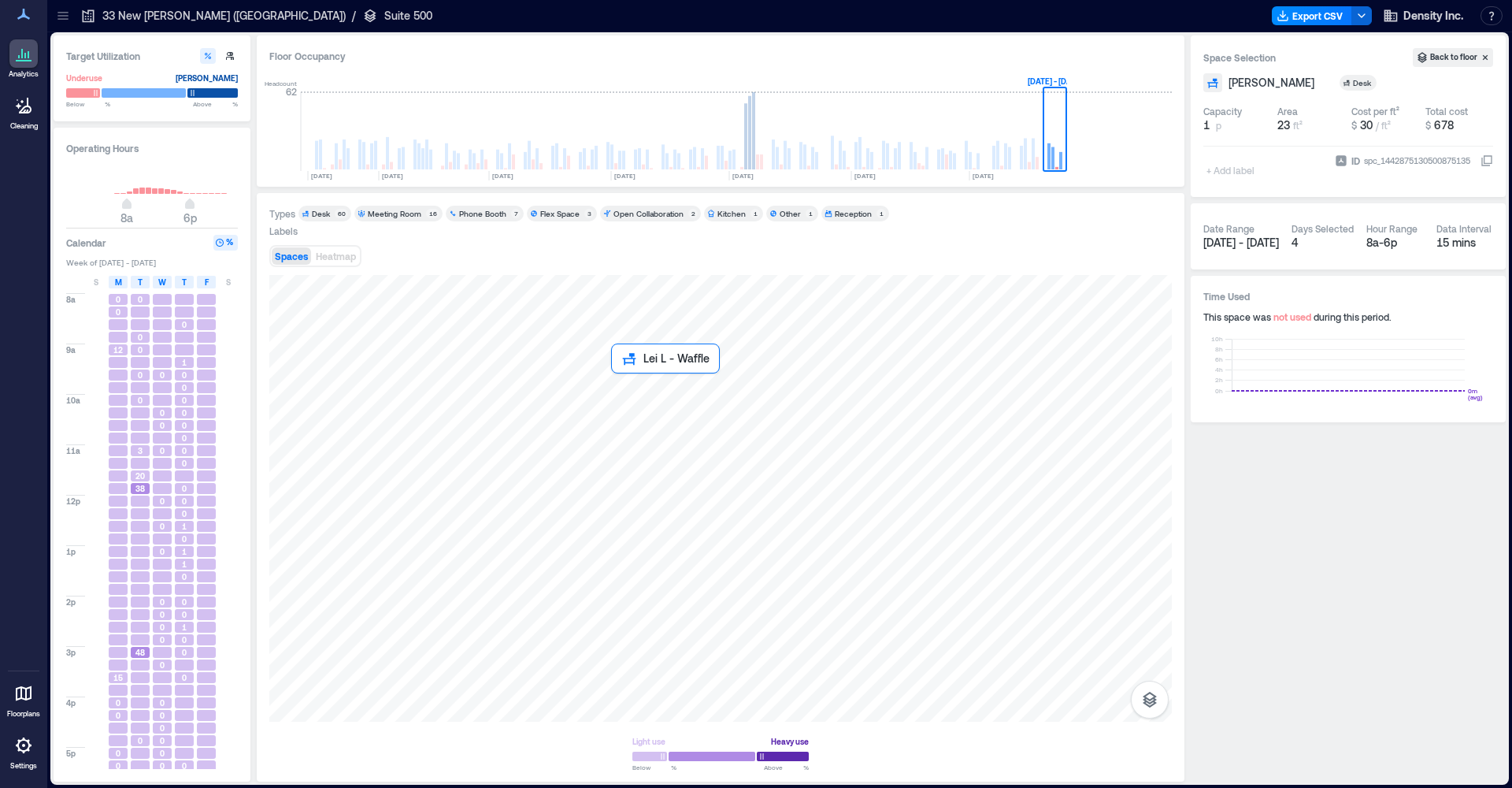 click at bounding box center [721, 498] 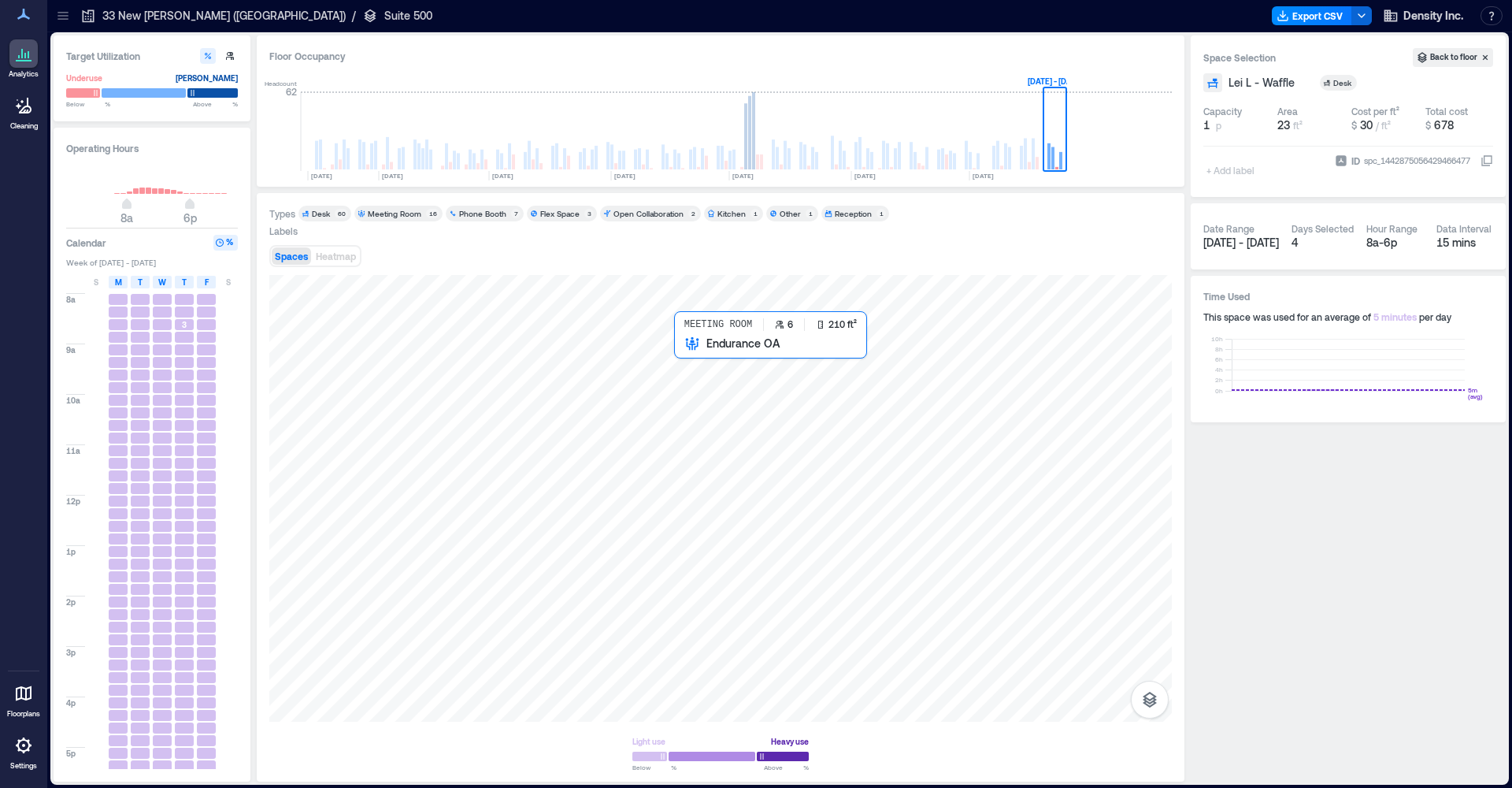 click at bounding box center (721, 498) 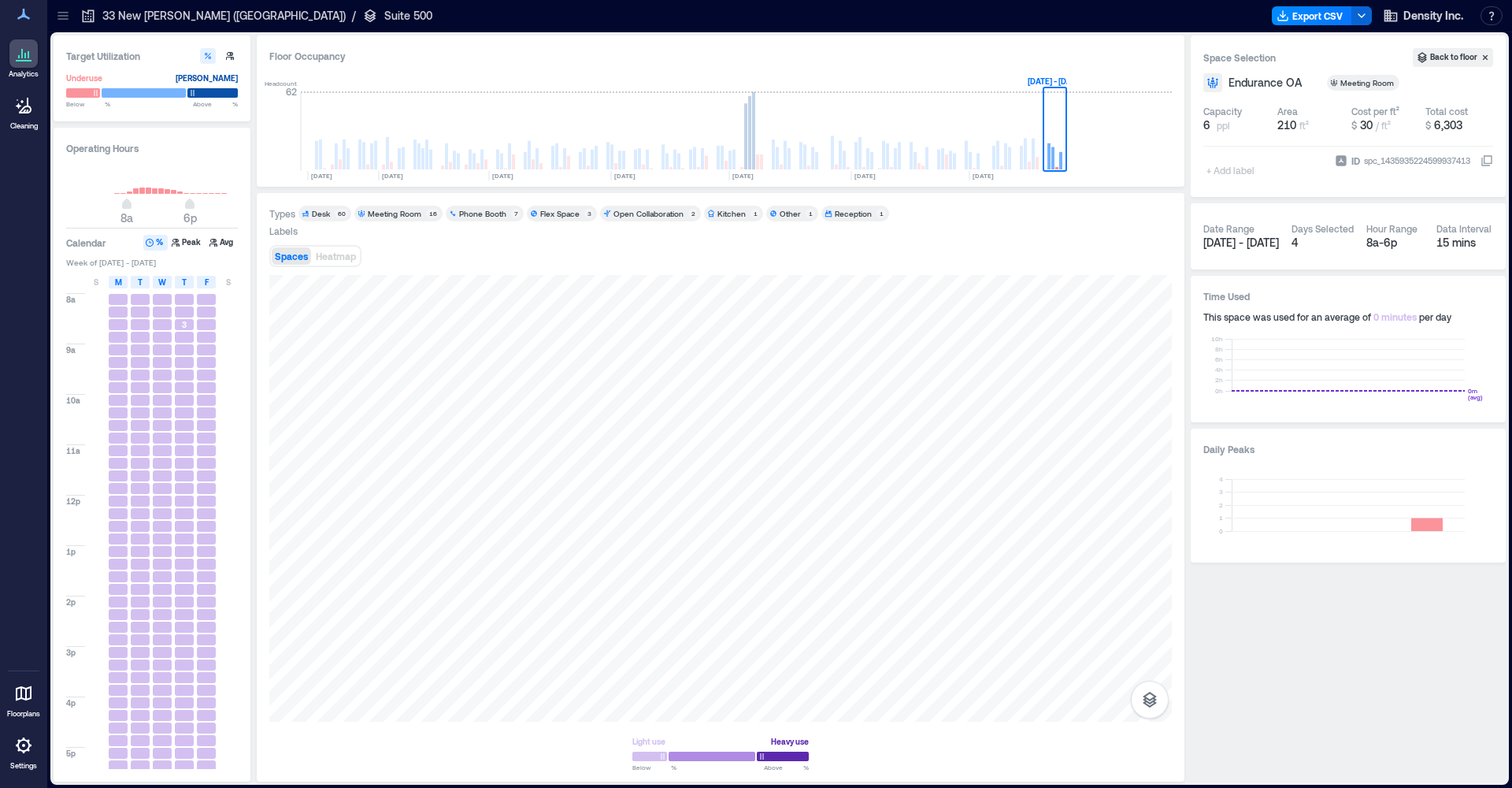 click on "Desk" at bounding box center (321, 214) 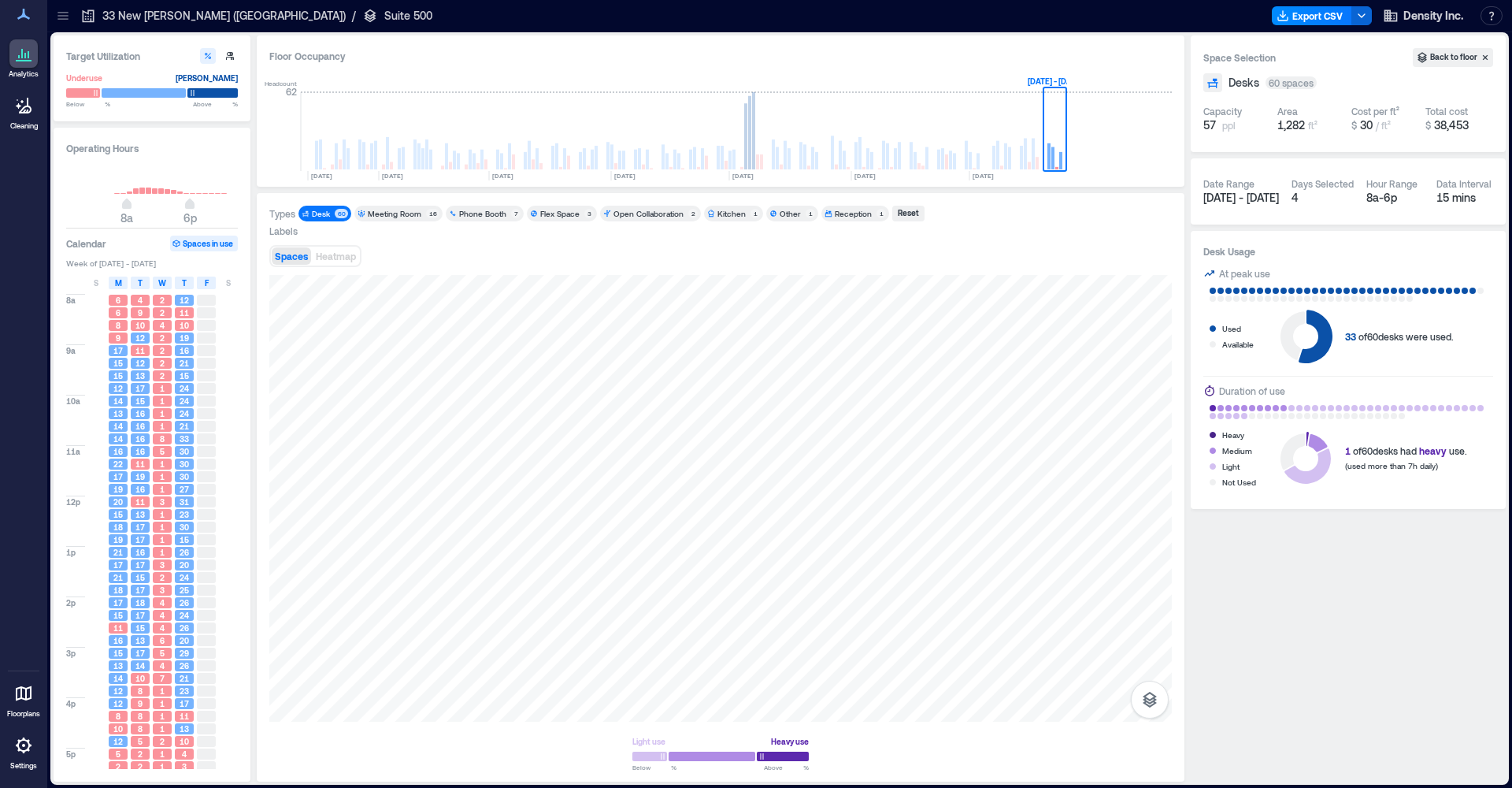 click on "Meeting Room" at bounding box center (395, 214) 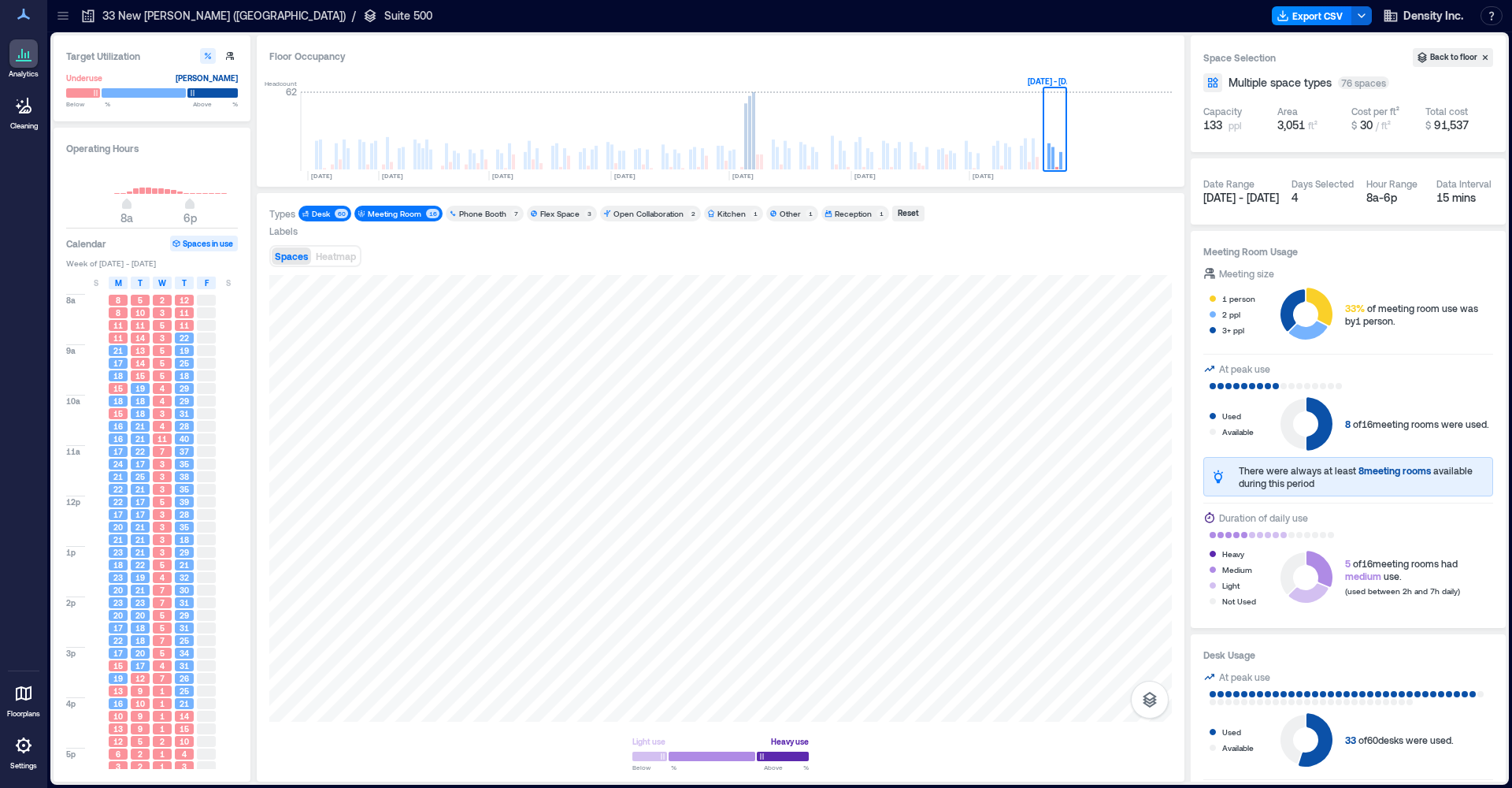 click on "Meeting Room" at bounding box center (395, 214) 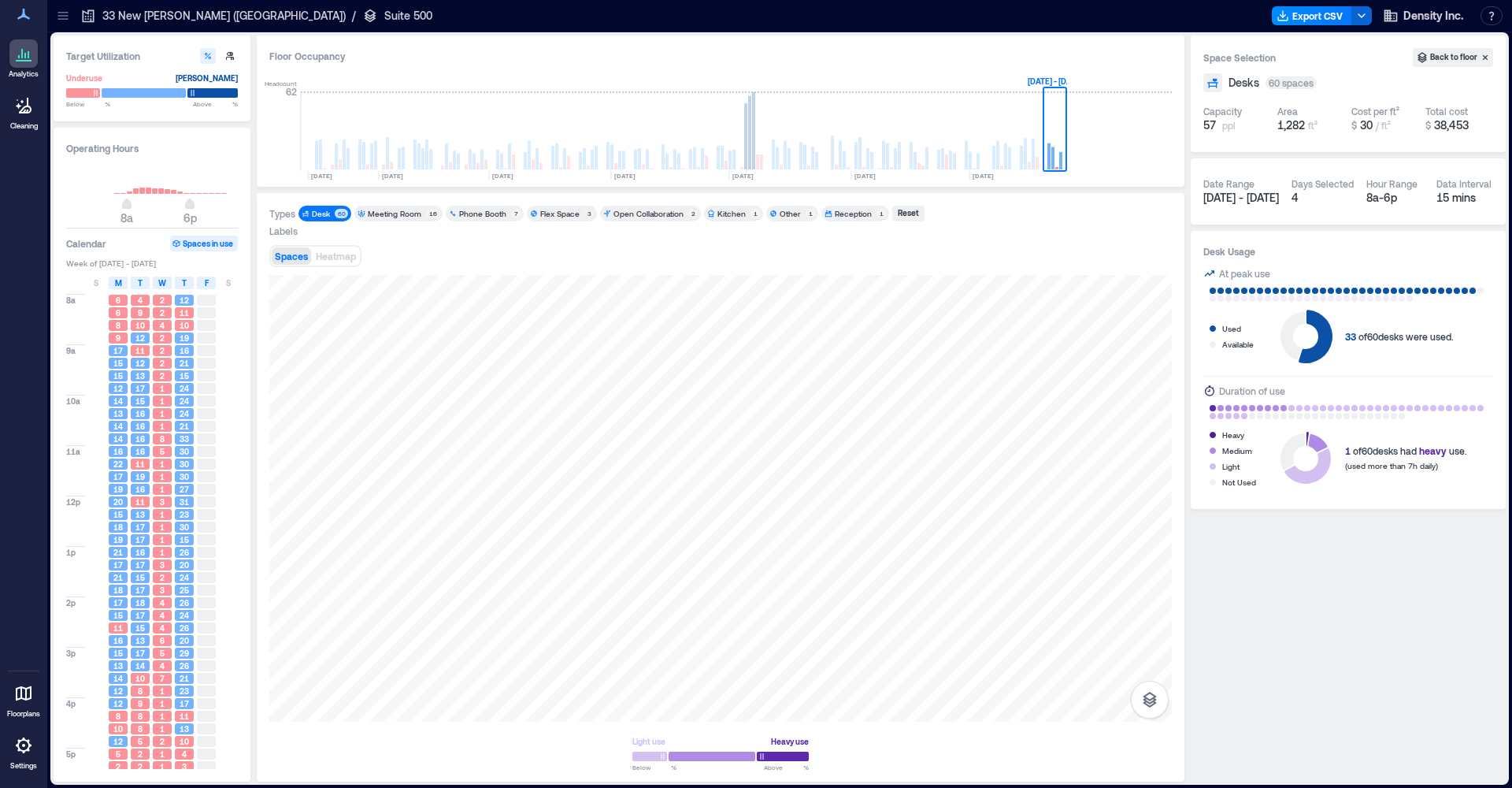 click on "Phone Booth" at bounding box center [483, 214] 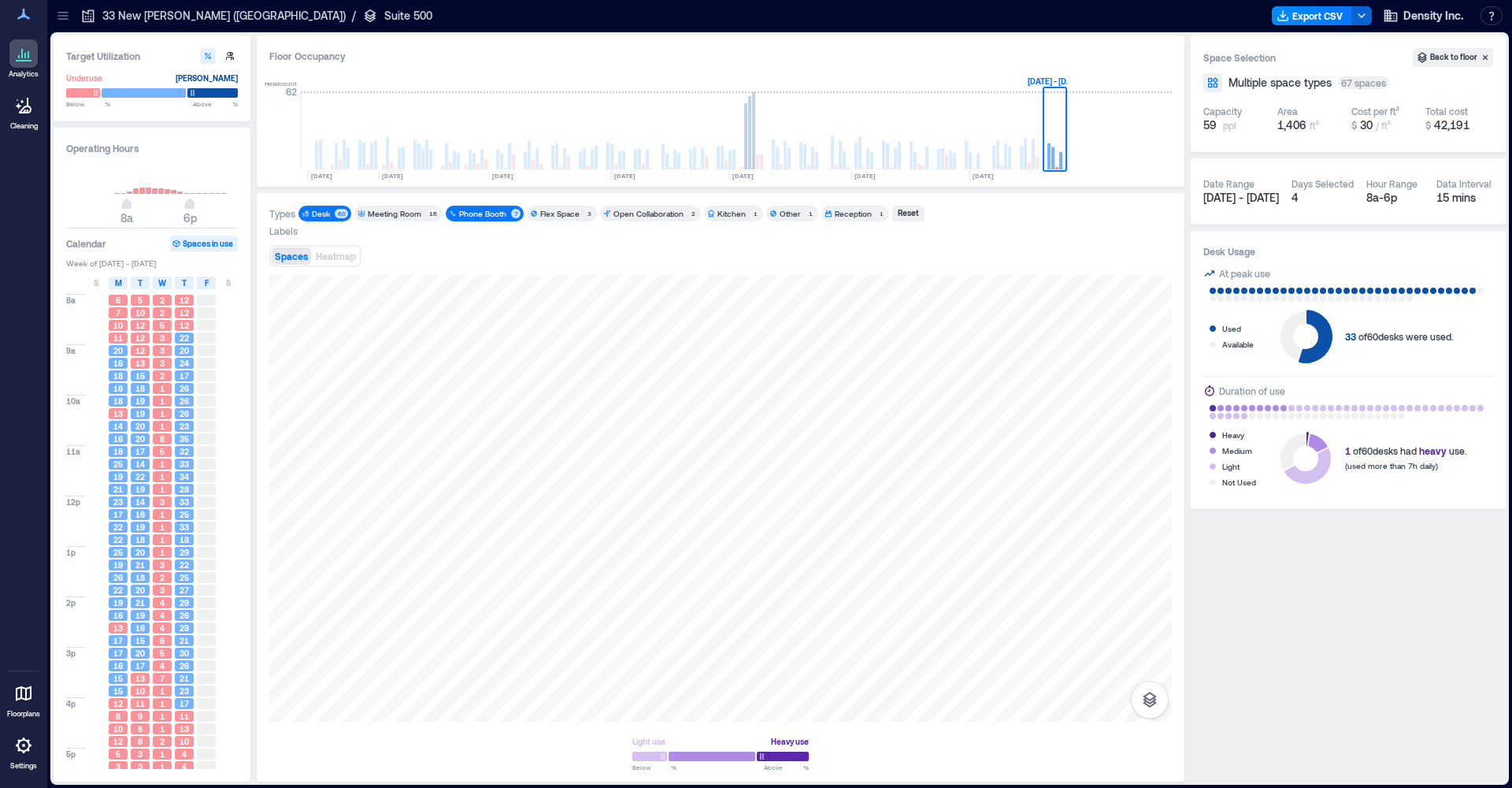 click on "Phone Booth" at bounding box center (483, 214) 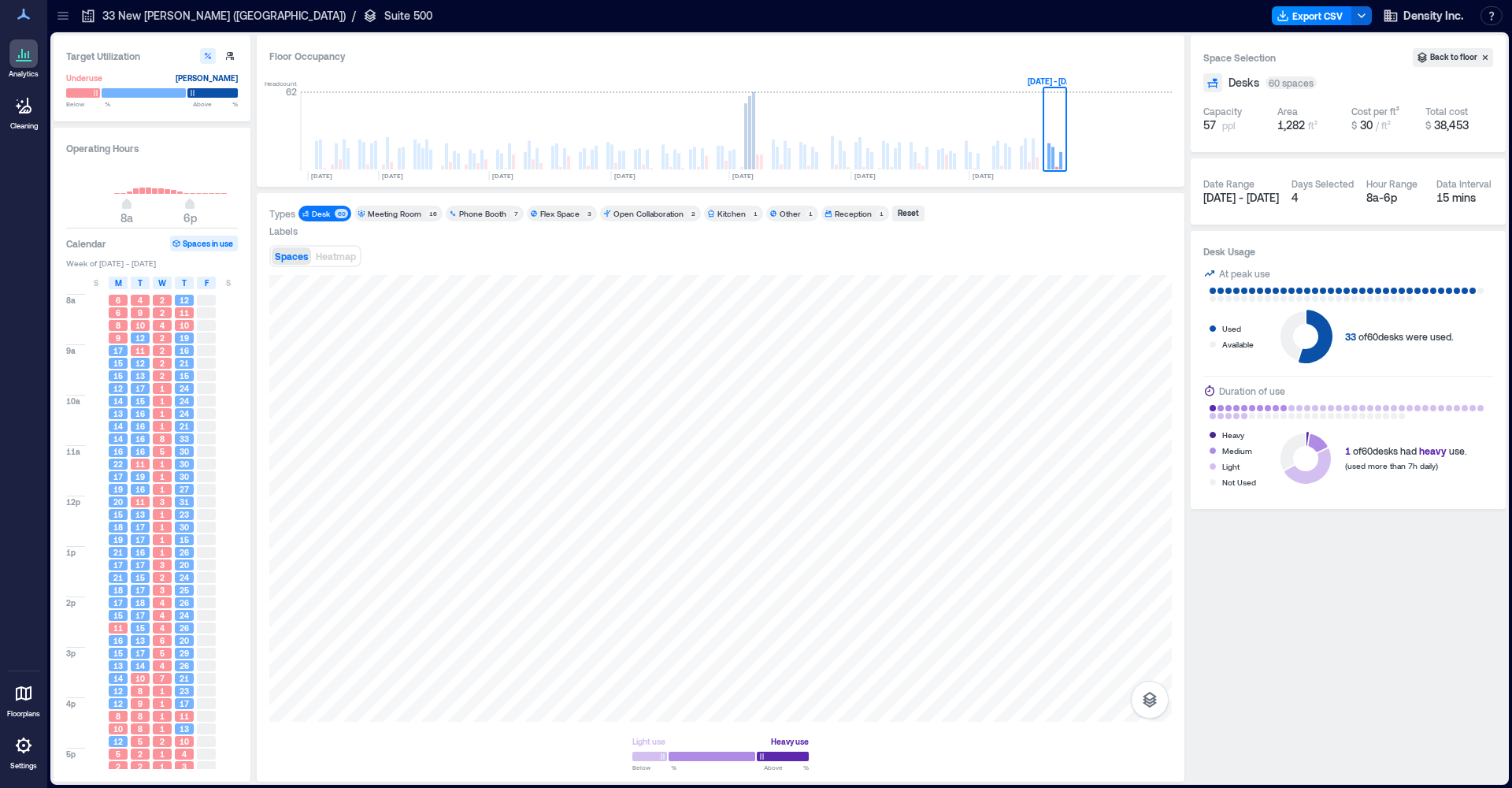 click on "Flex Space" at bounding box center (560, 214) 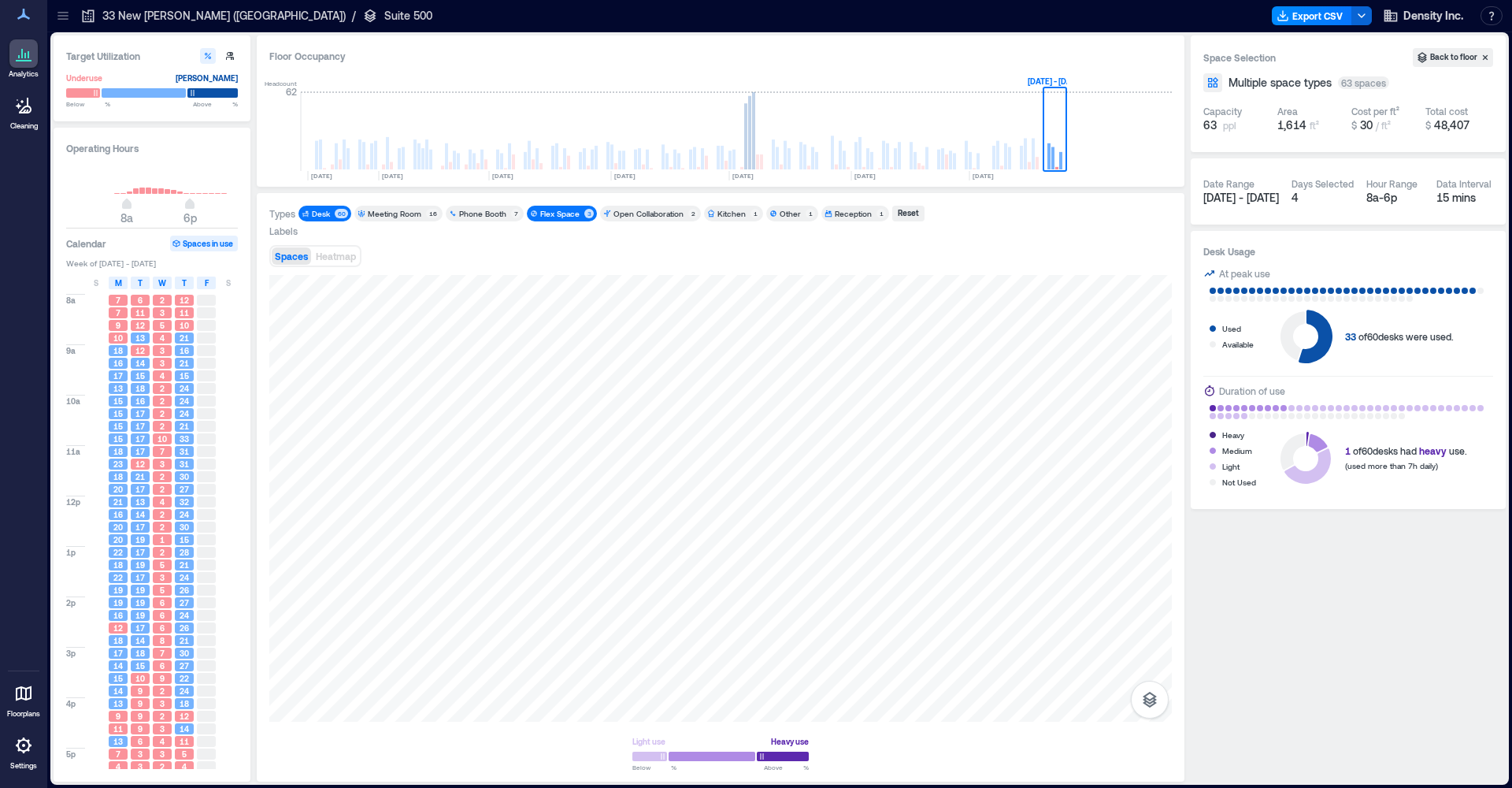 click on "Flex Space" at bounding box center (560, 214) 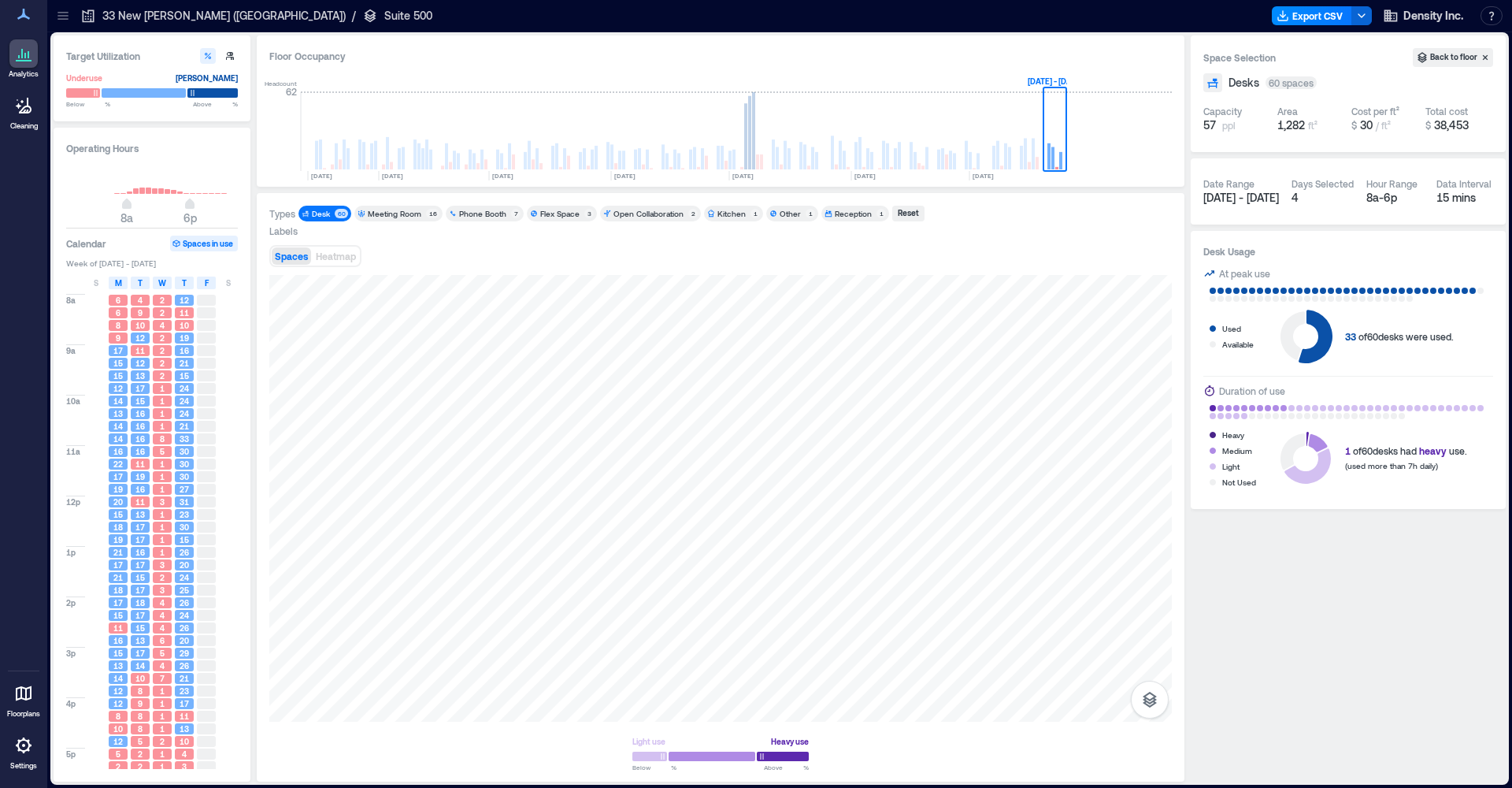 click on "Open Collaboration 2" at bounding box center (650, 214) 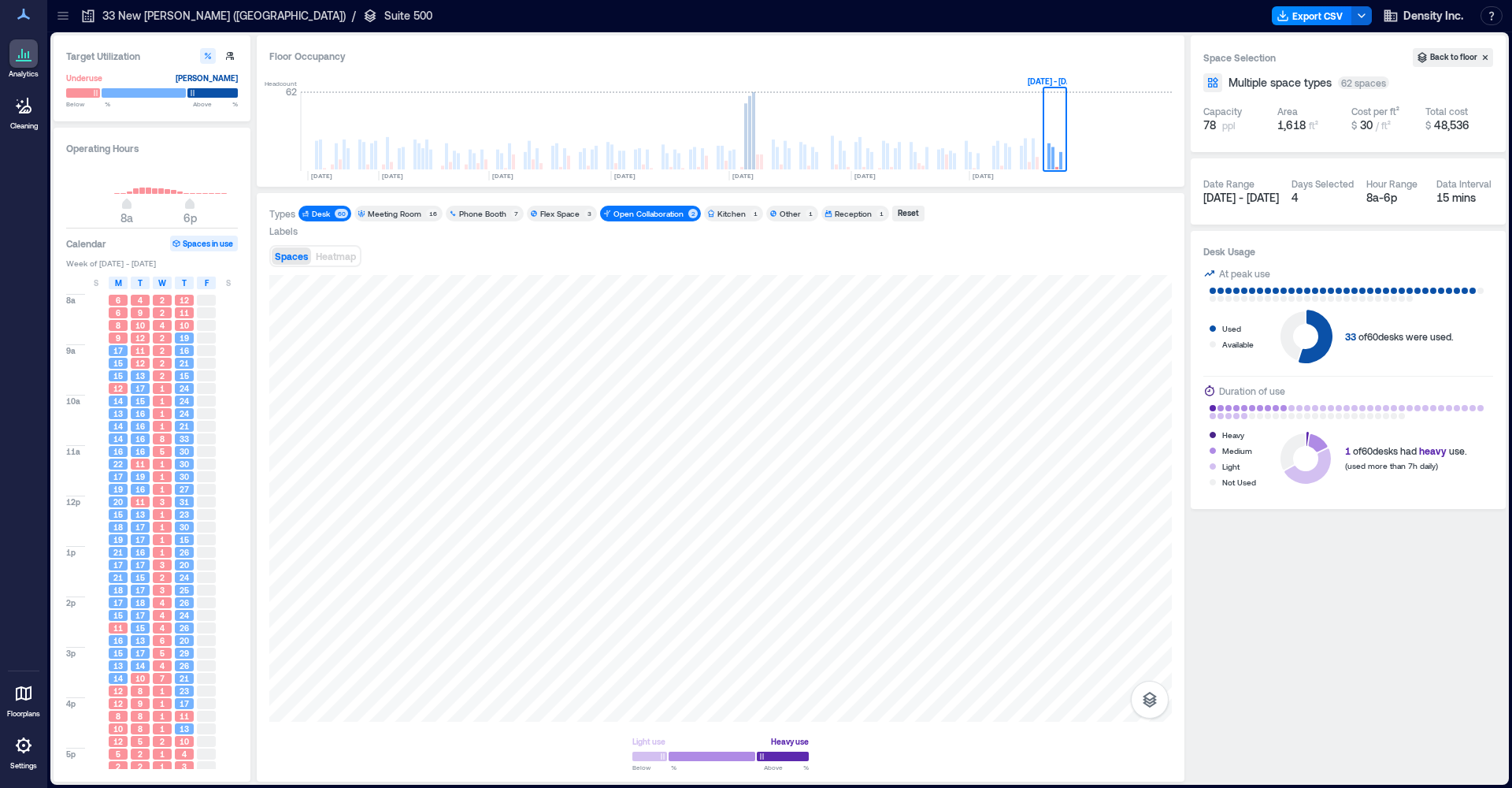 click on "Open Collaboration 2" at bounding box center [650, 214] 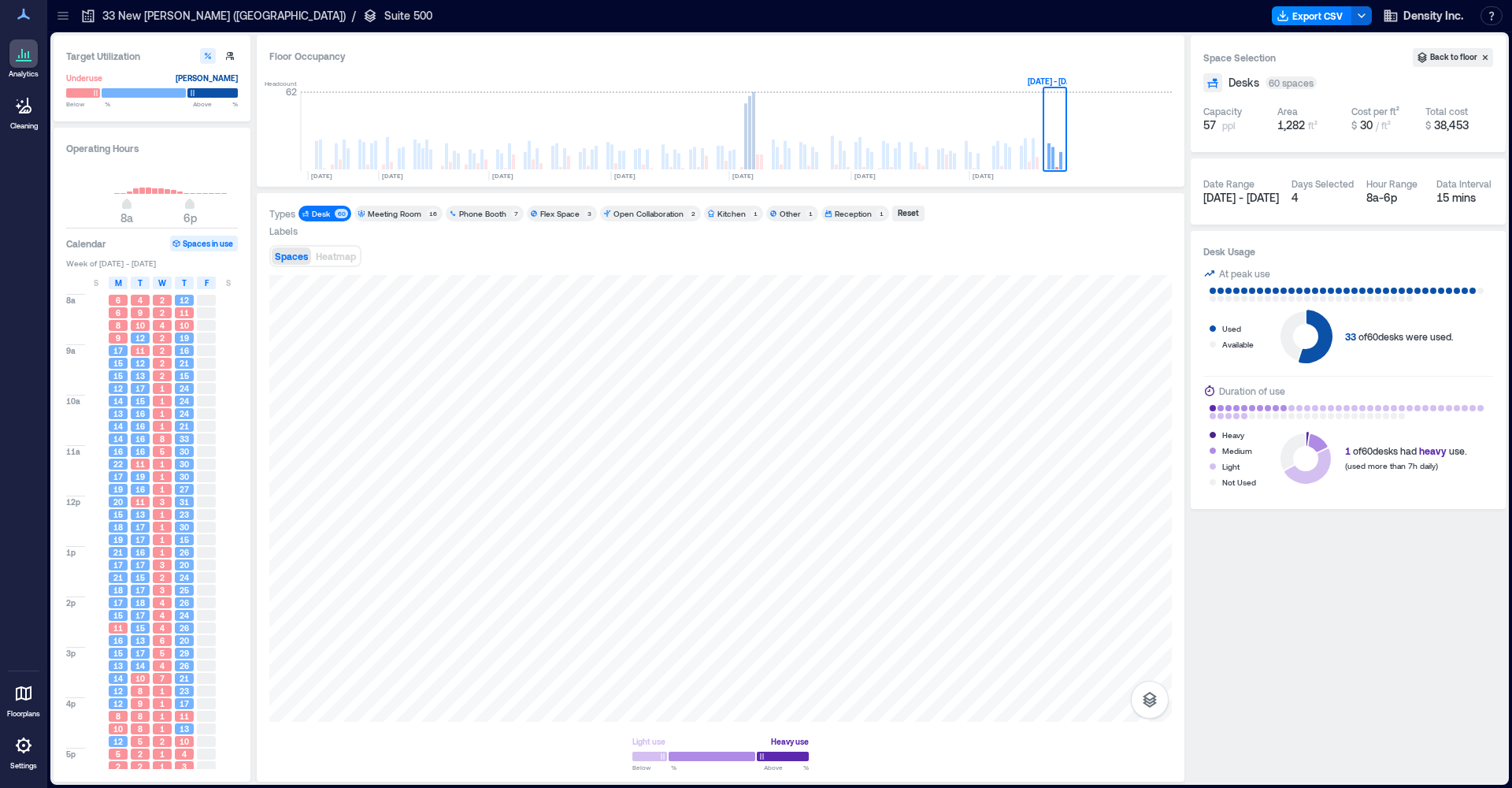 click on "Kitchen" at bounding box center [732, 214] 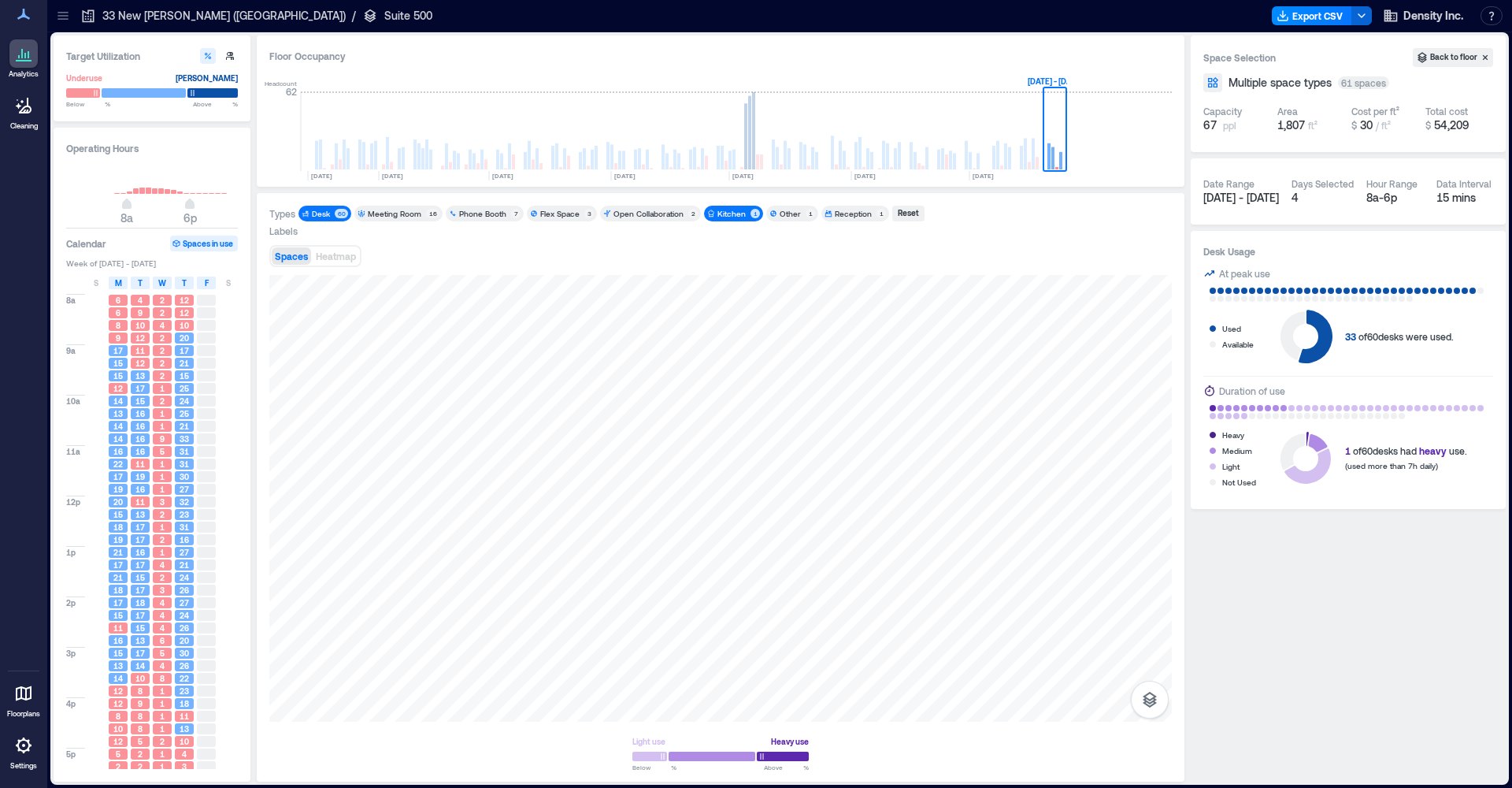 click on "Kitchen" at bounding box center [732, 214] 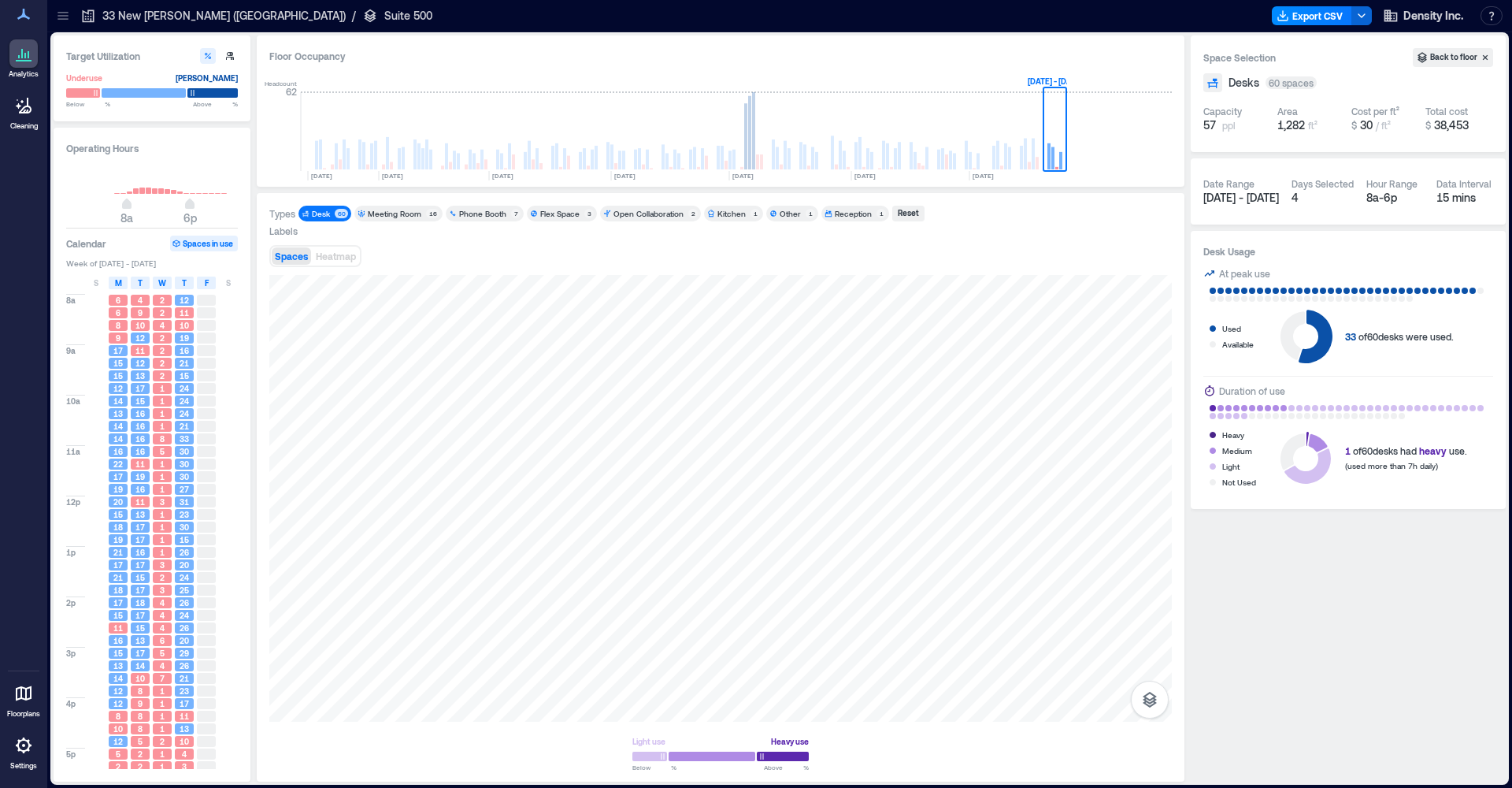 click on "Other" at bounding box center (790, 214) 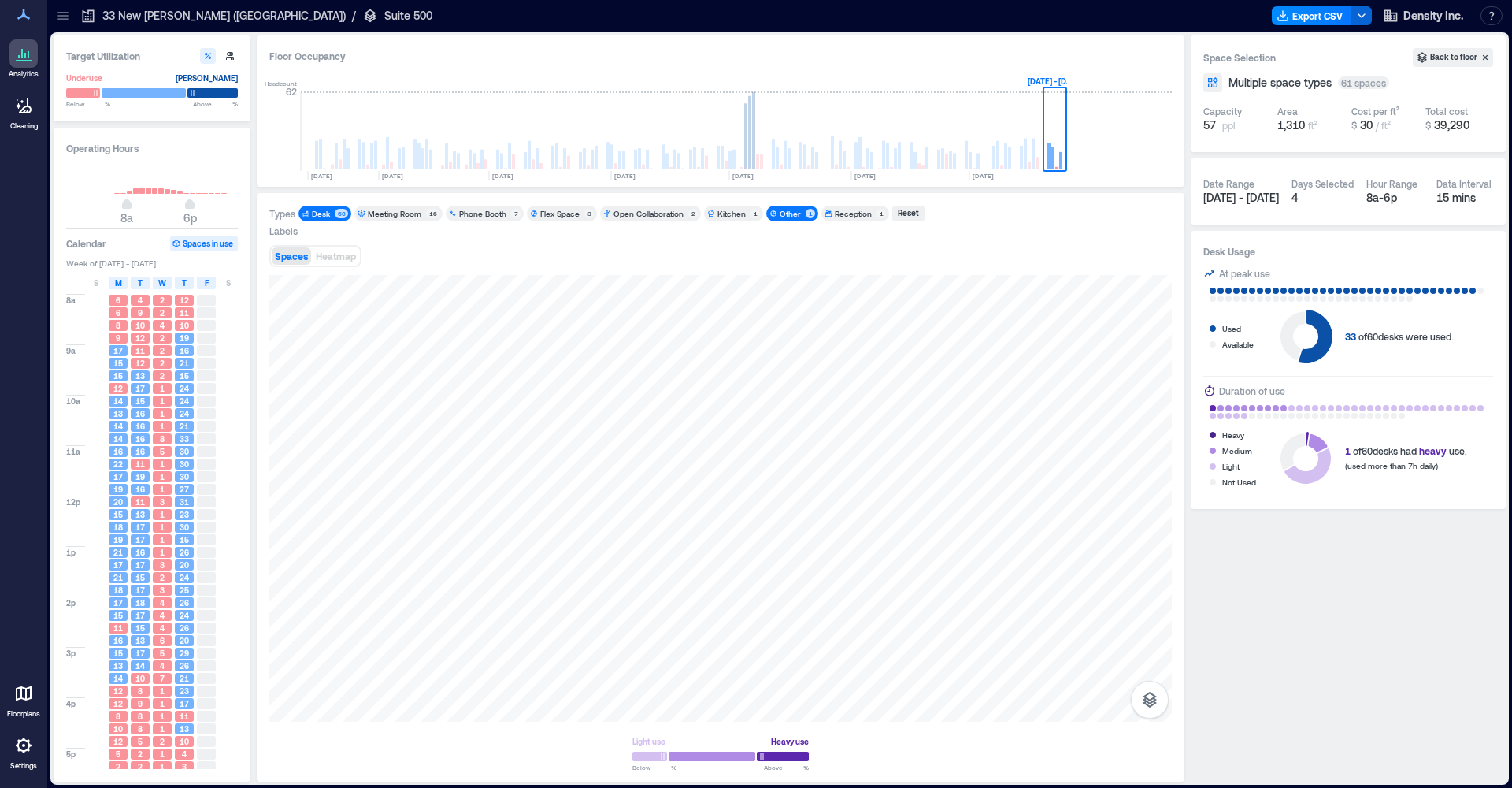 click on "Other" at bounding box center (790, 214) 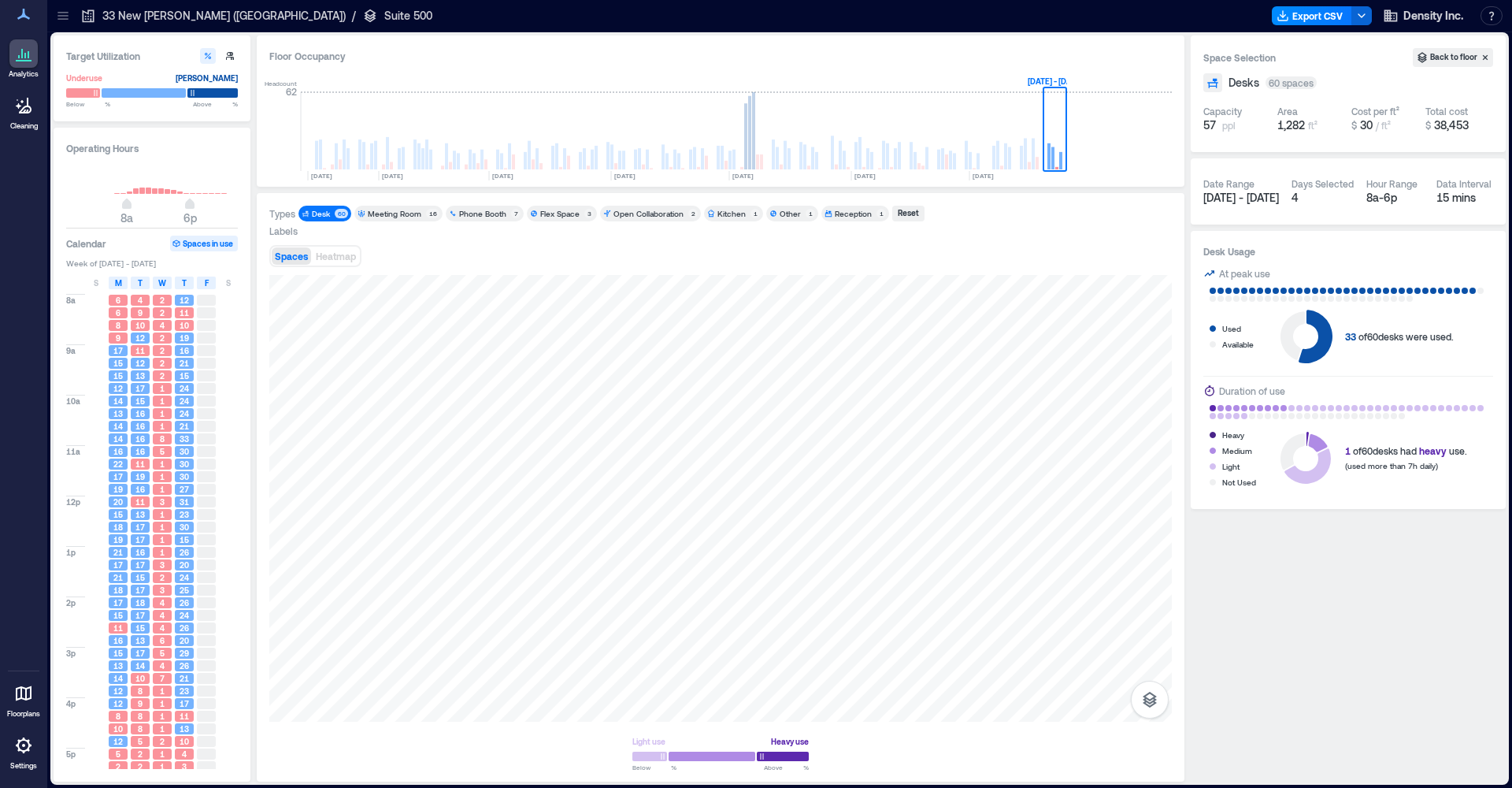 click on "Other" at bounding box center [790, 214] 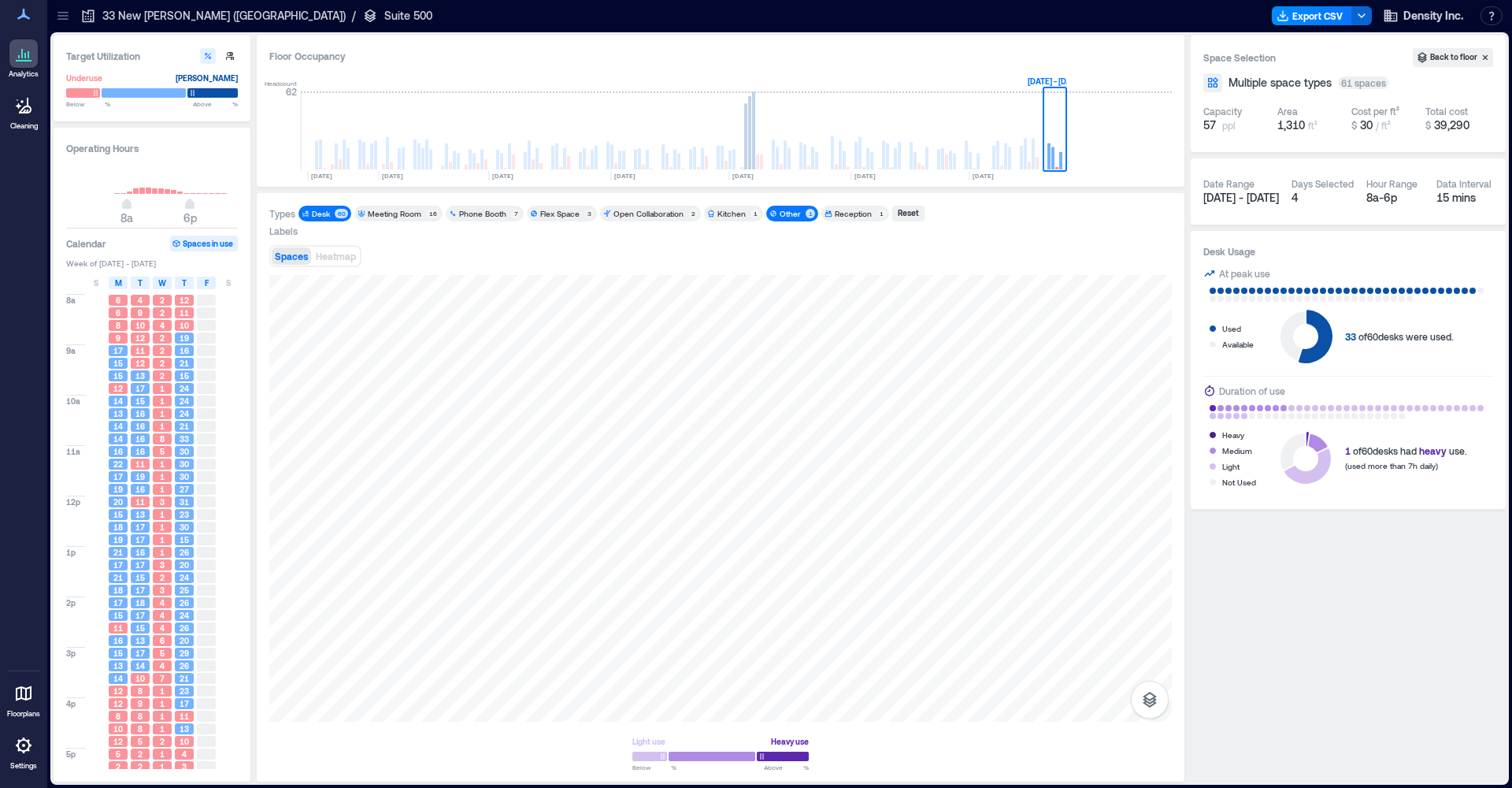 click on "Other" at bounding box center [790, 214] 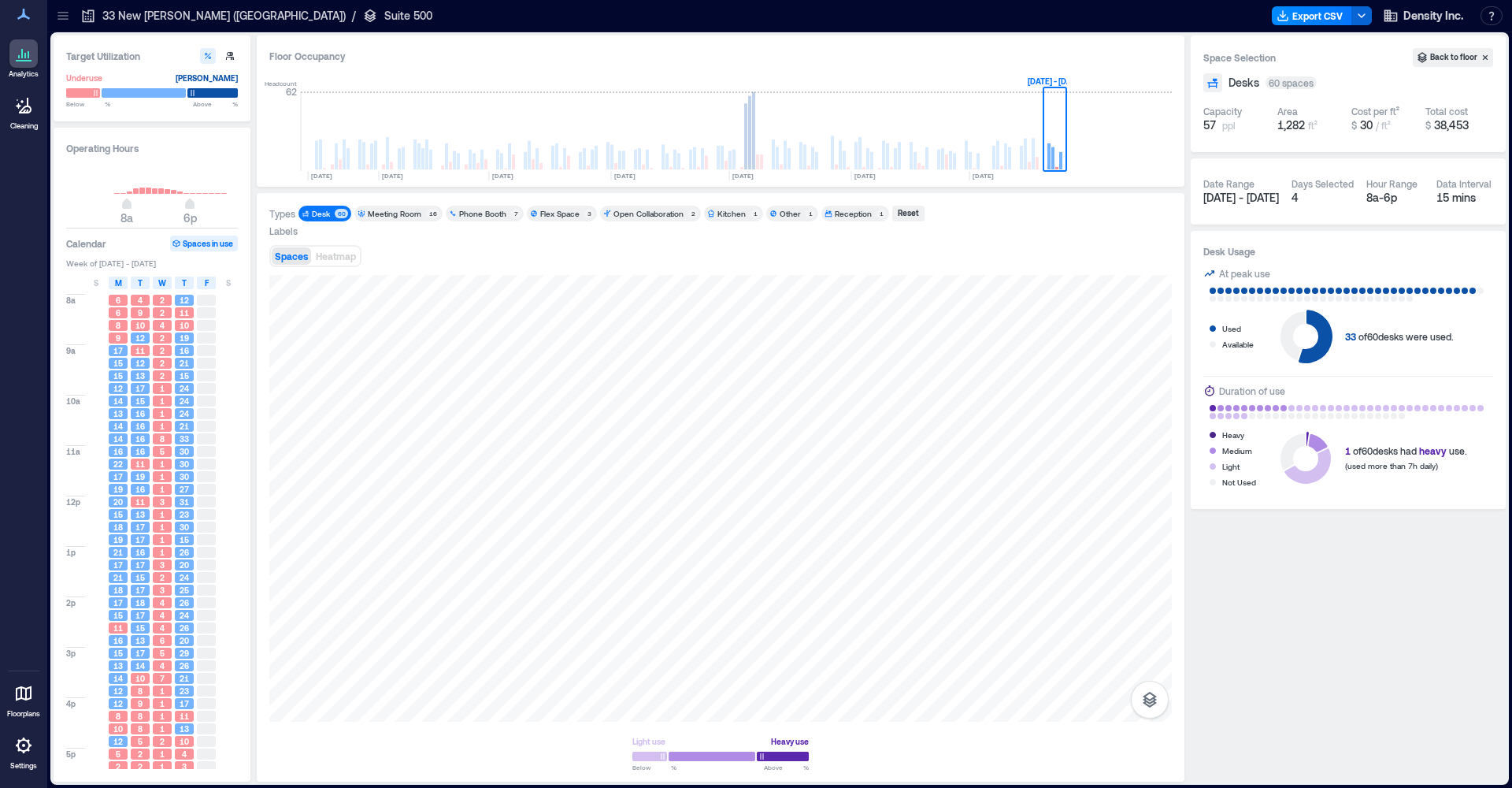 click on "Reception" at bounding box center (853, 214) 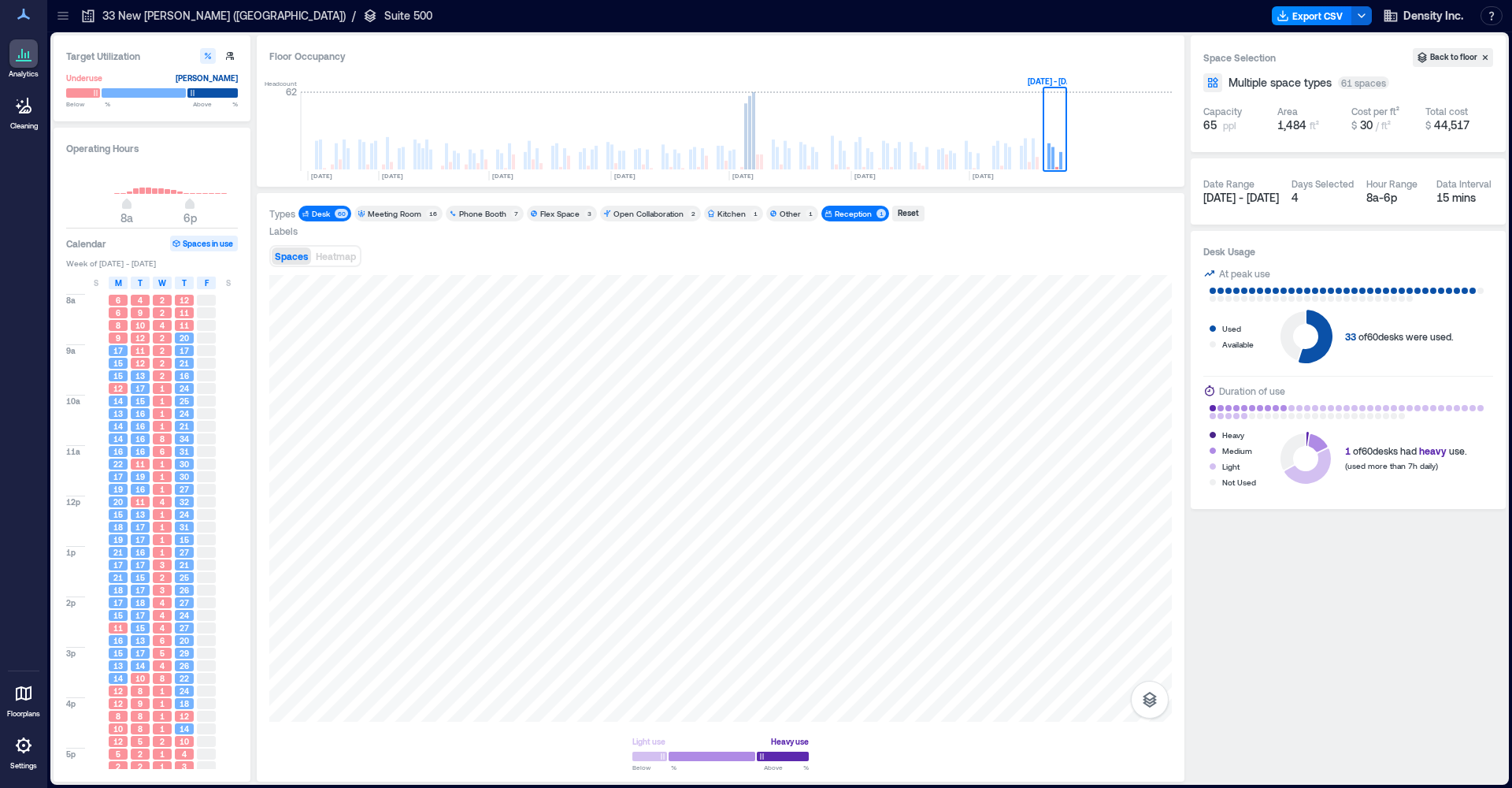 click on "Reception" at bounding box center (853, 214) 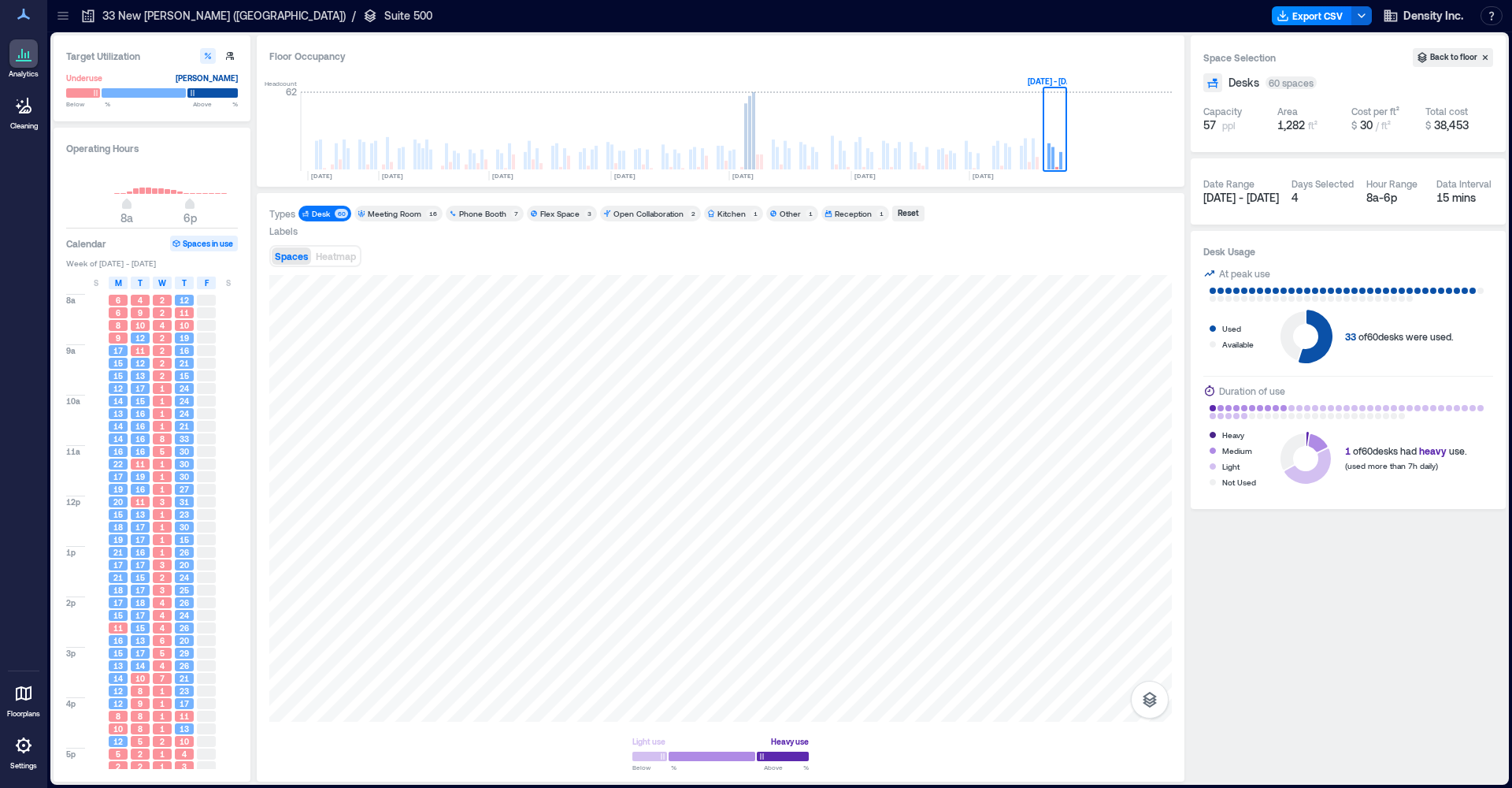 click 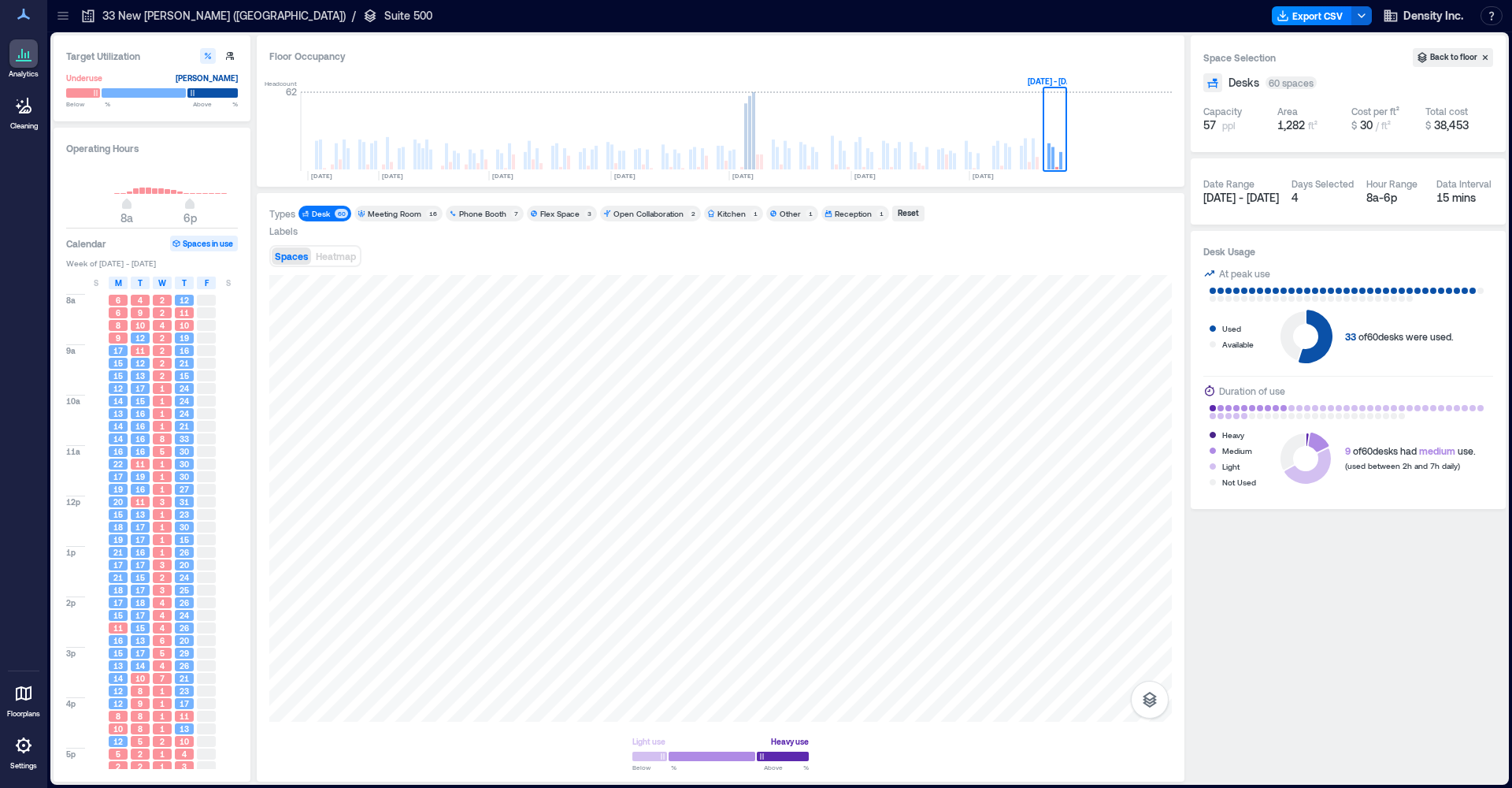 click 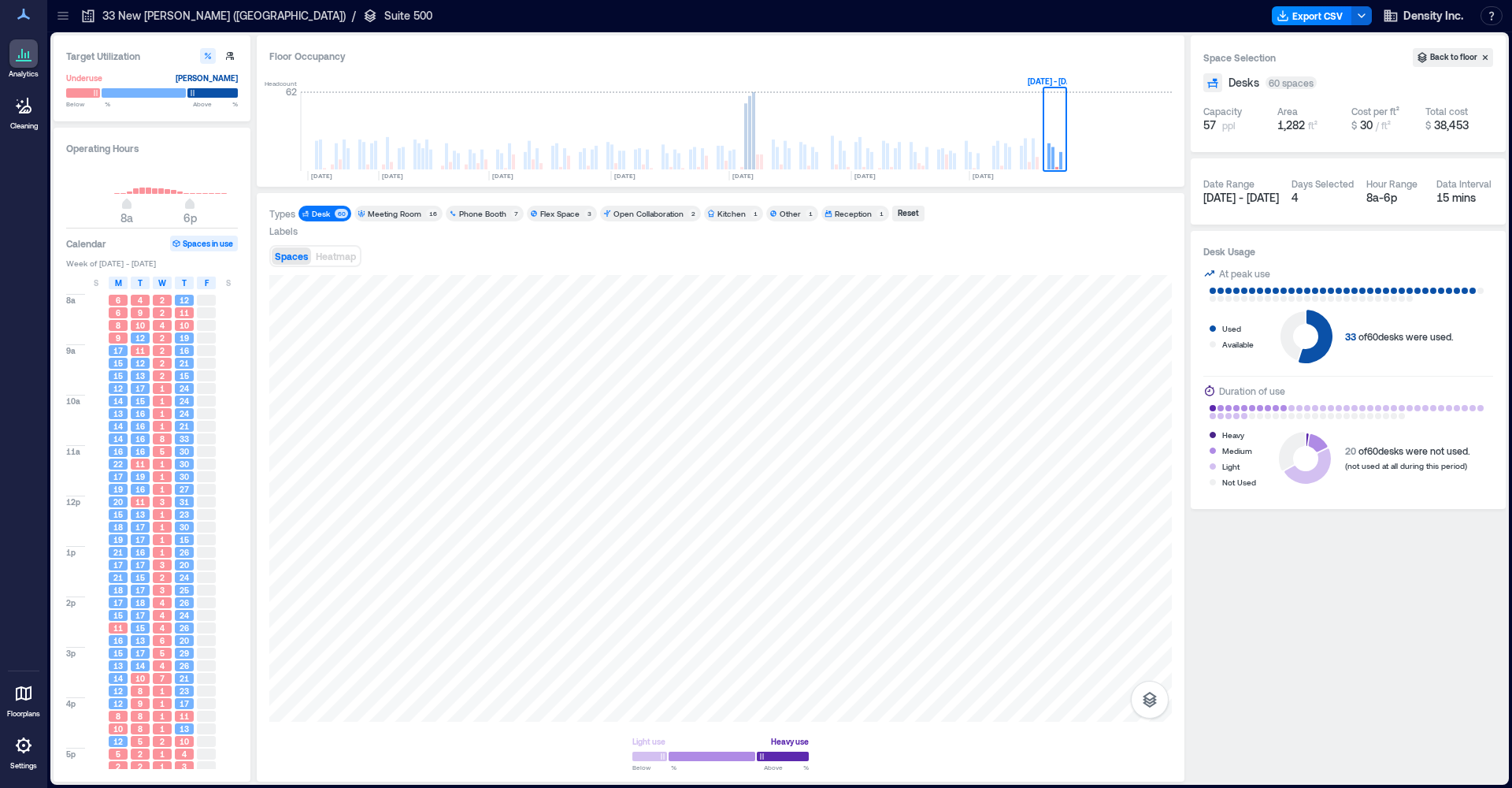 click 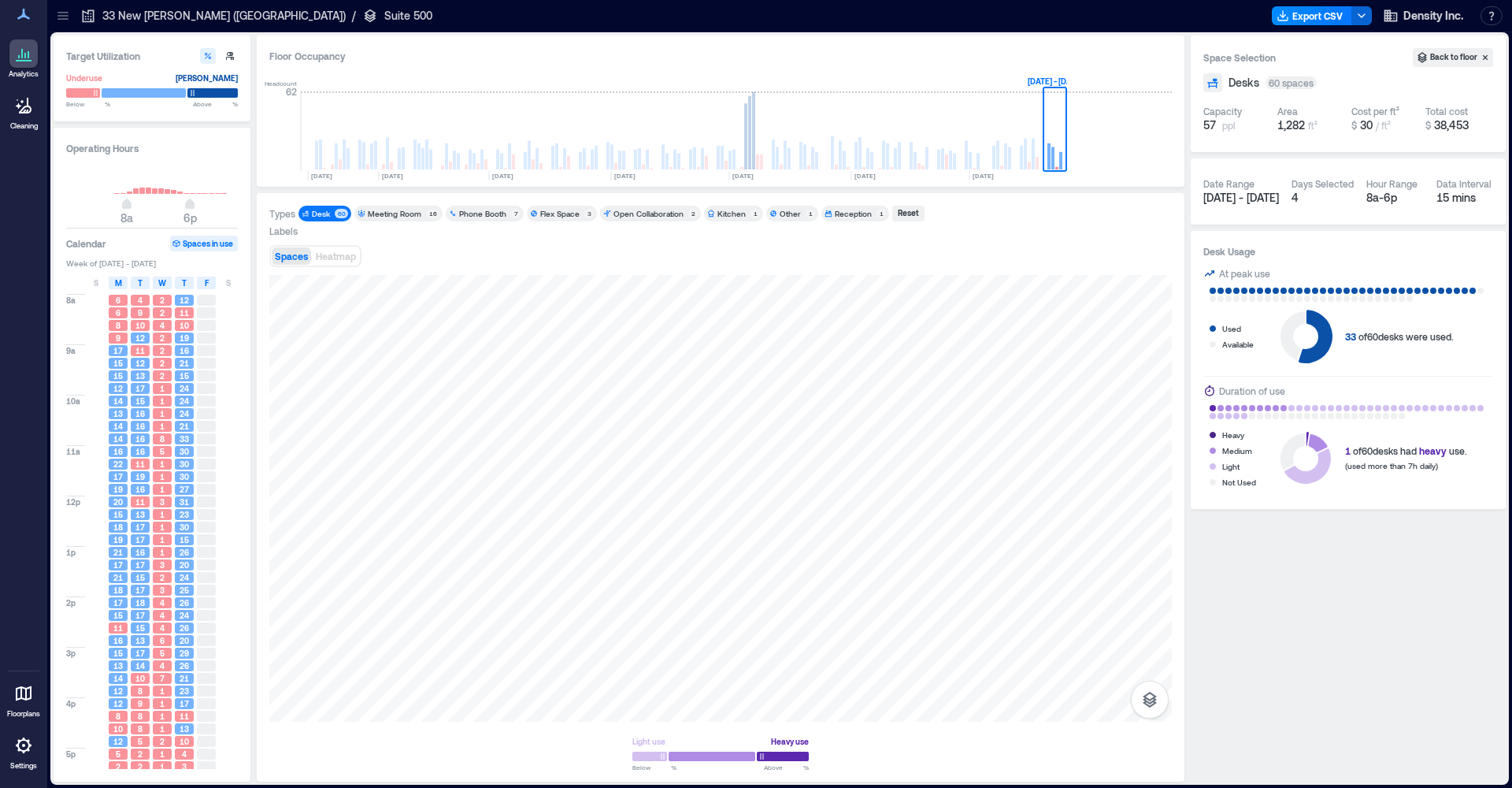 click 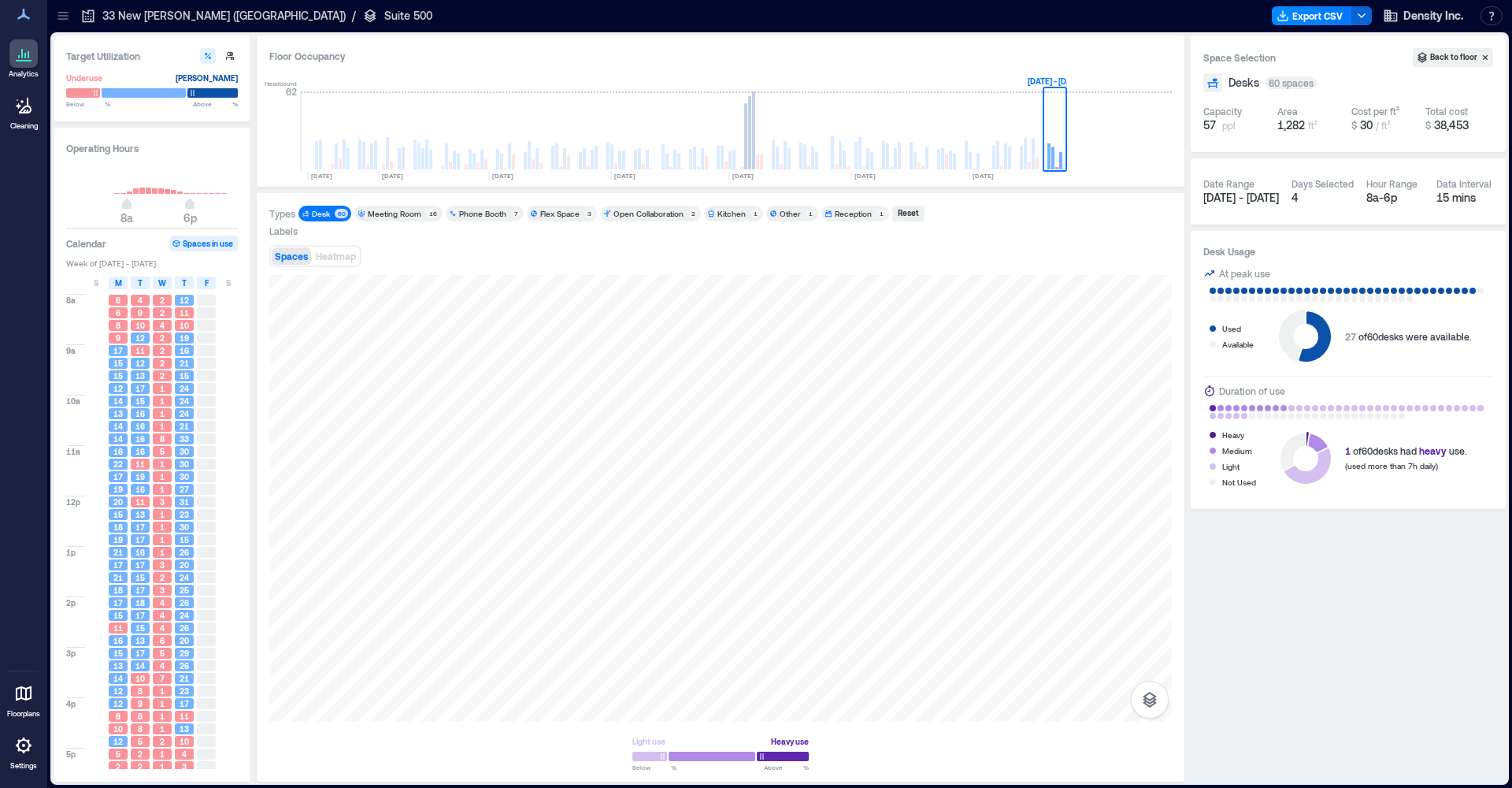 click 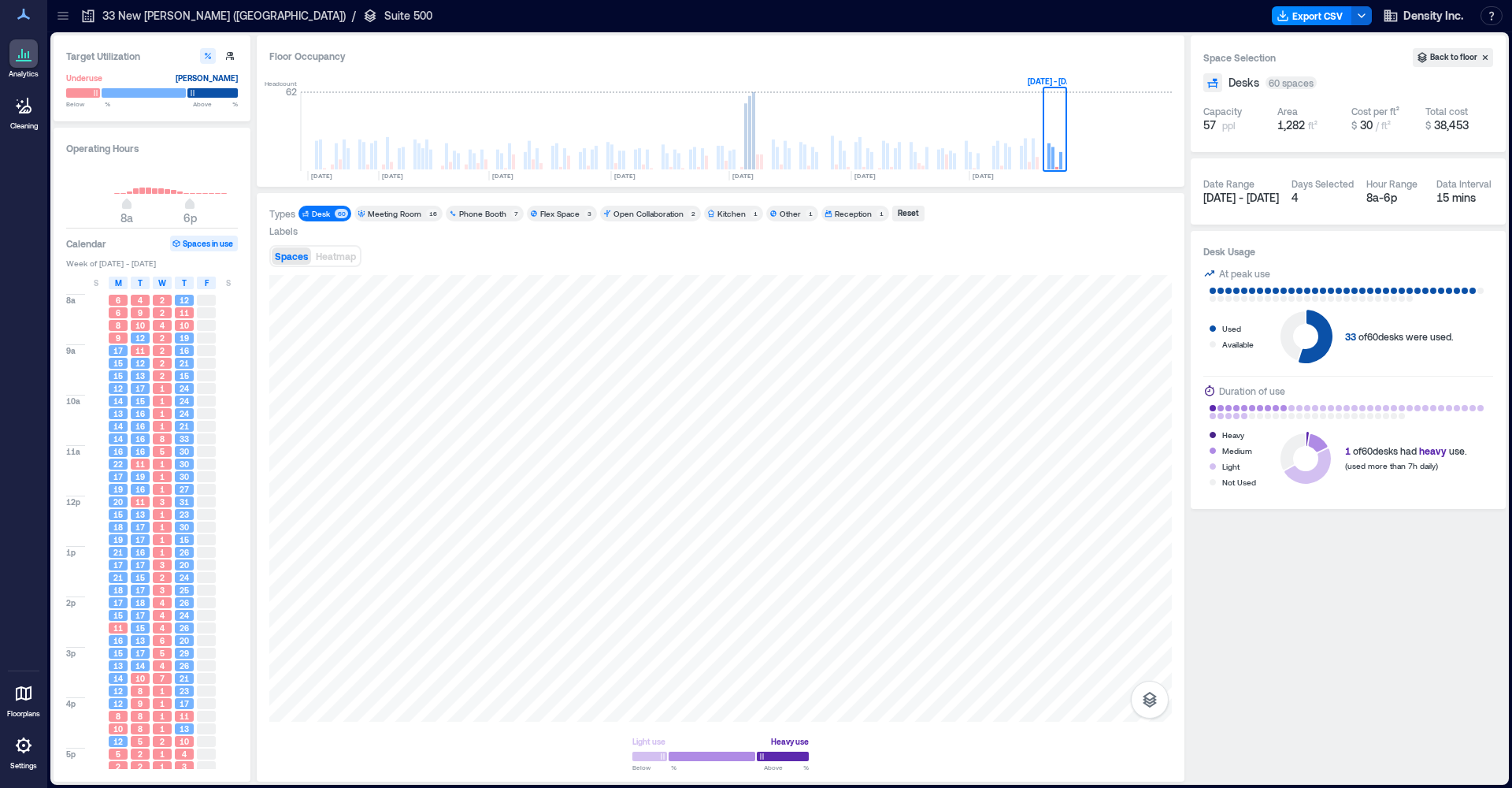 click 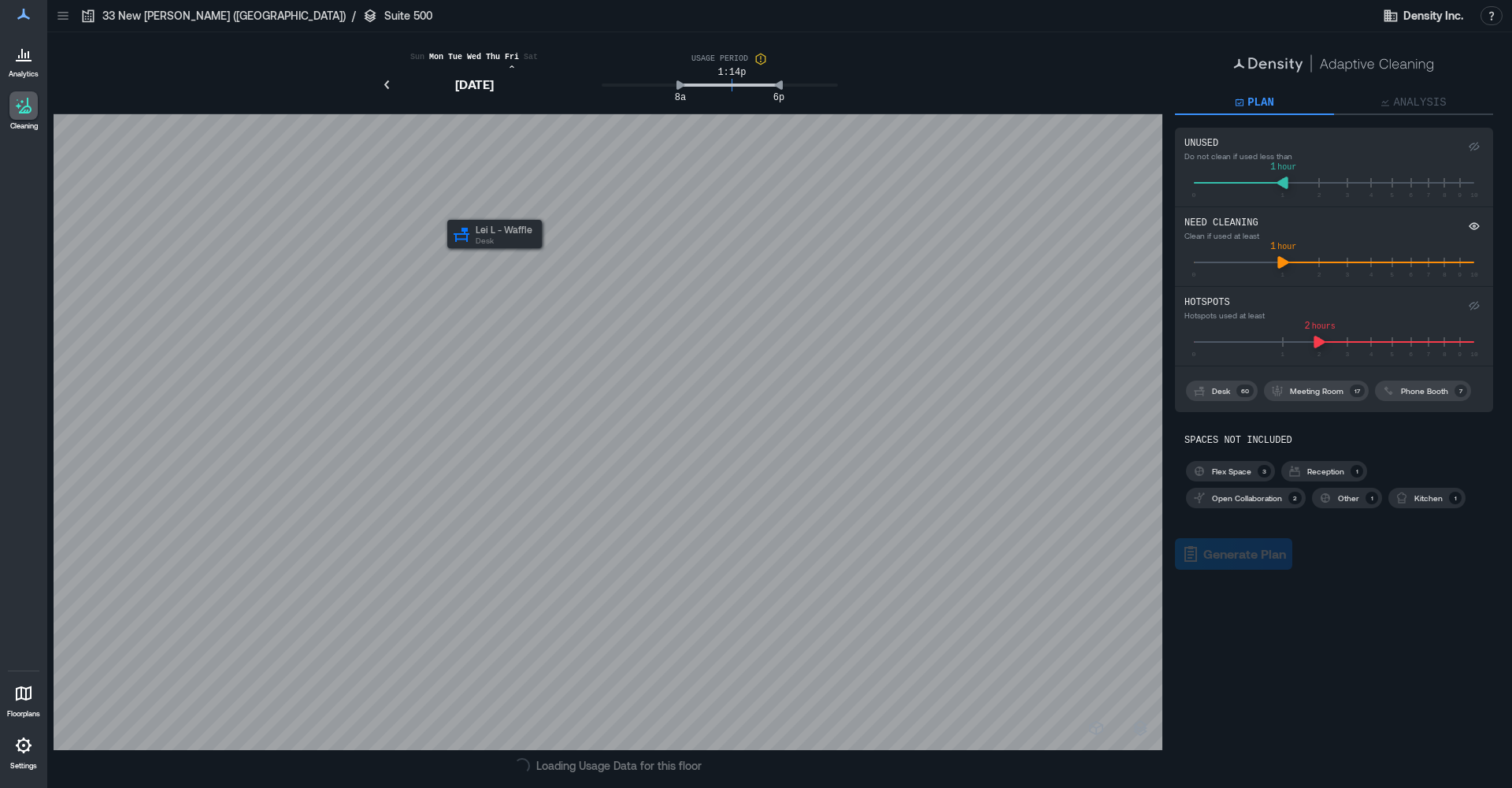 click at bounding box center [608, 432] 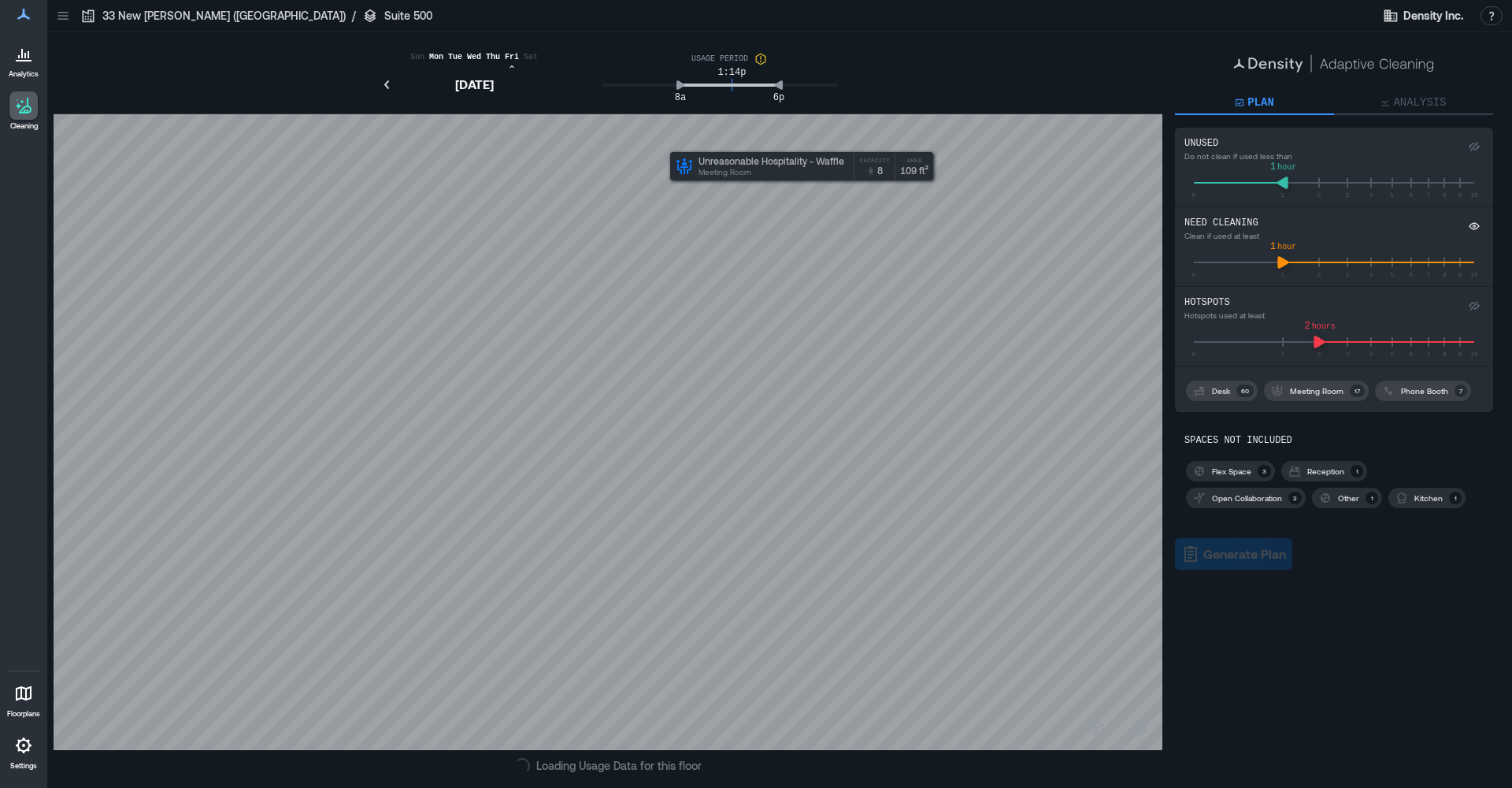 click at bounding box center [608, 432] 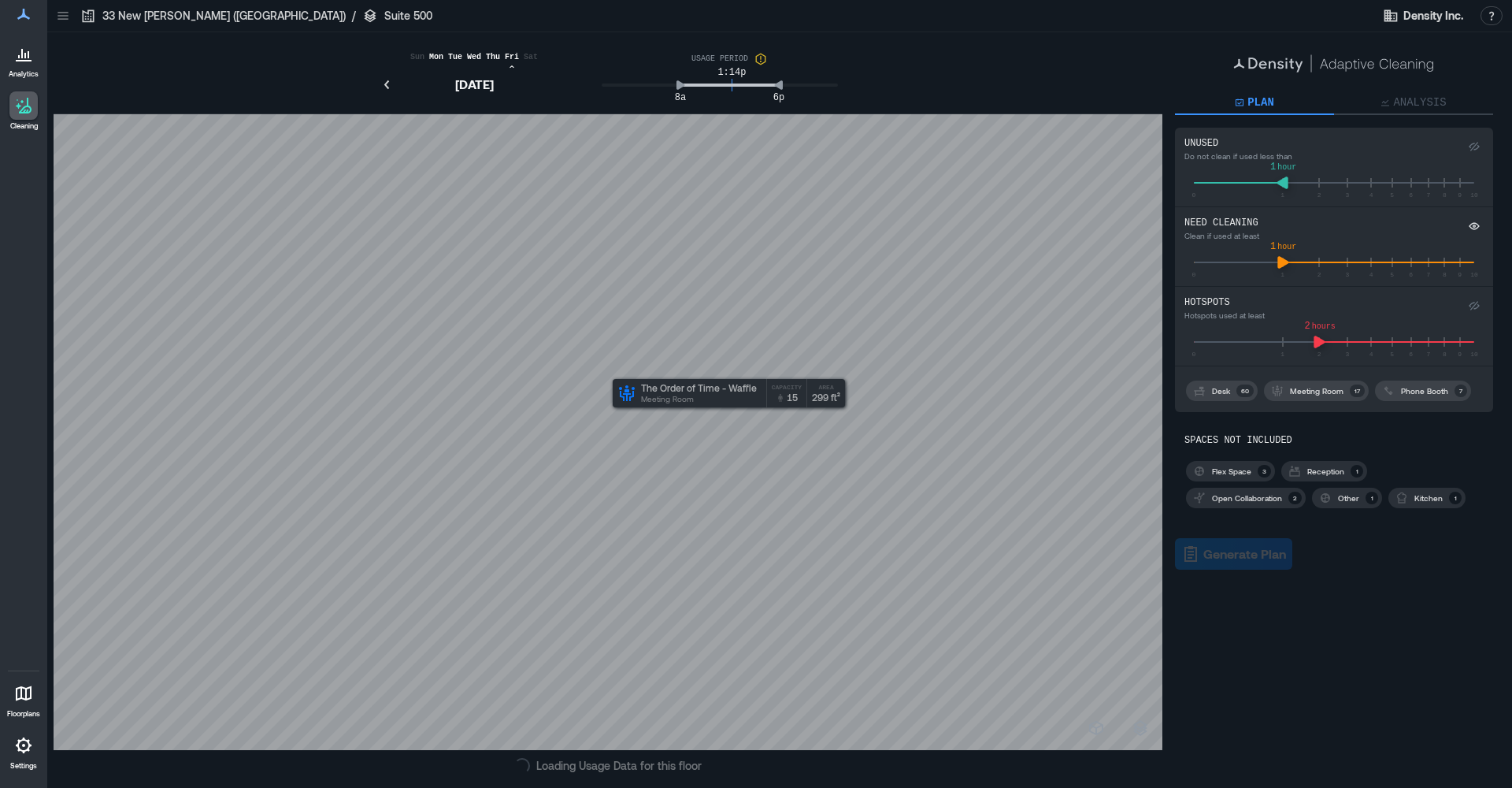 click at bounding box center [608, 432] 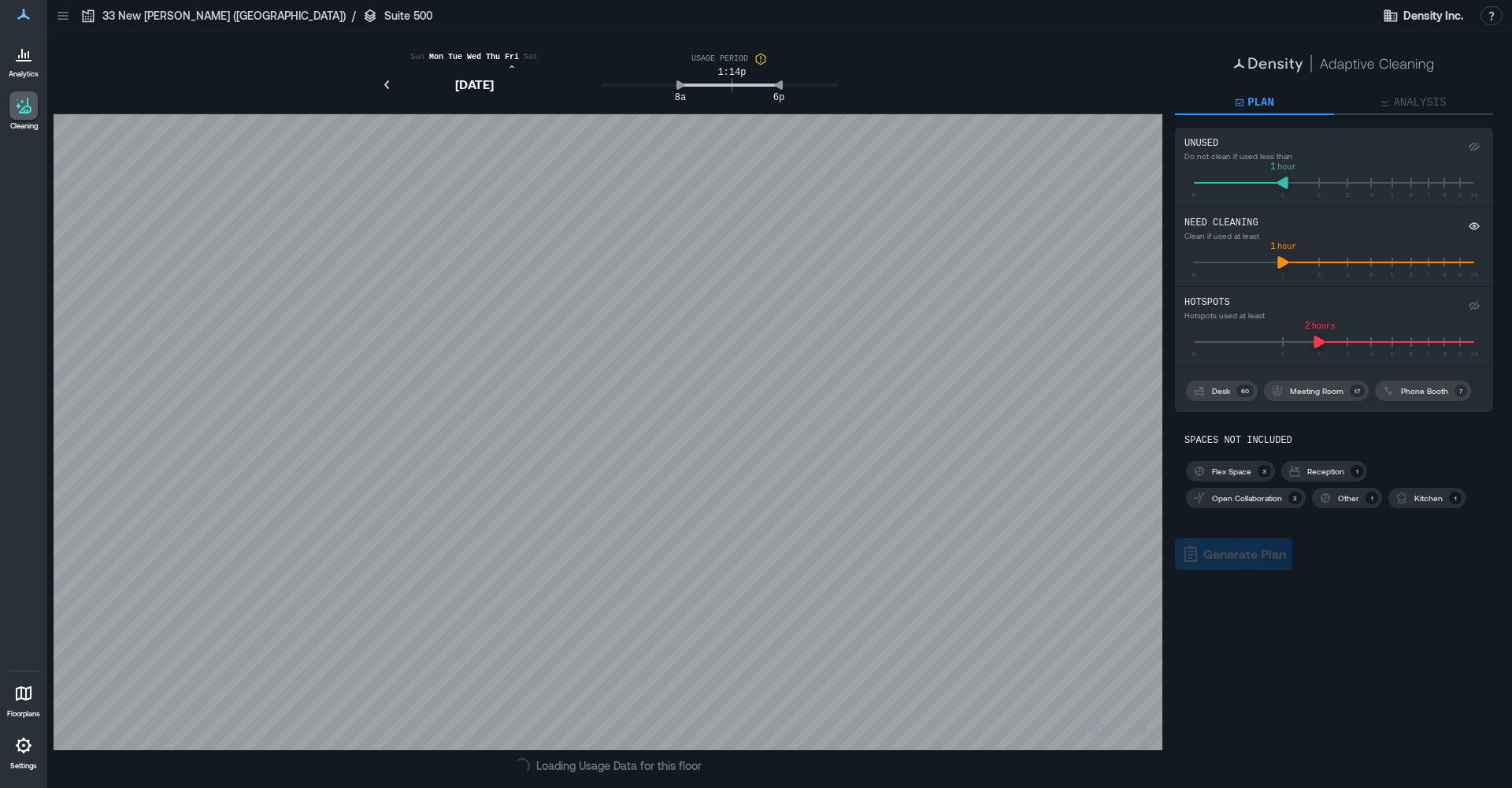 click 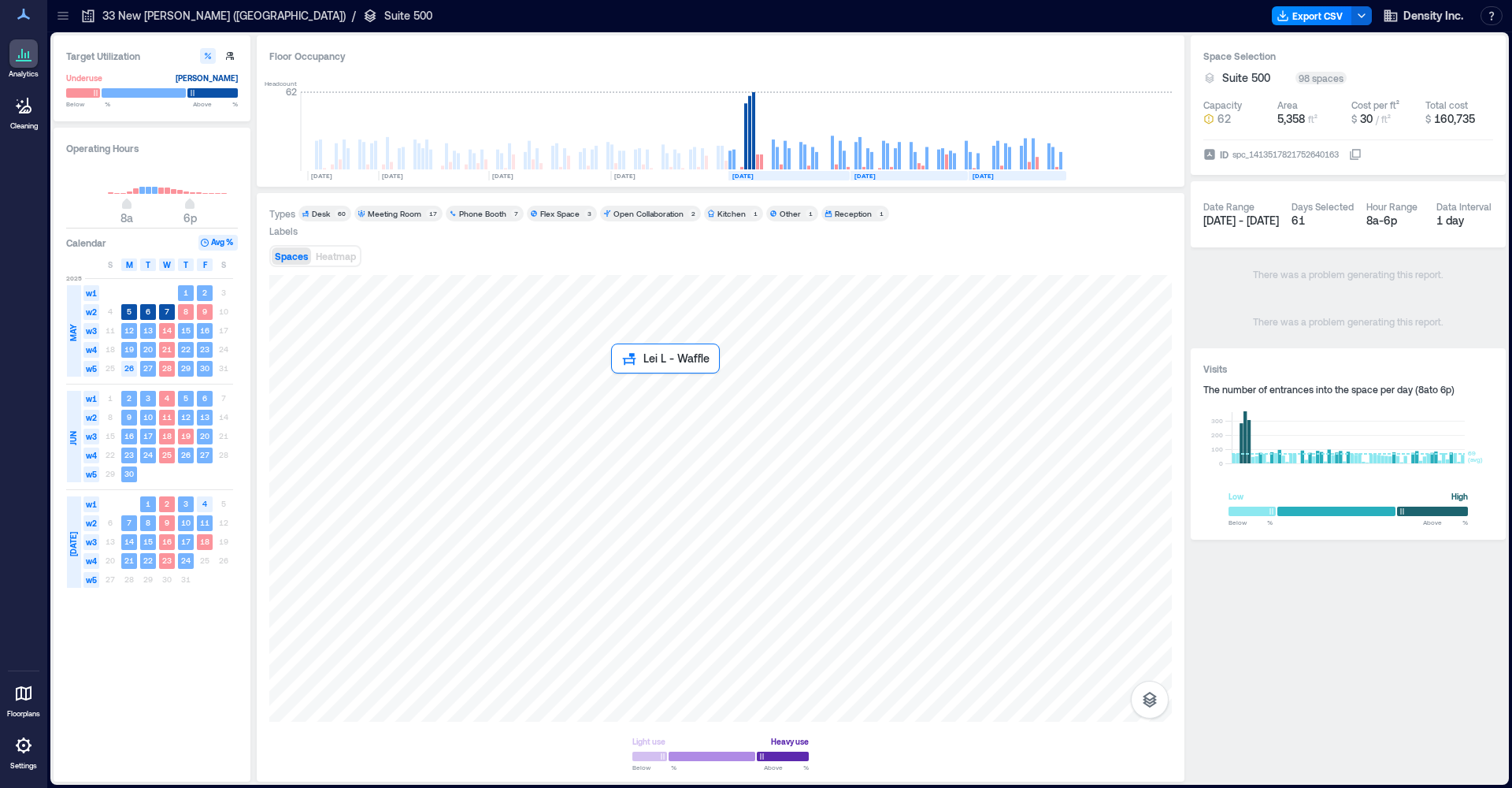 click at bounding box center [721, 498] 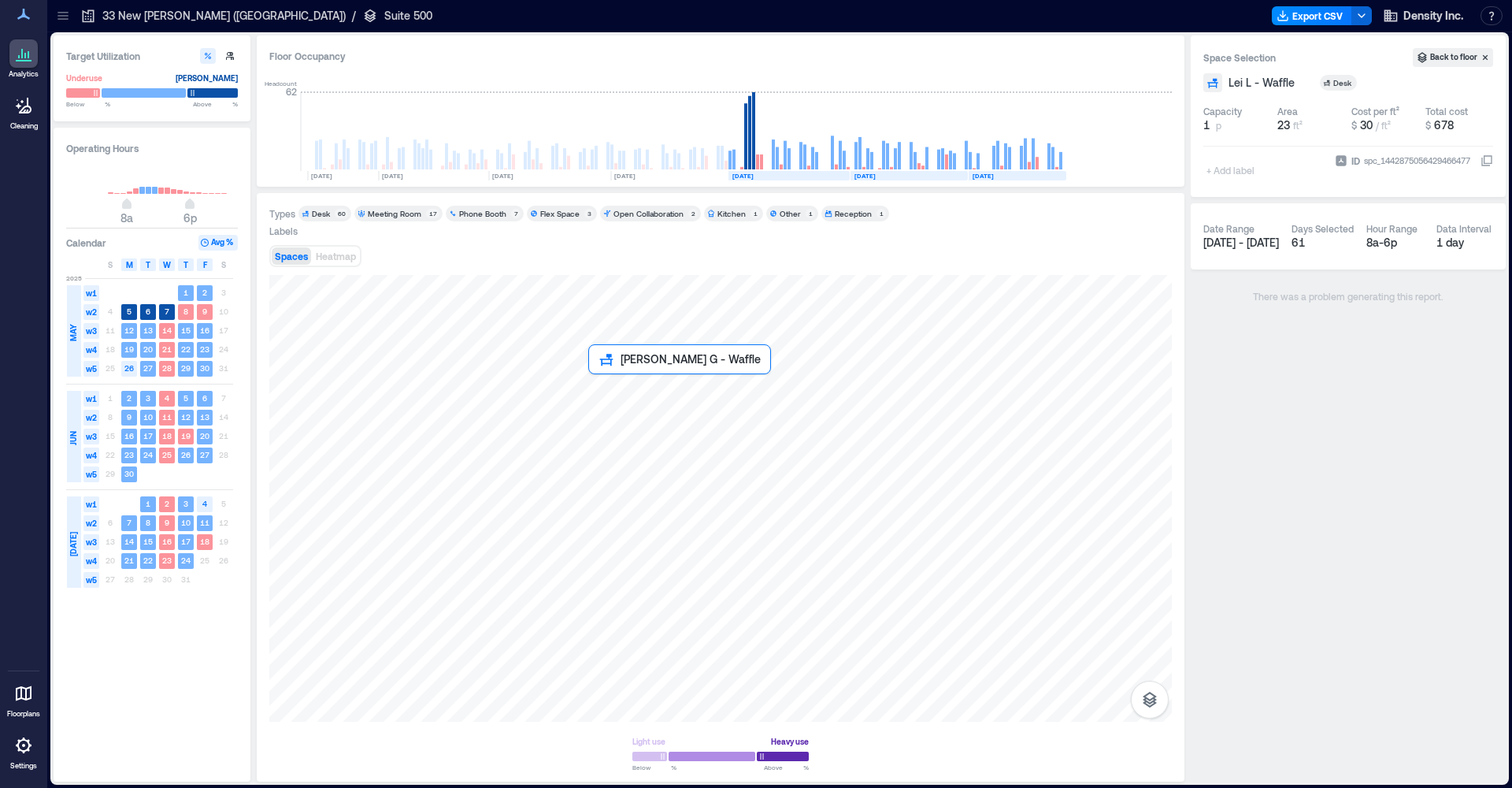 click at bounding box center (721, 498) 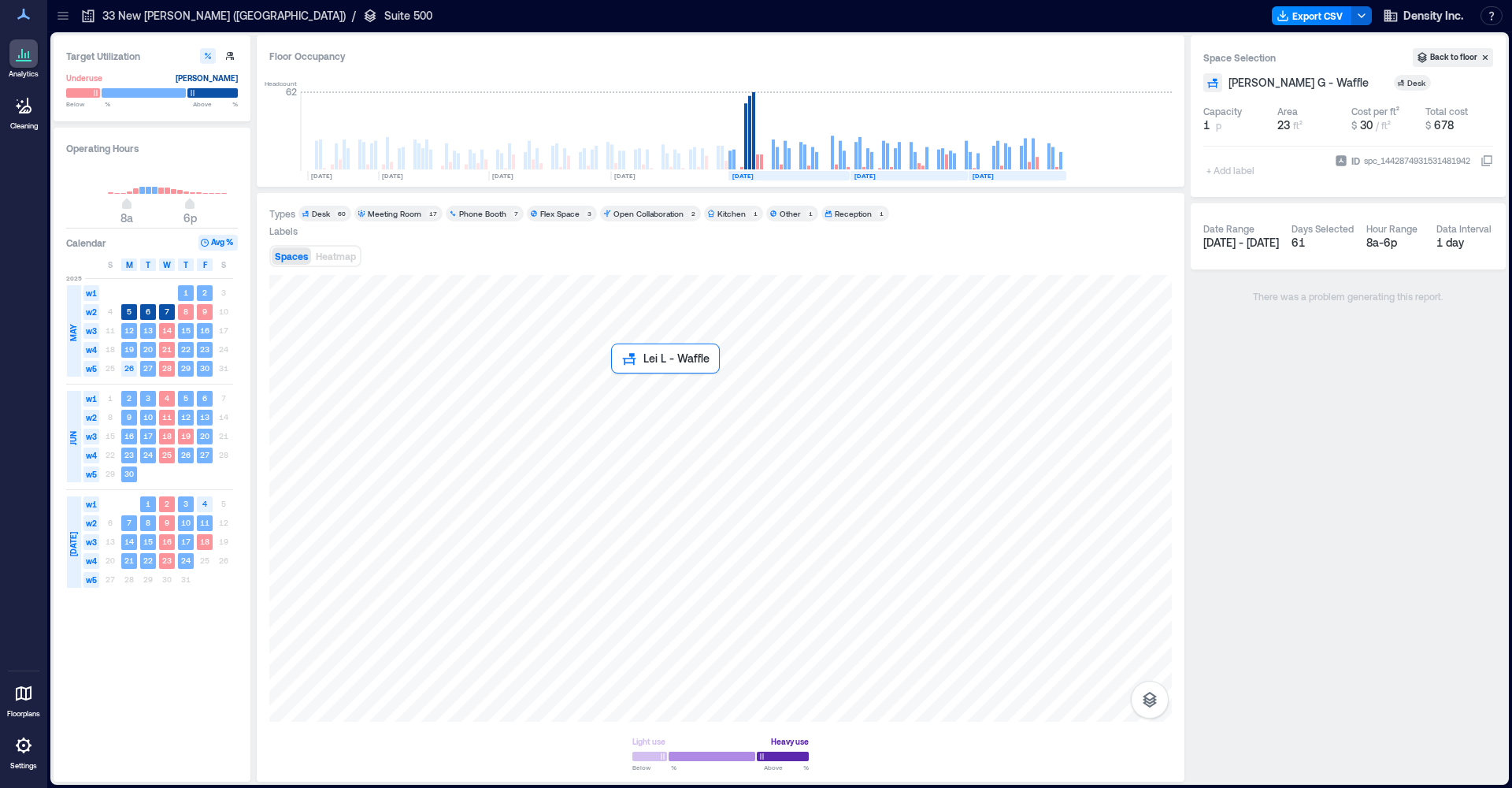 click at bounding box center [721, 498] 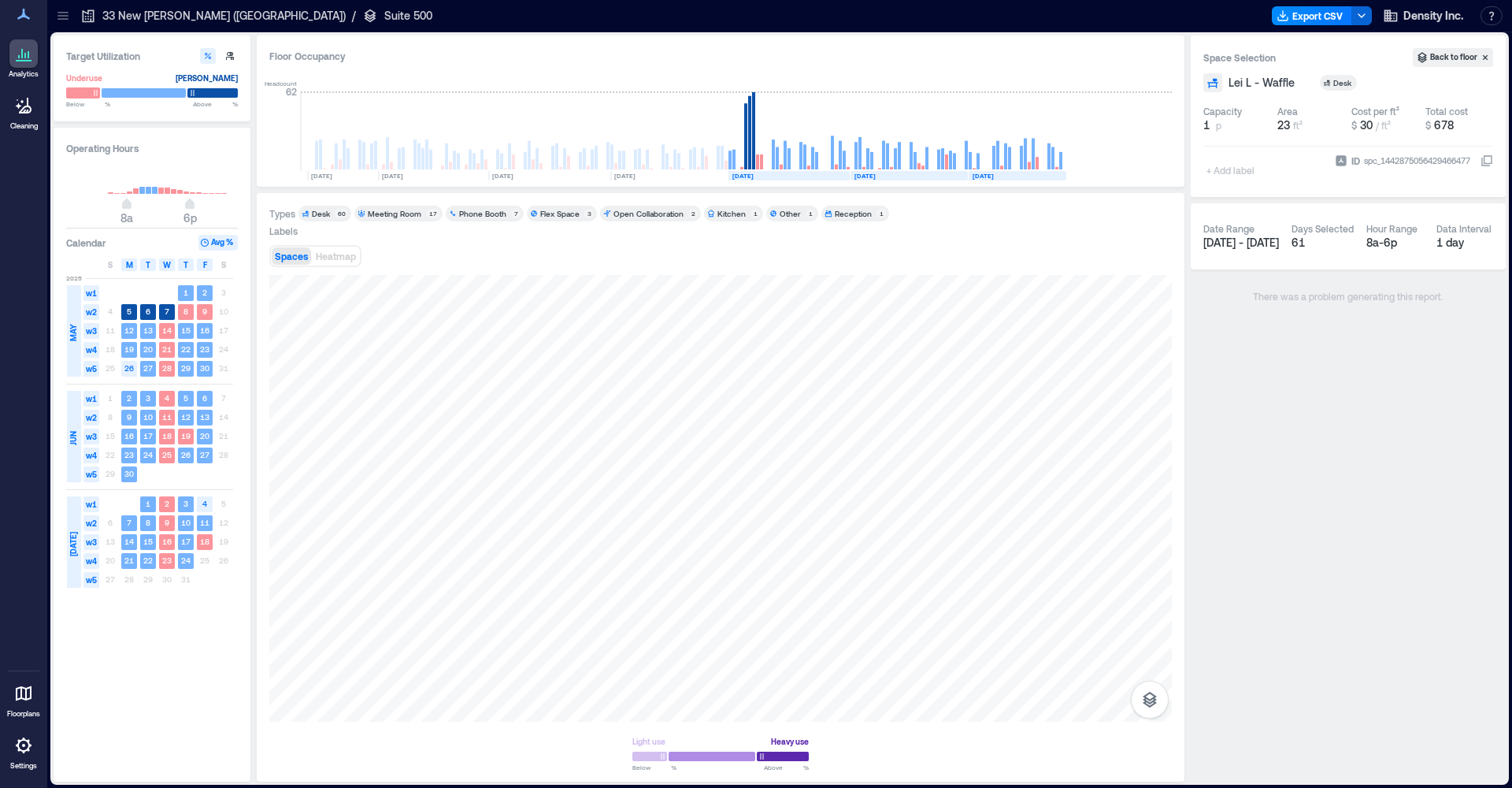 click 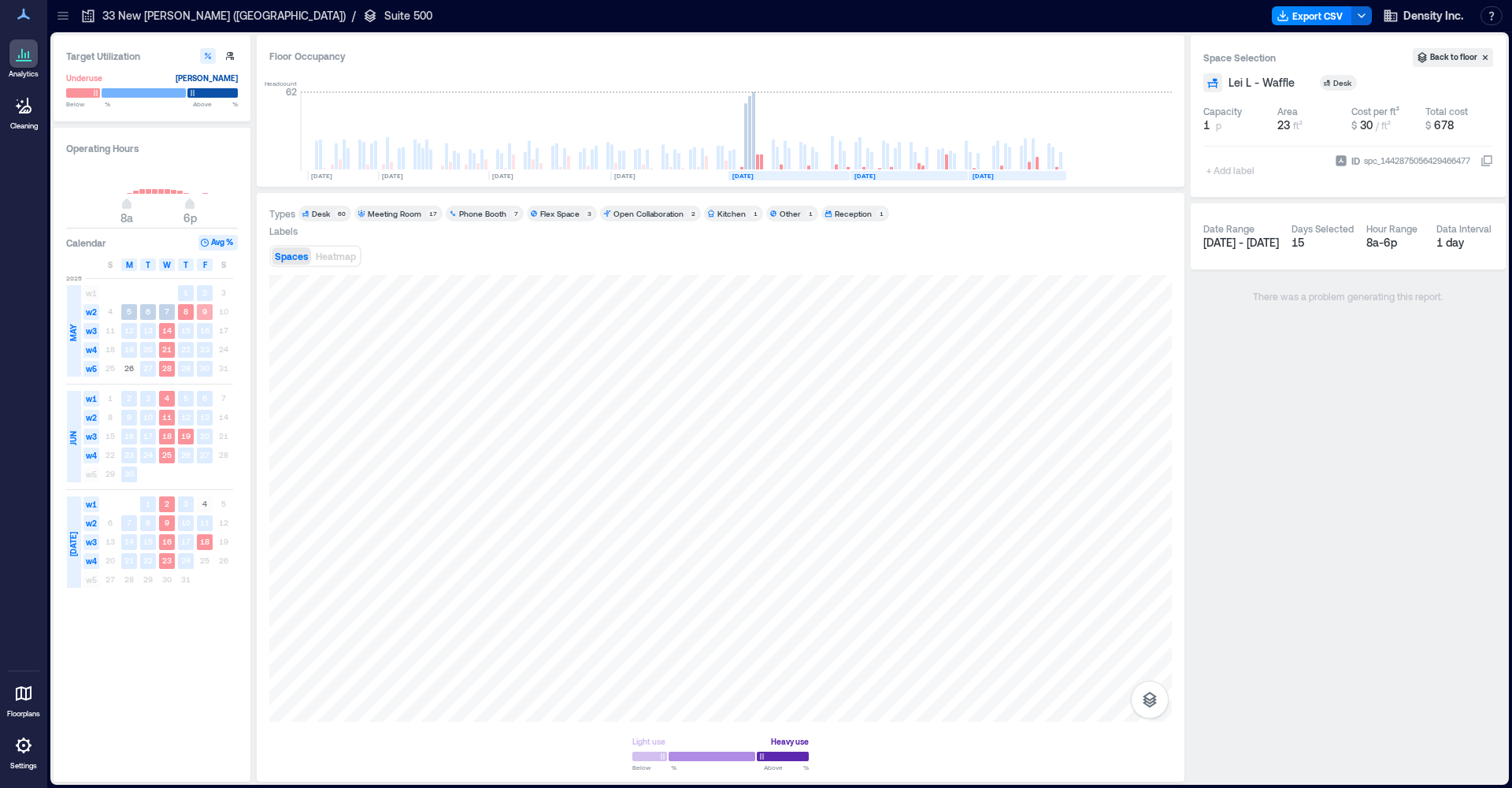 click on "9" 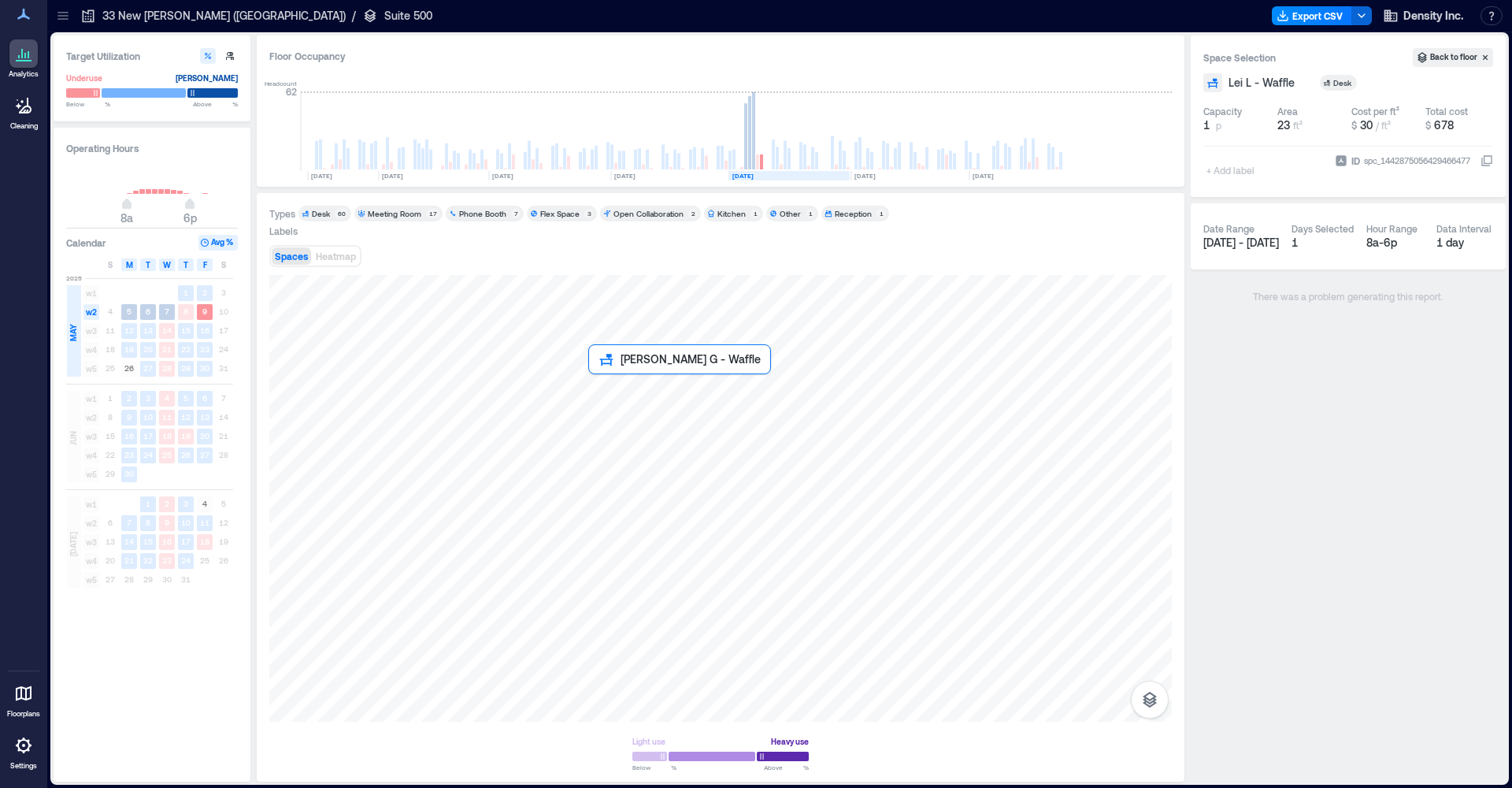 click at bounding box center [721, 498] 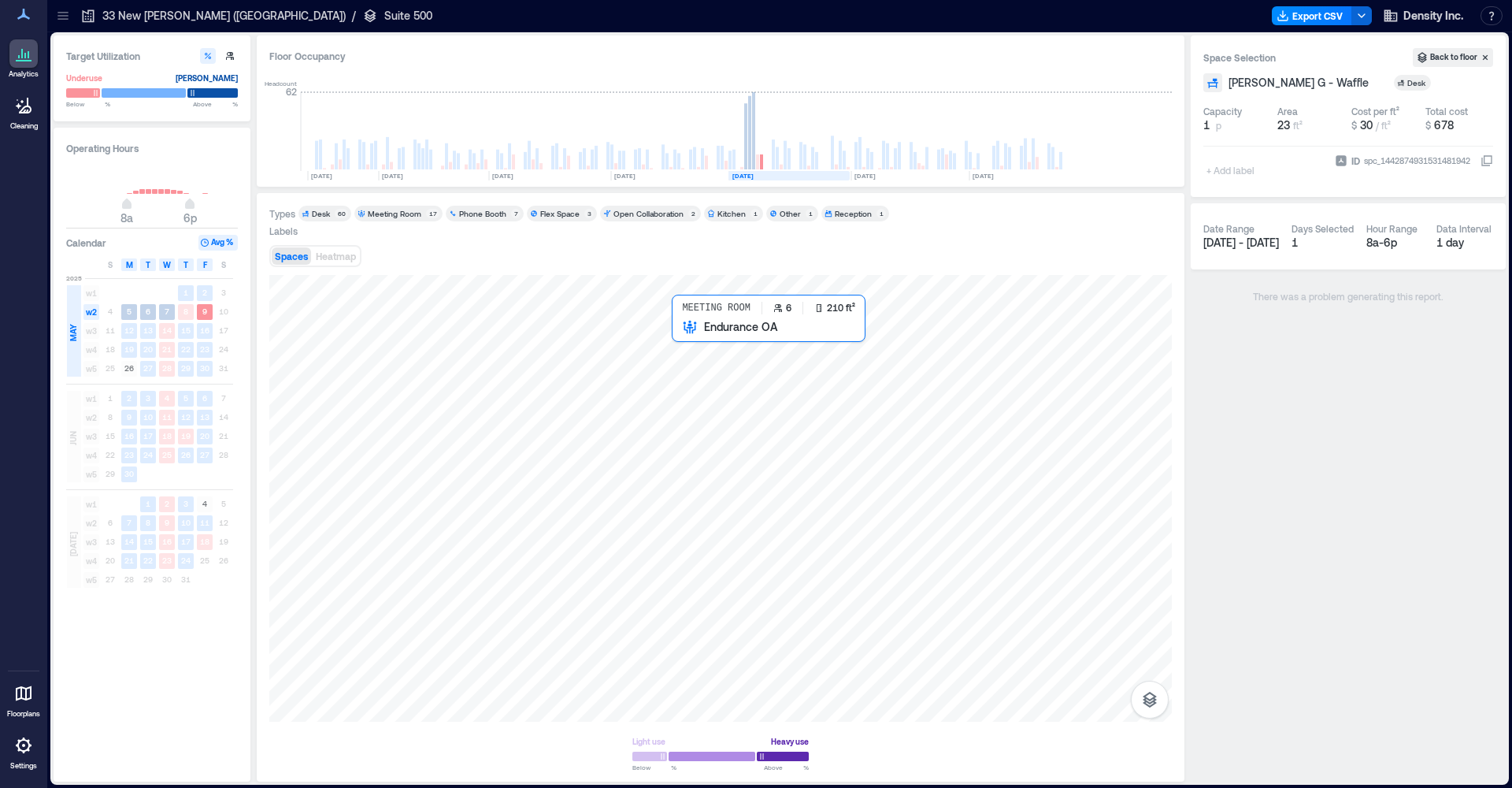click at bounding box center (721, 498) 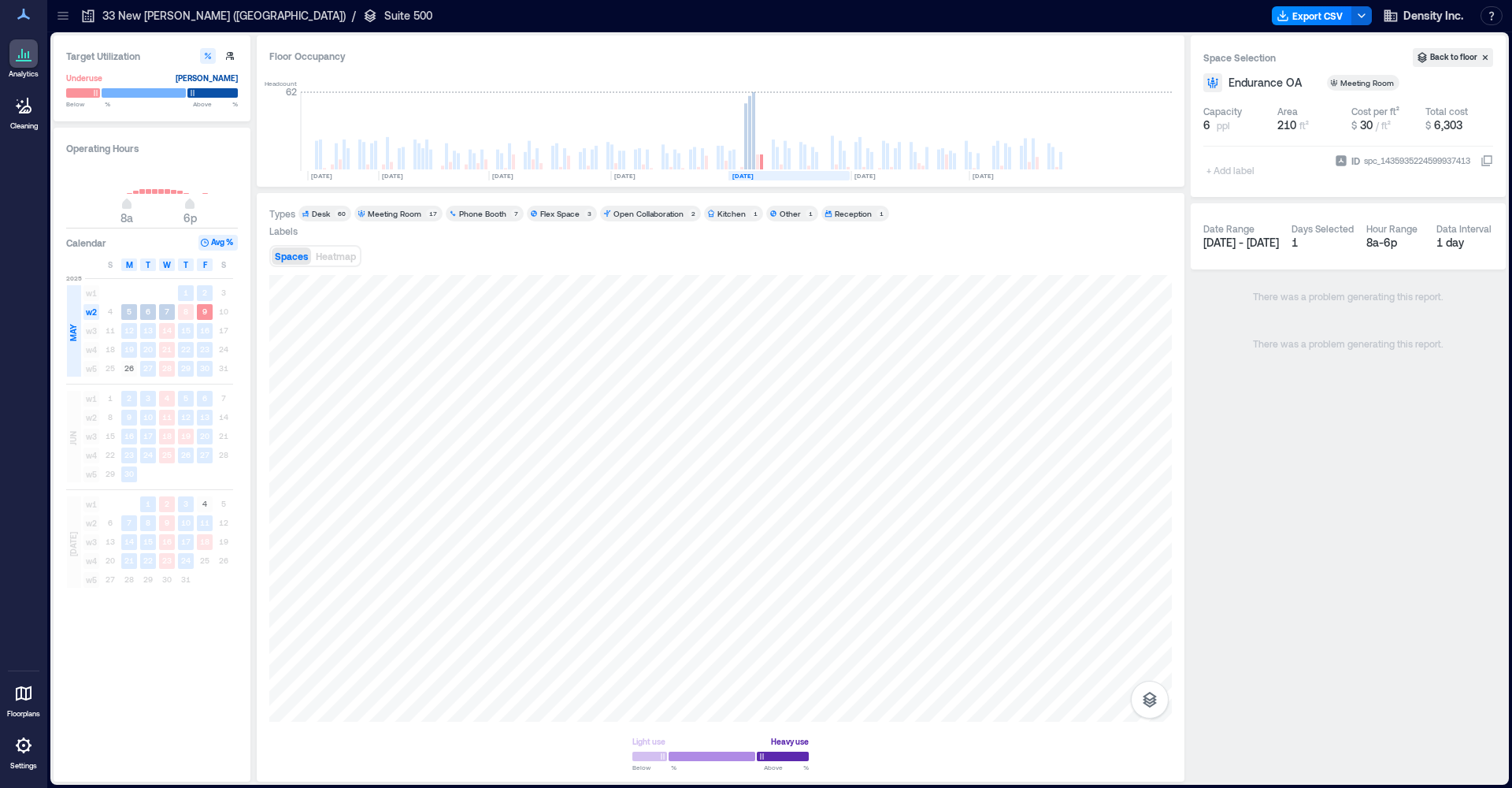 click on "33 New [PERSON_NAME] ([GEOGRAPHIC_DATA])" at bounding box center [224, 16] 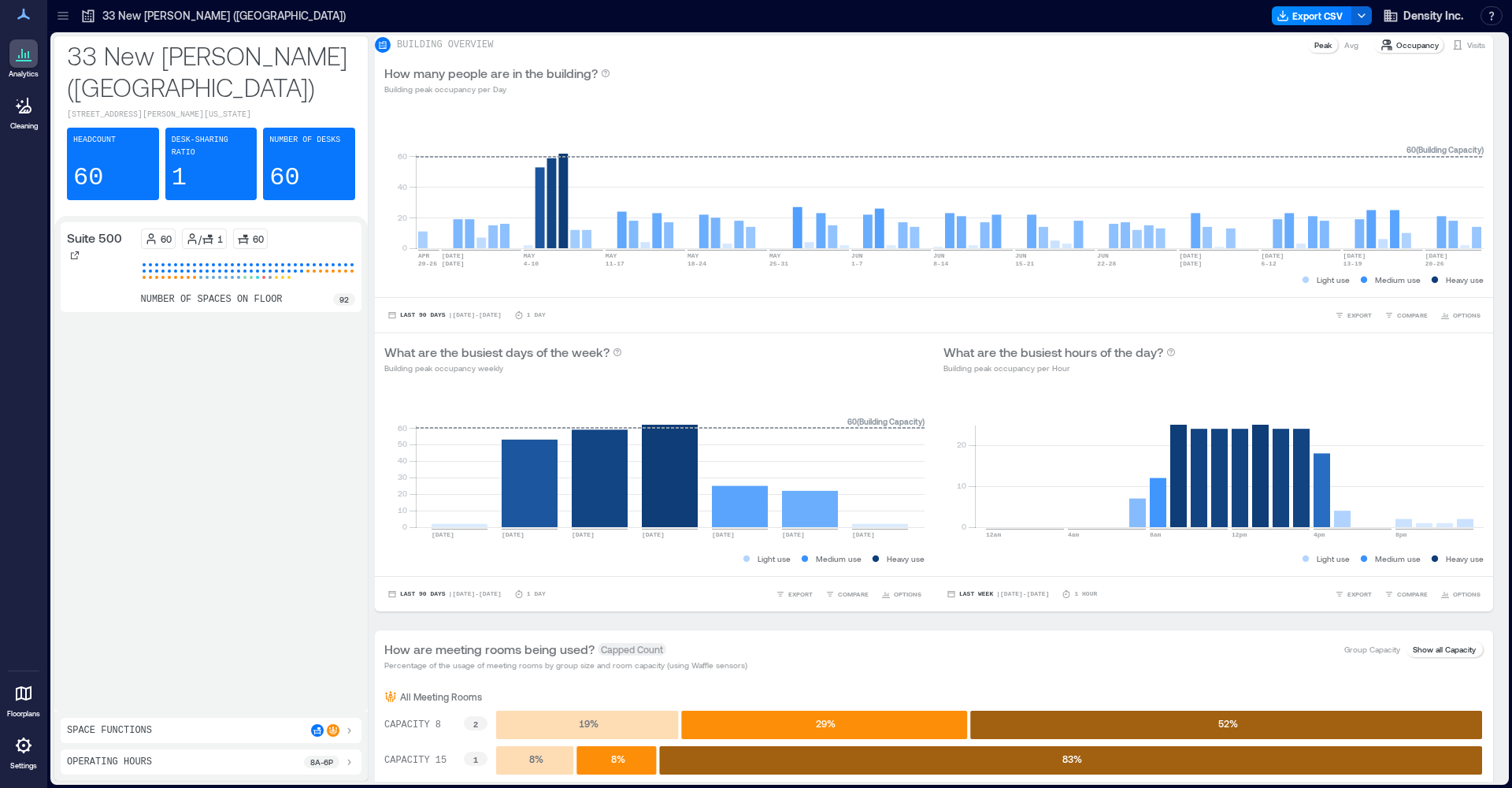 click on "Headcount 60" at bounding box center [113, 164] 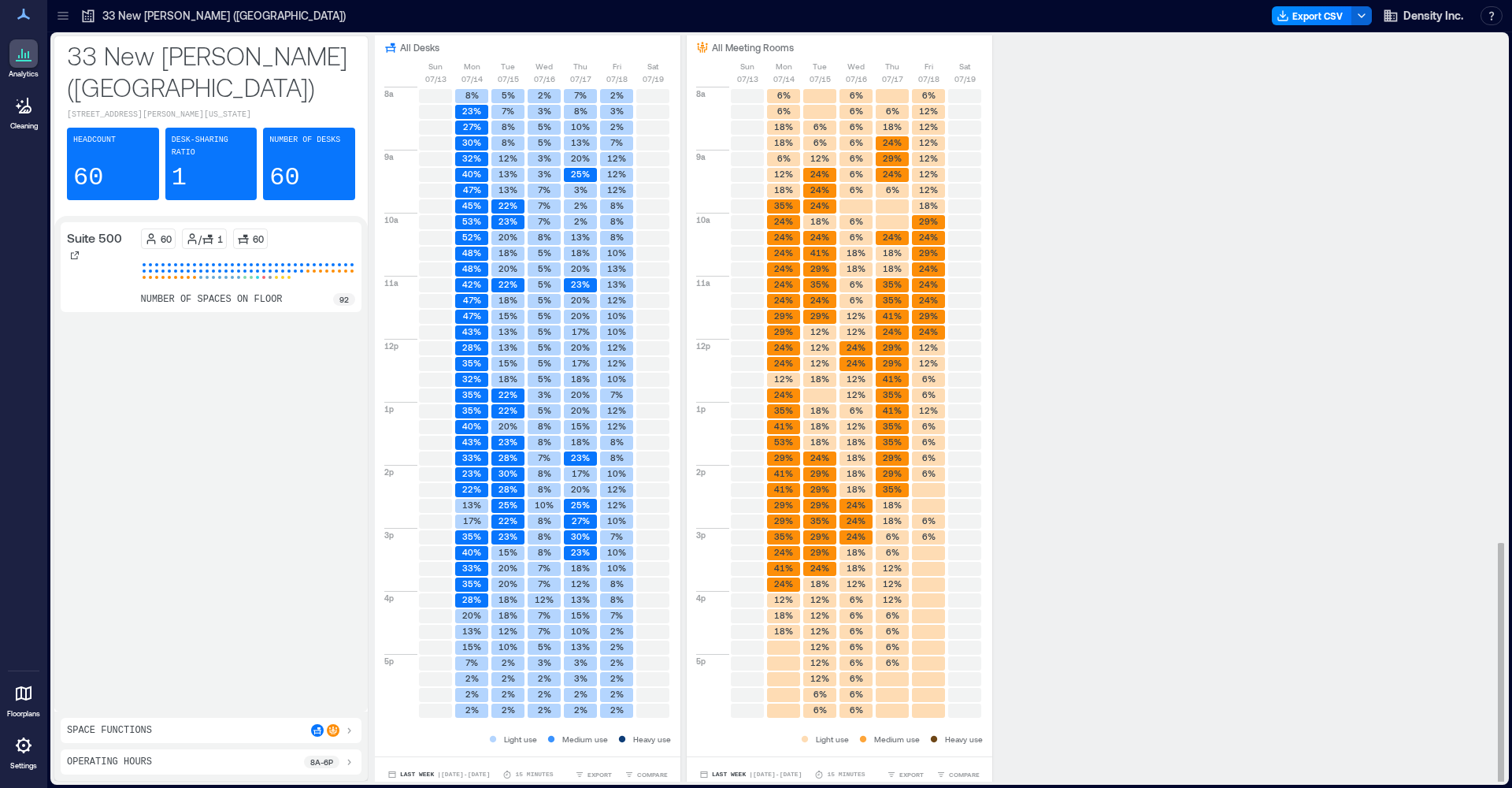 scroll, scrollTop: 1400, scrollLeft: 0, axis: vertical 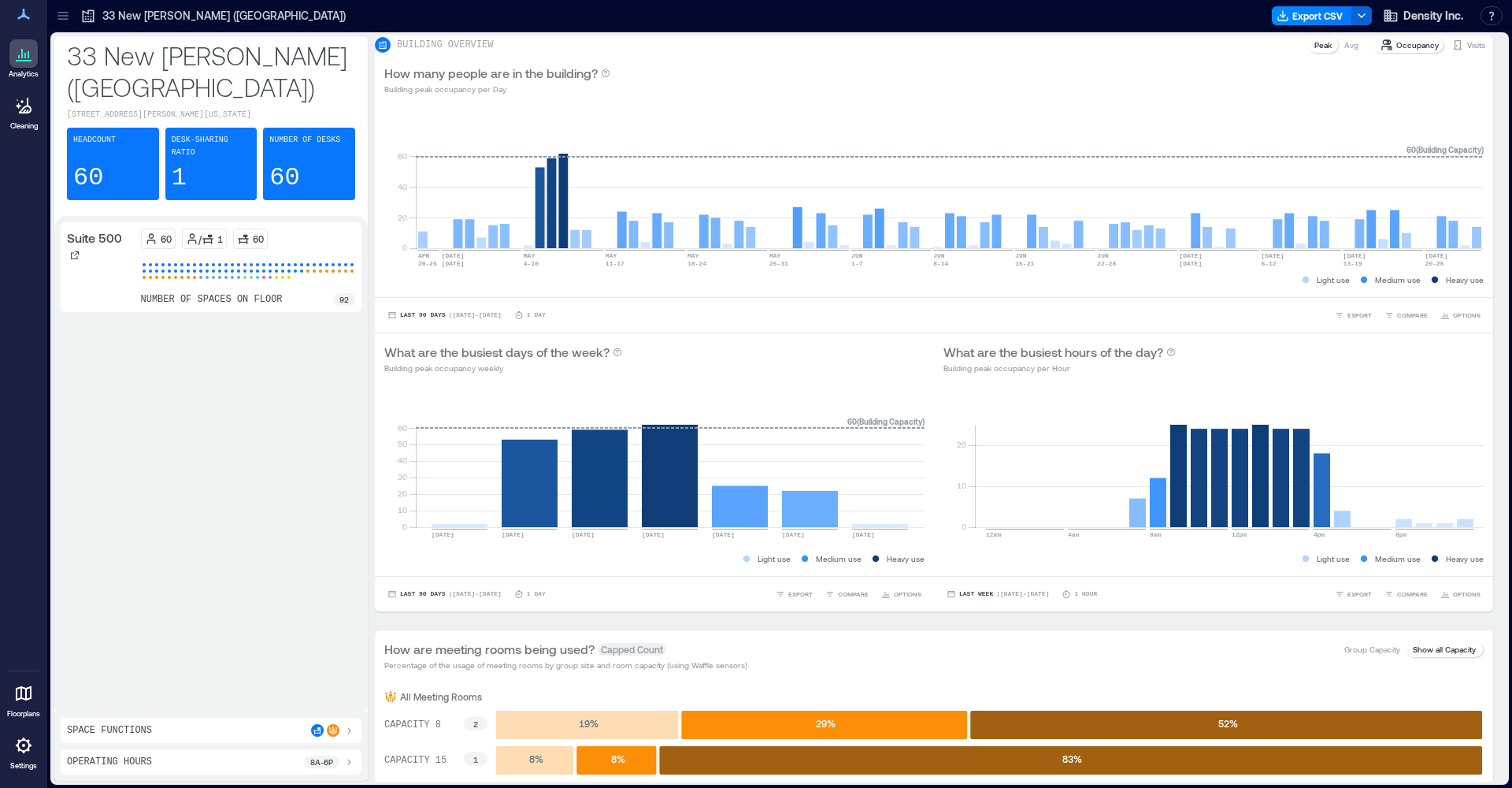 click on "Cleaning" at bounding box center (24, 111) 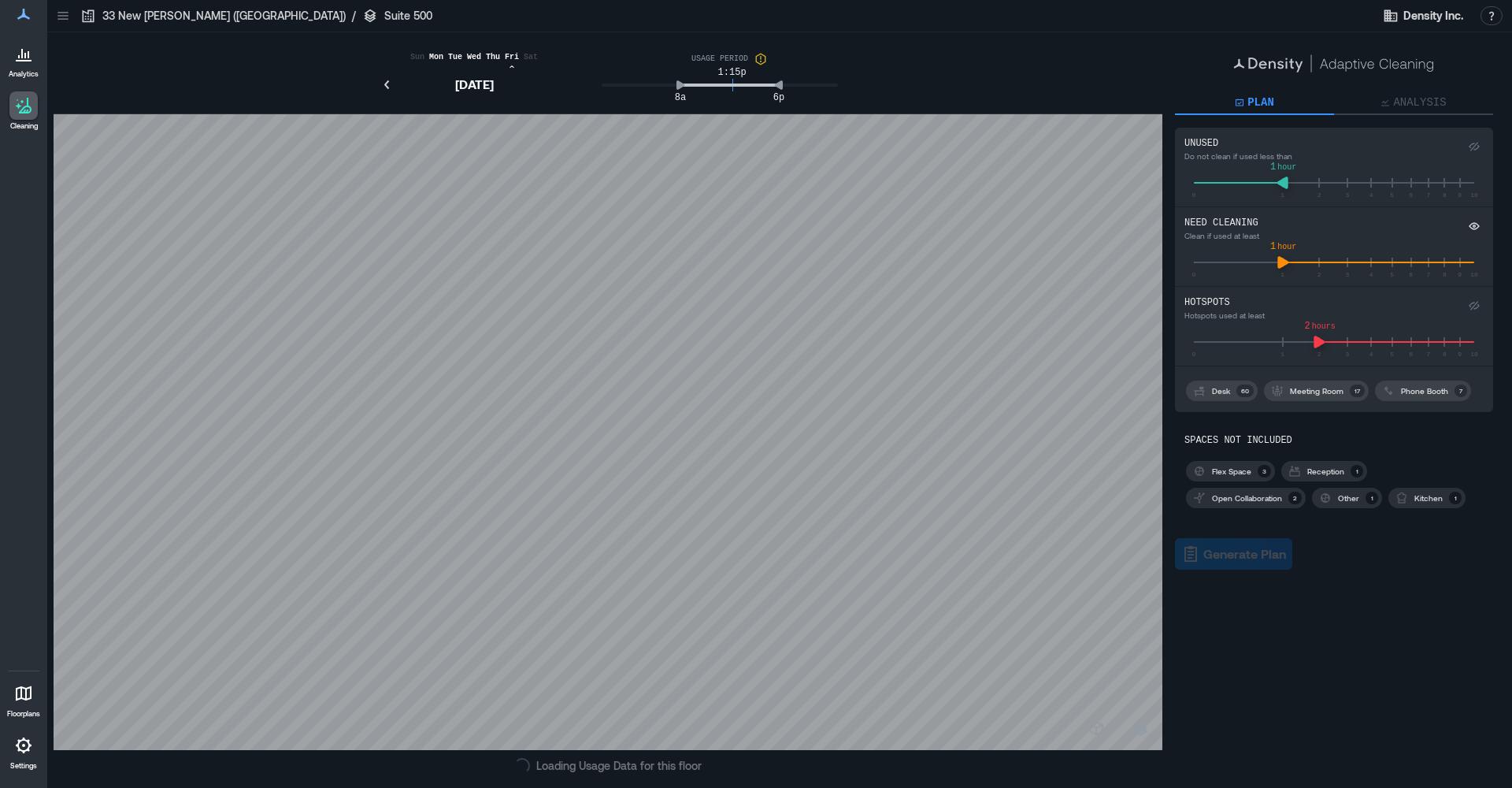 click on "Analytics" at bounding box center [24, 59] 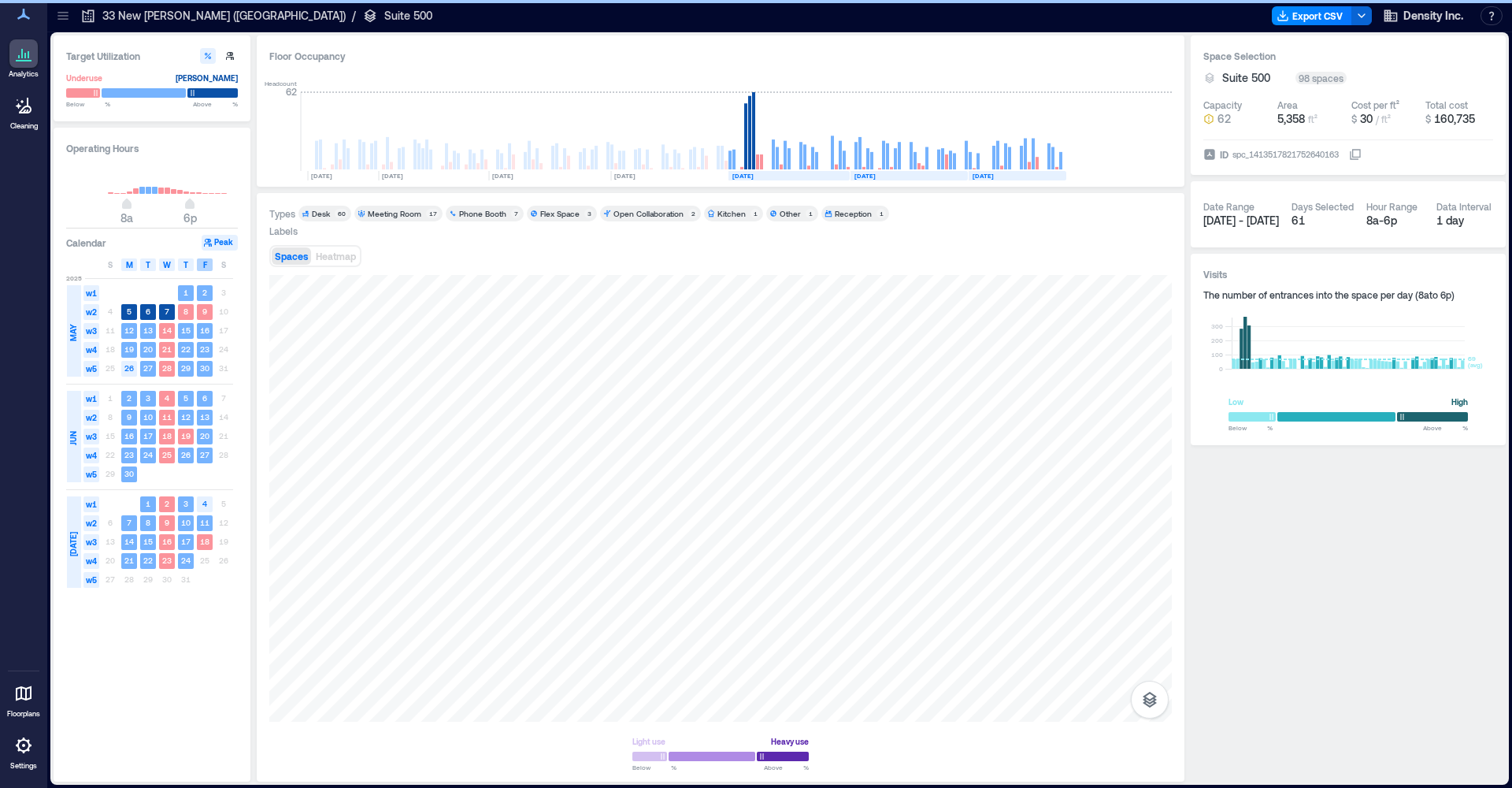 click on "F" at bounding box center (205, 265) 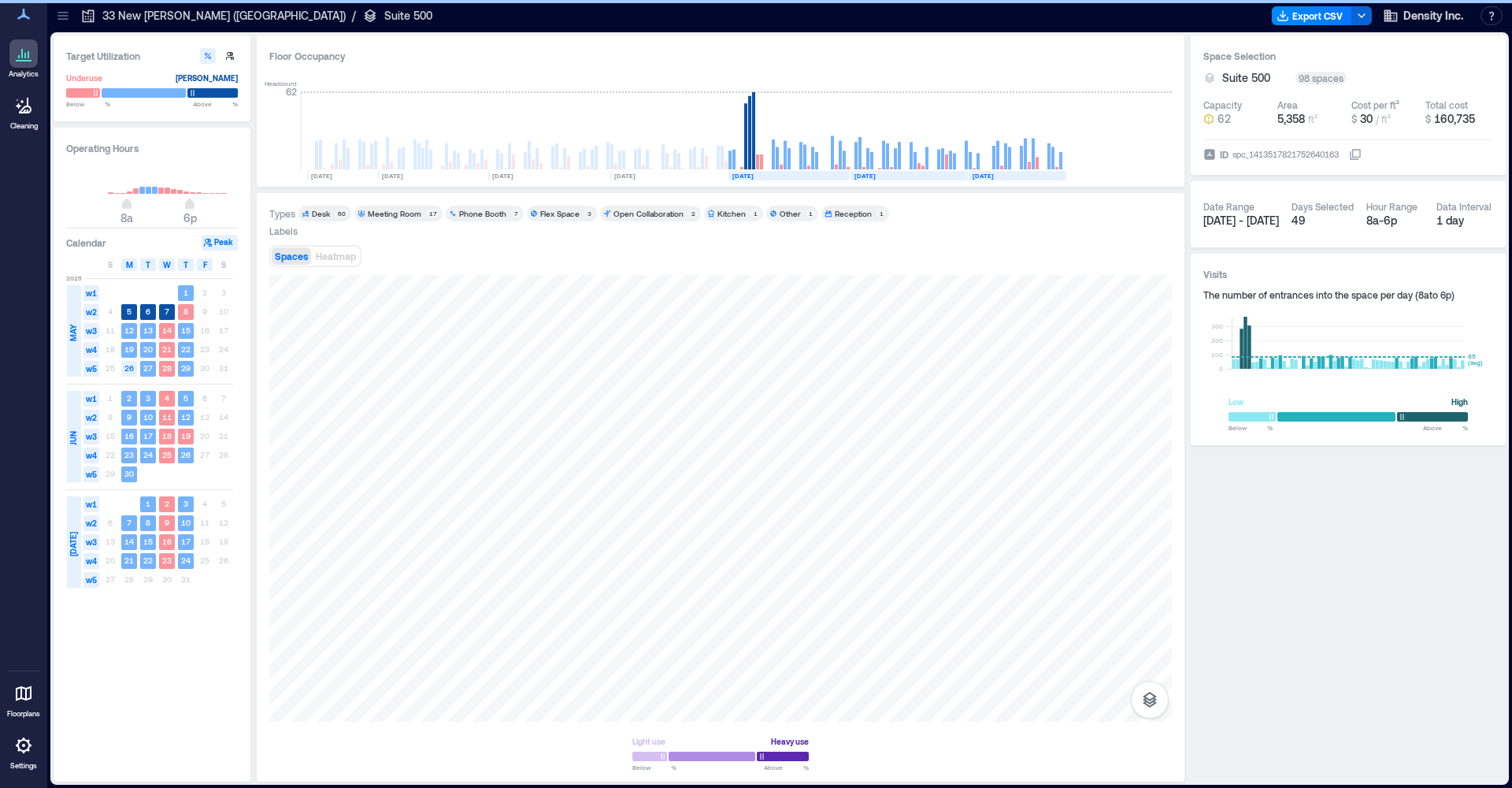 click on "F" at bounding box center (205, 265) 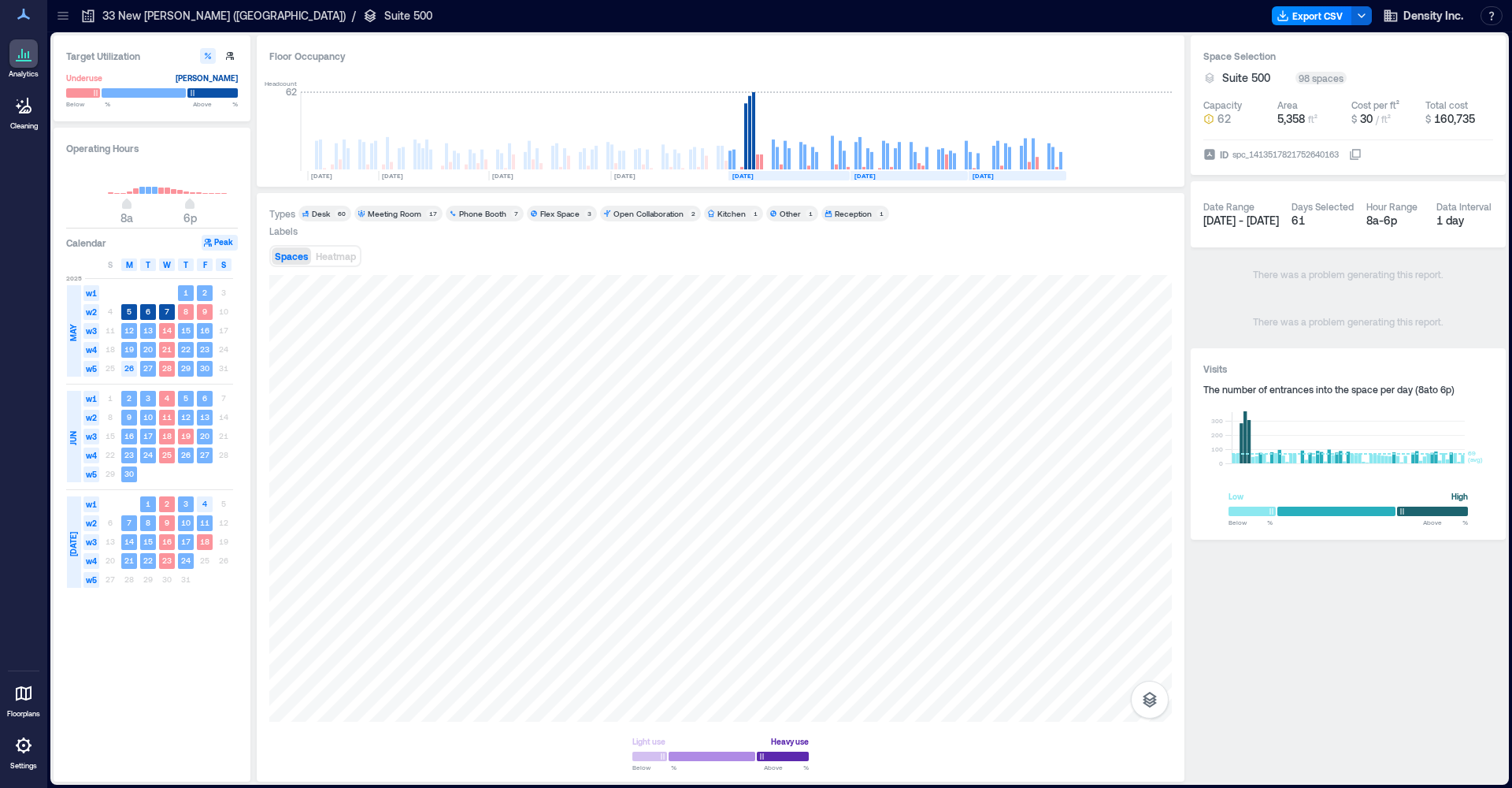 click on "S" at bounding box center [224, 265] 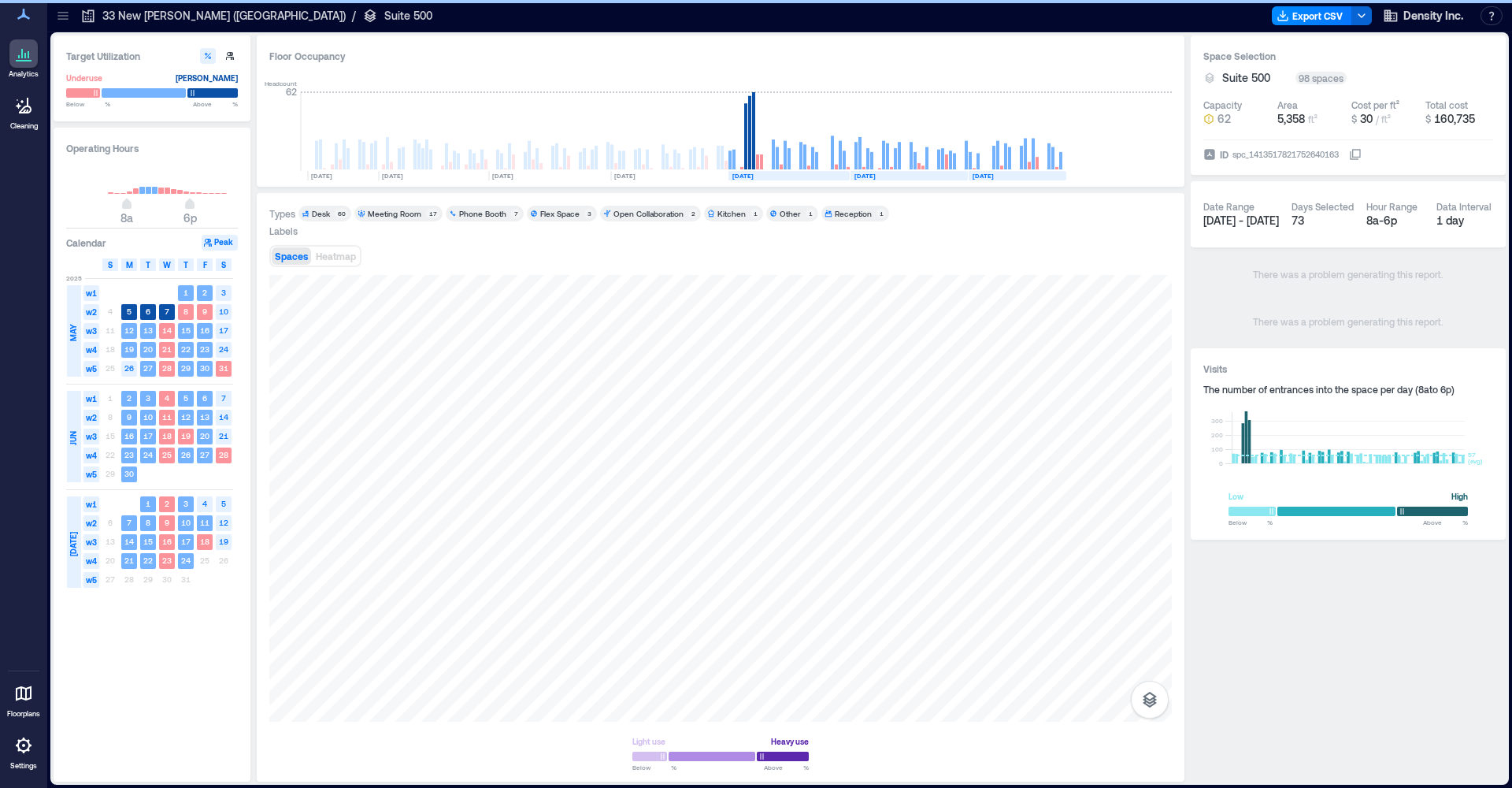click on "S" at bounding box center [110, 265] 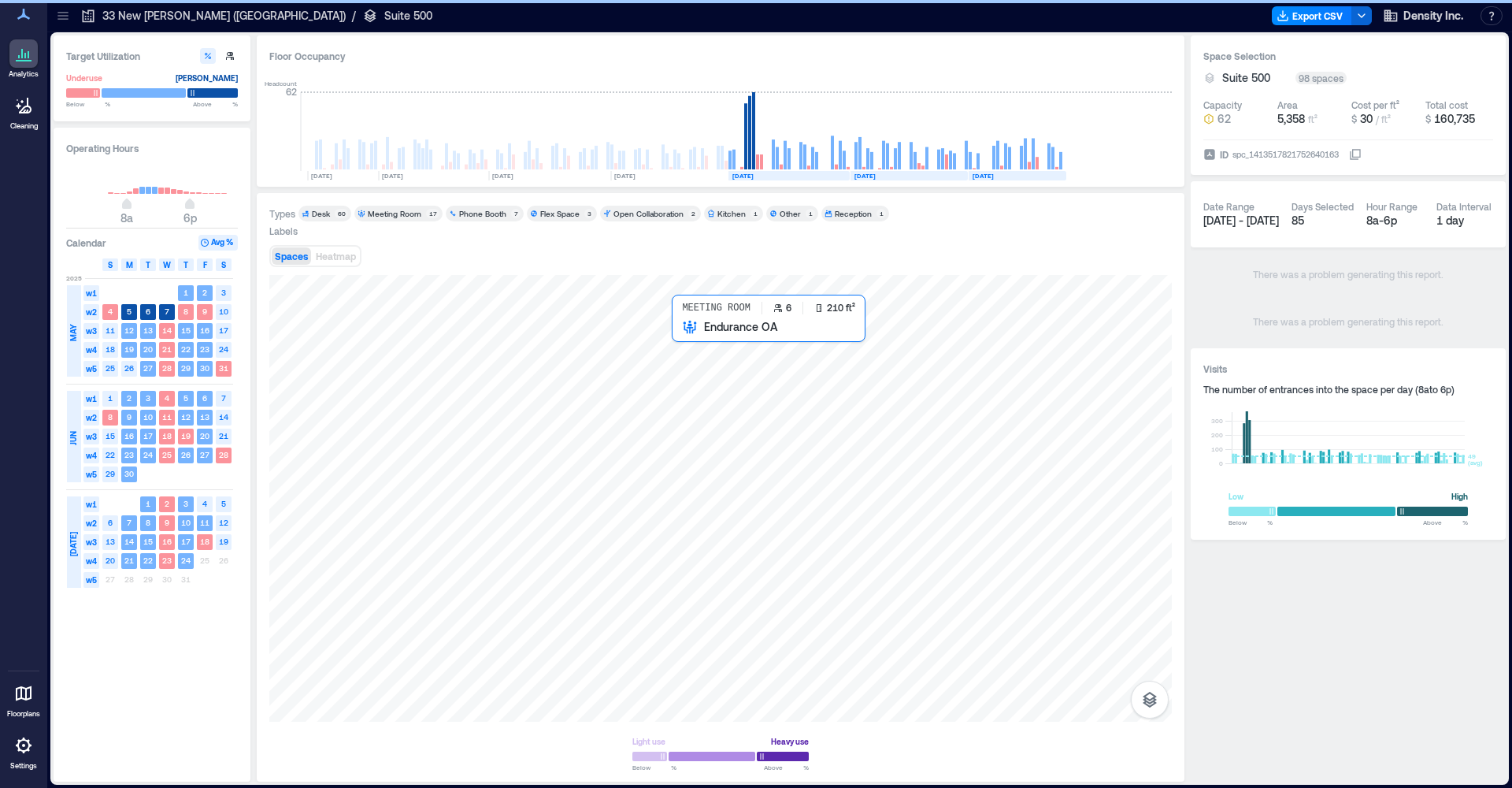 click at bounding box center (721, 498) 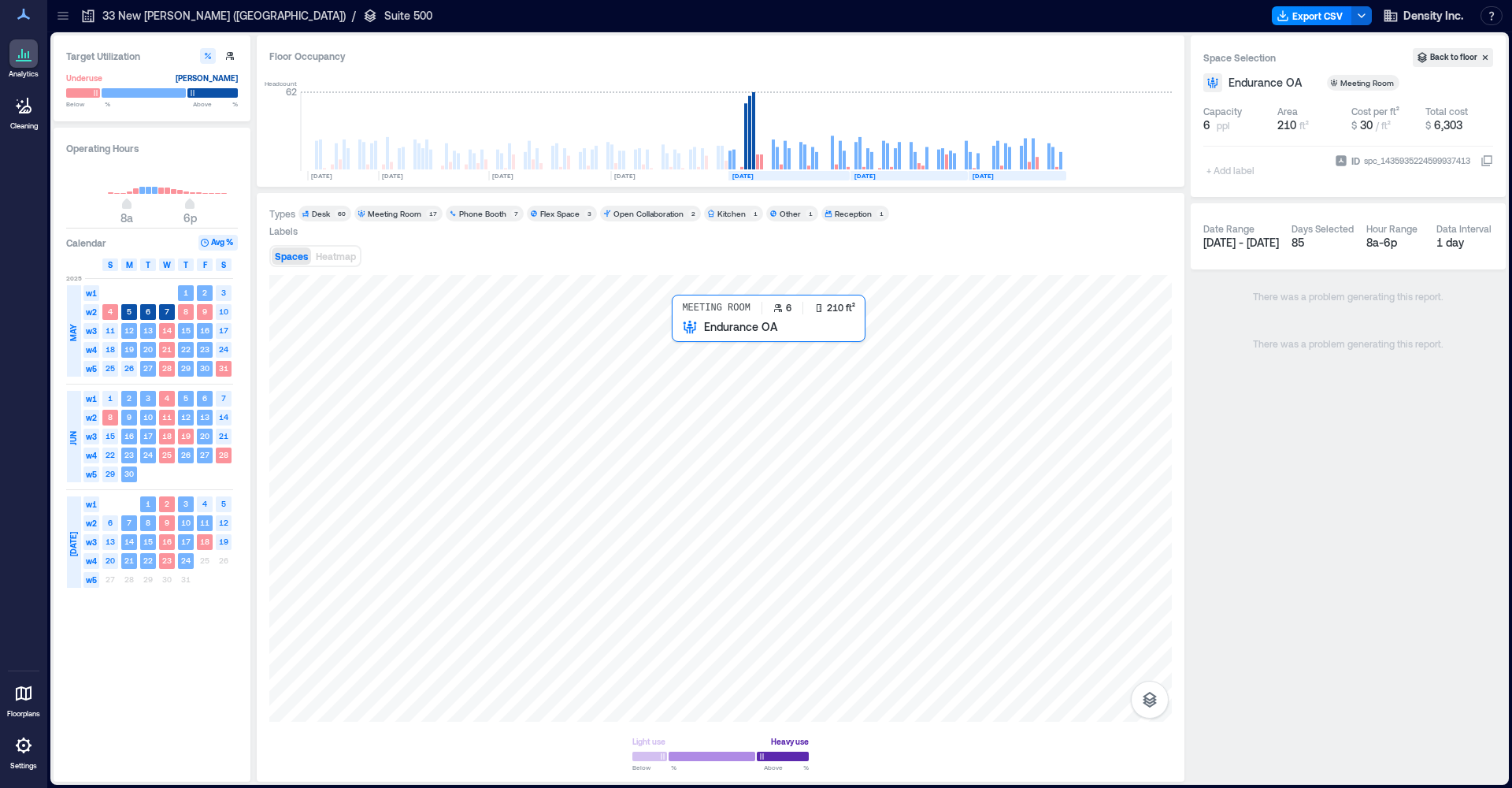 click at bounding box center (721, 498) 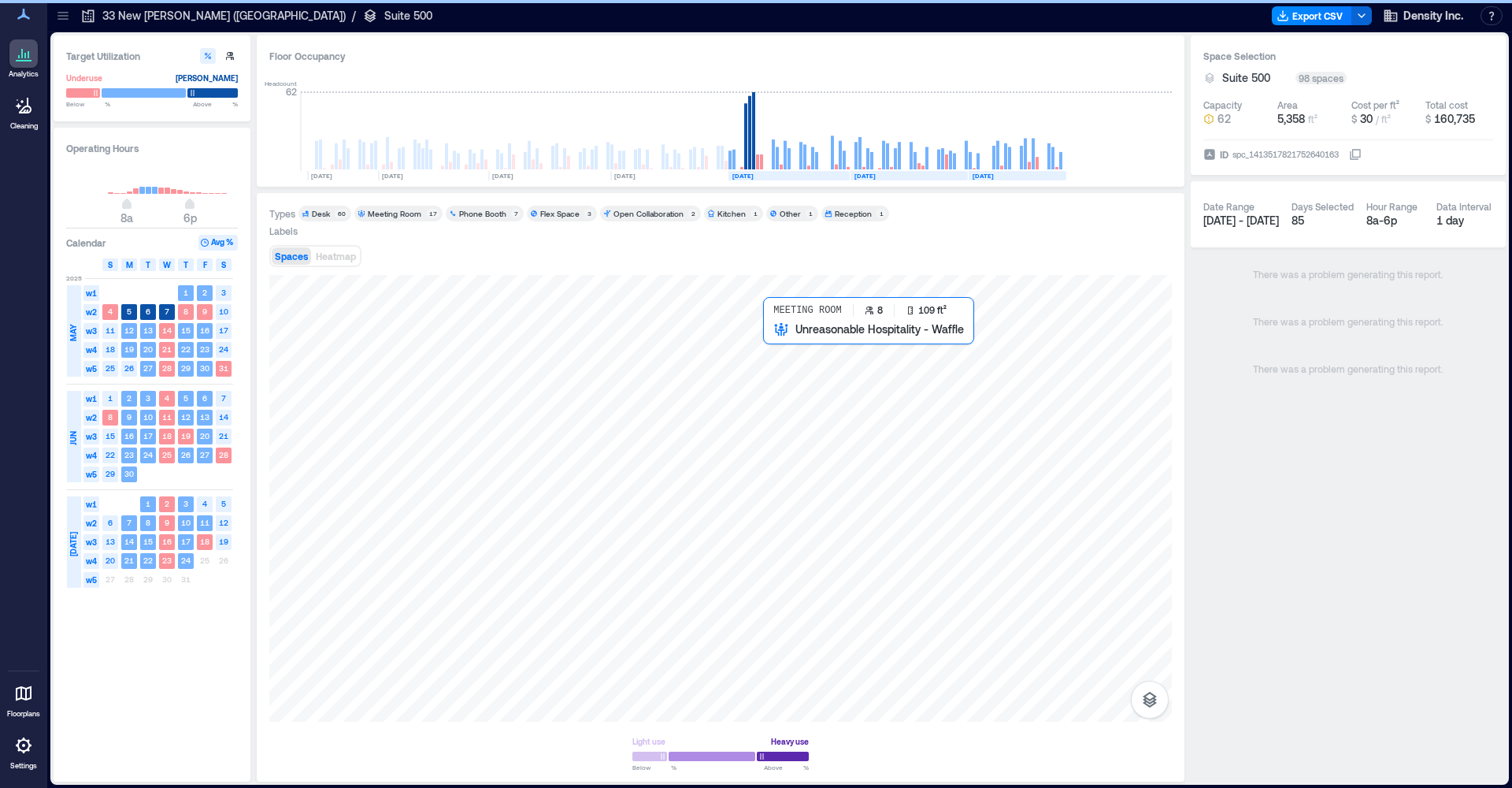 click at bounding box center (721, 498) 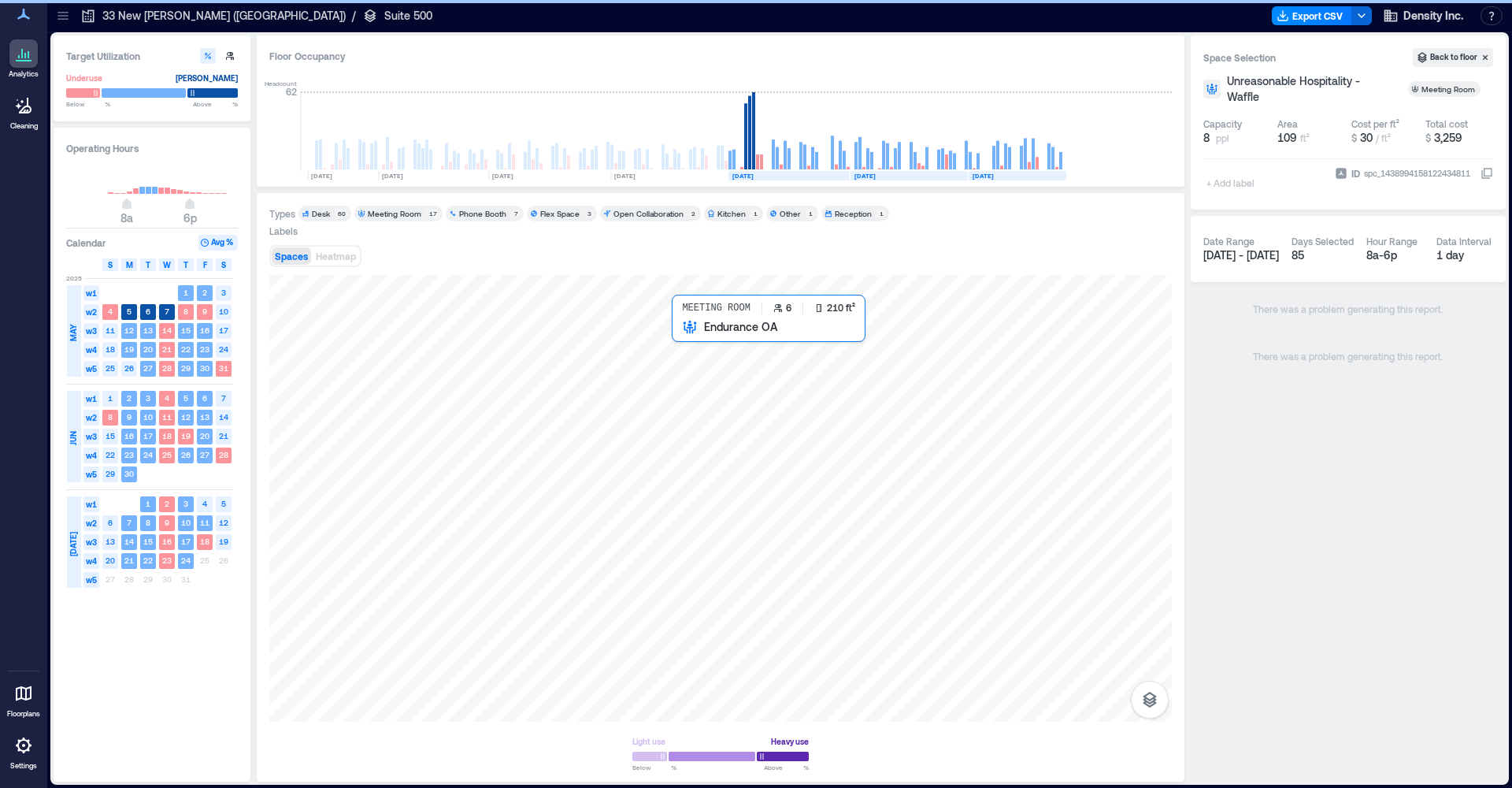 click at bounding box center (721, 498) 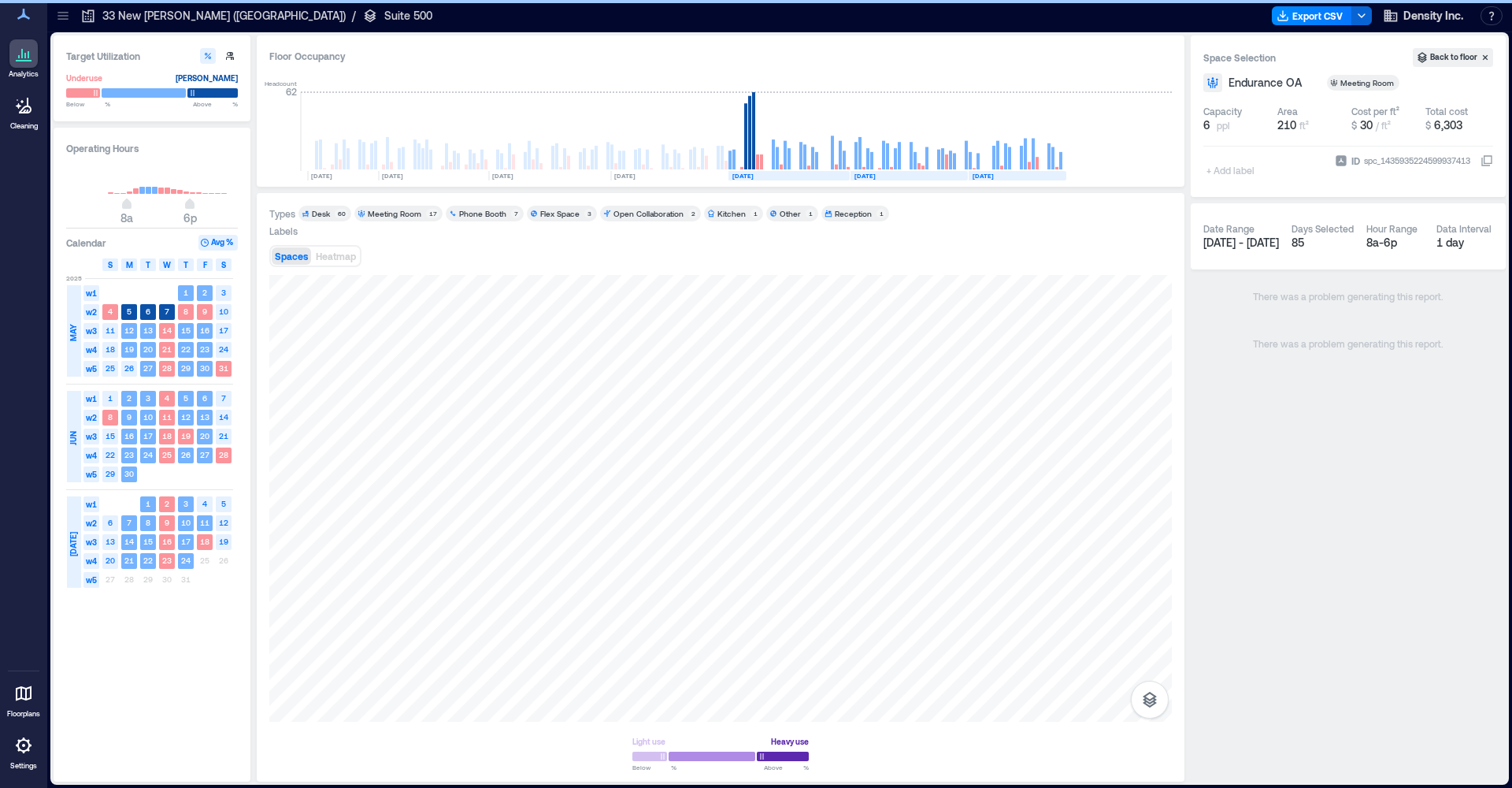 click 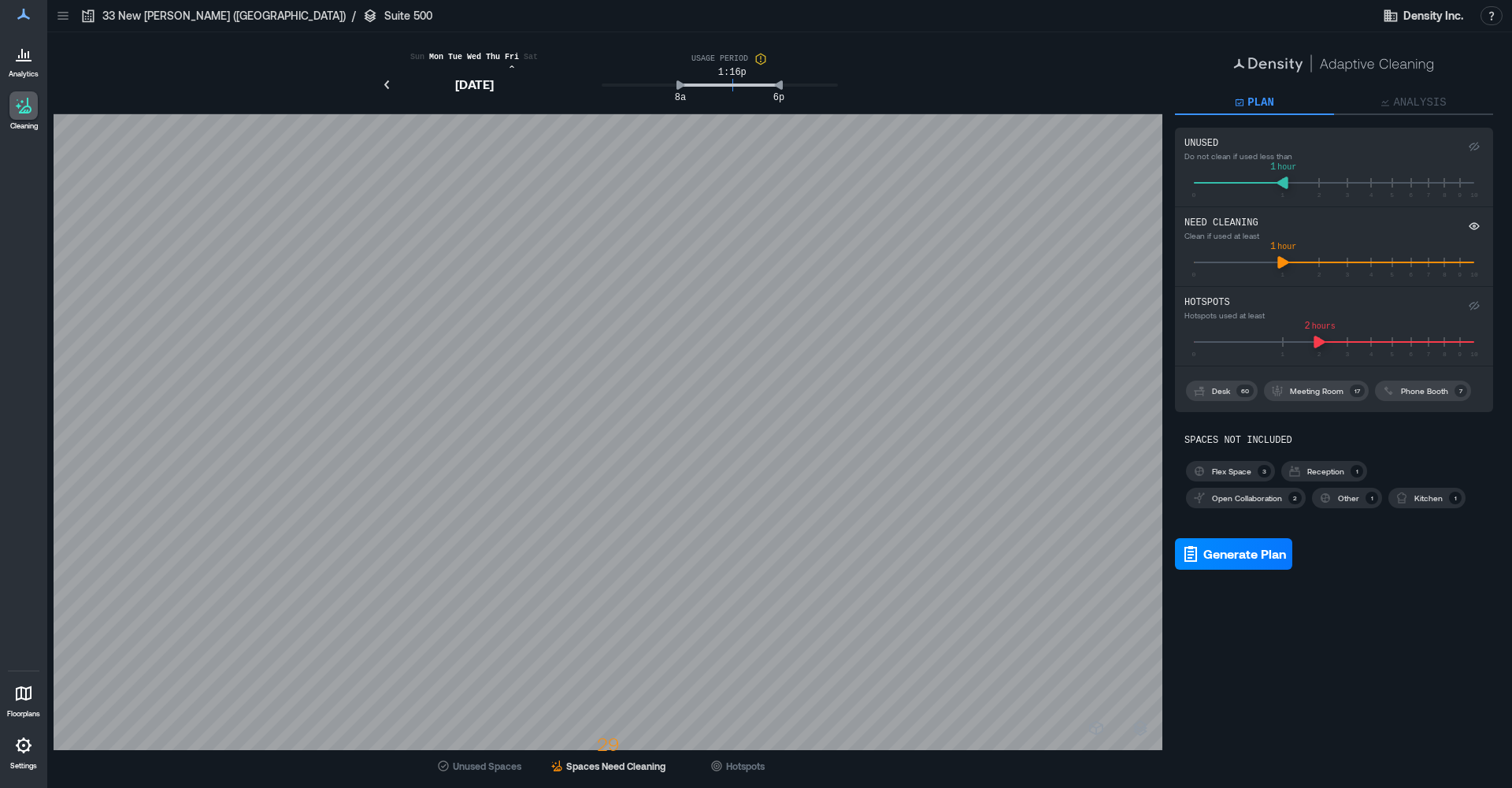 click on "Suite 500" at bounding box center [408, 16] 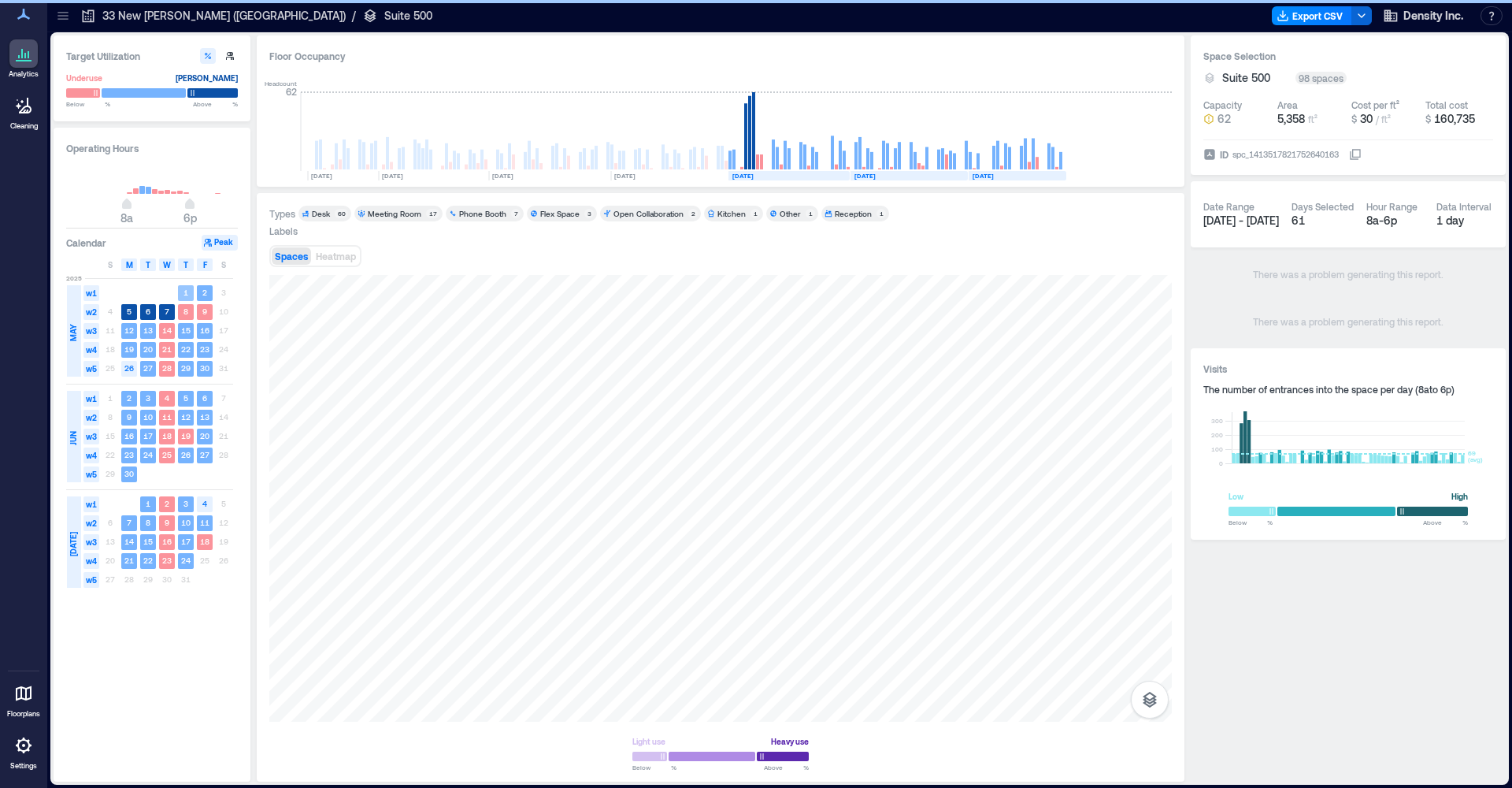 click on "1" 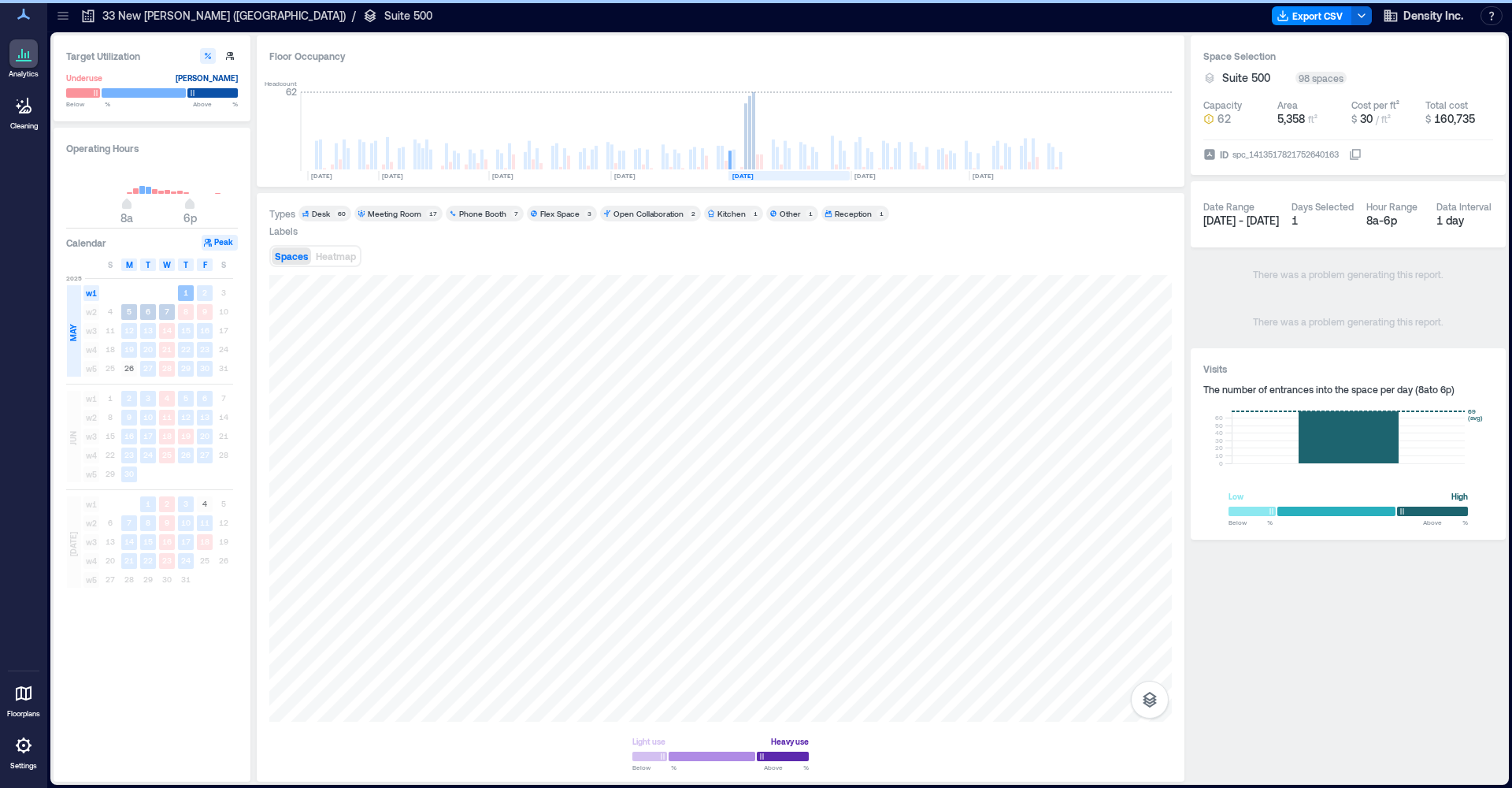 click on "1" 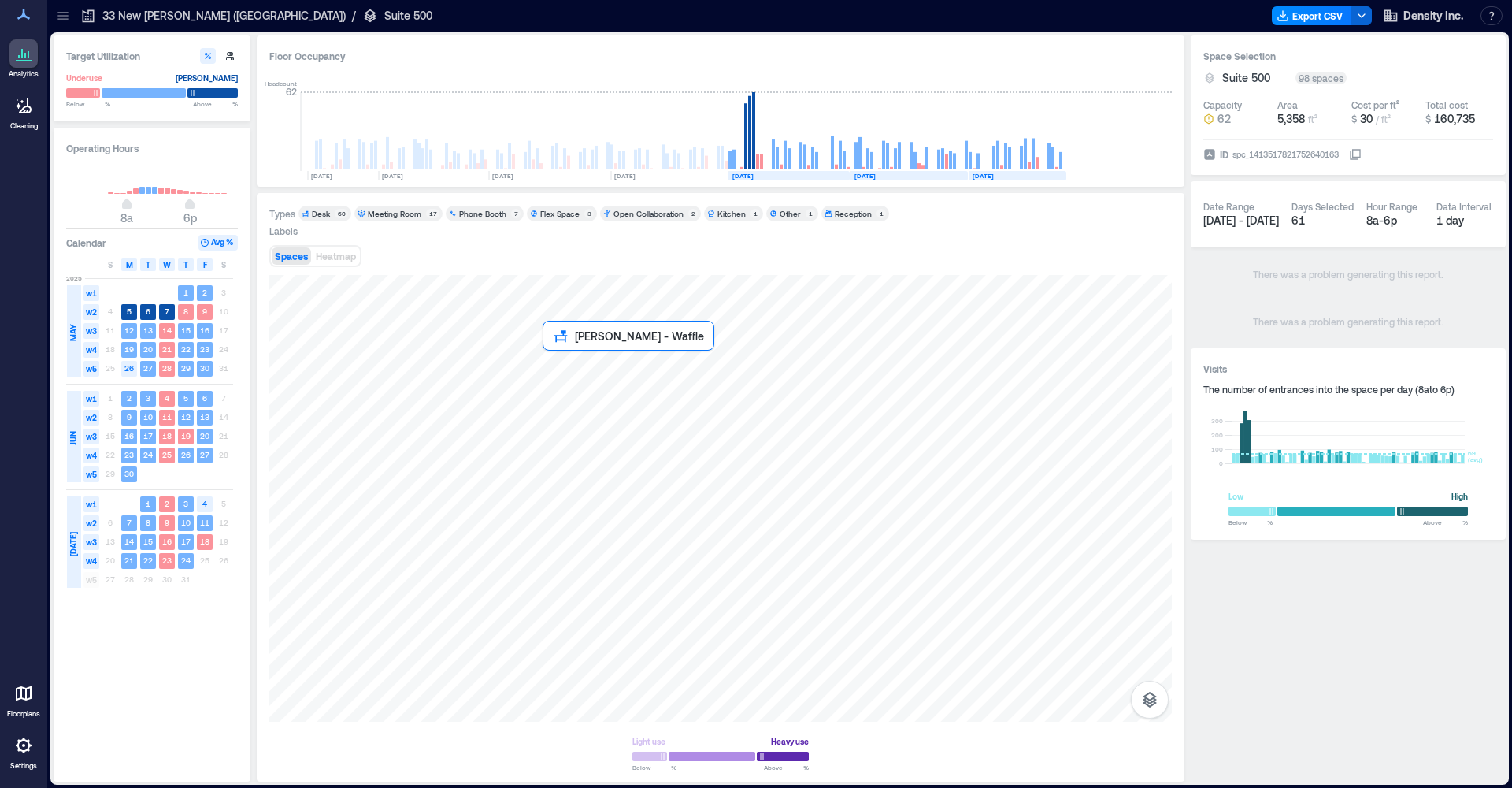 click at bounding box center [721, 498] 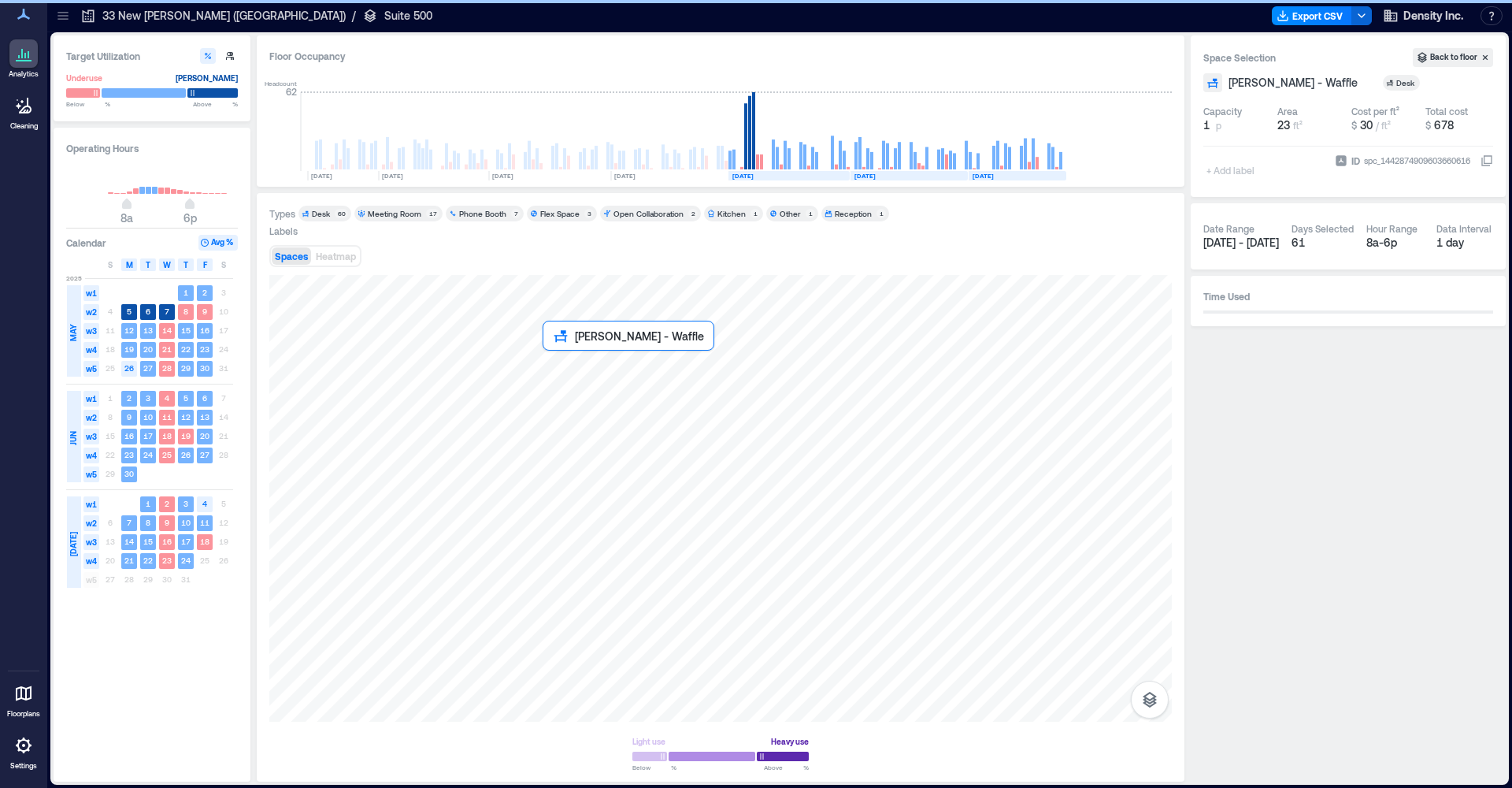 click at bounding box center [721, 498] 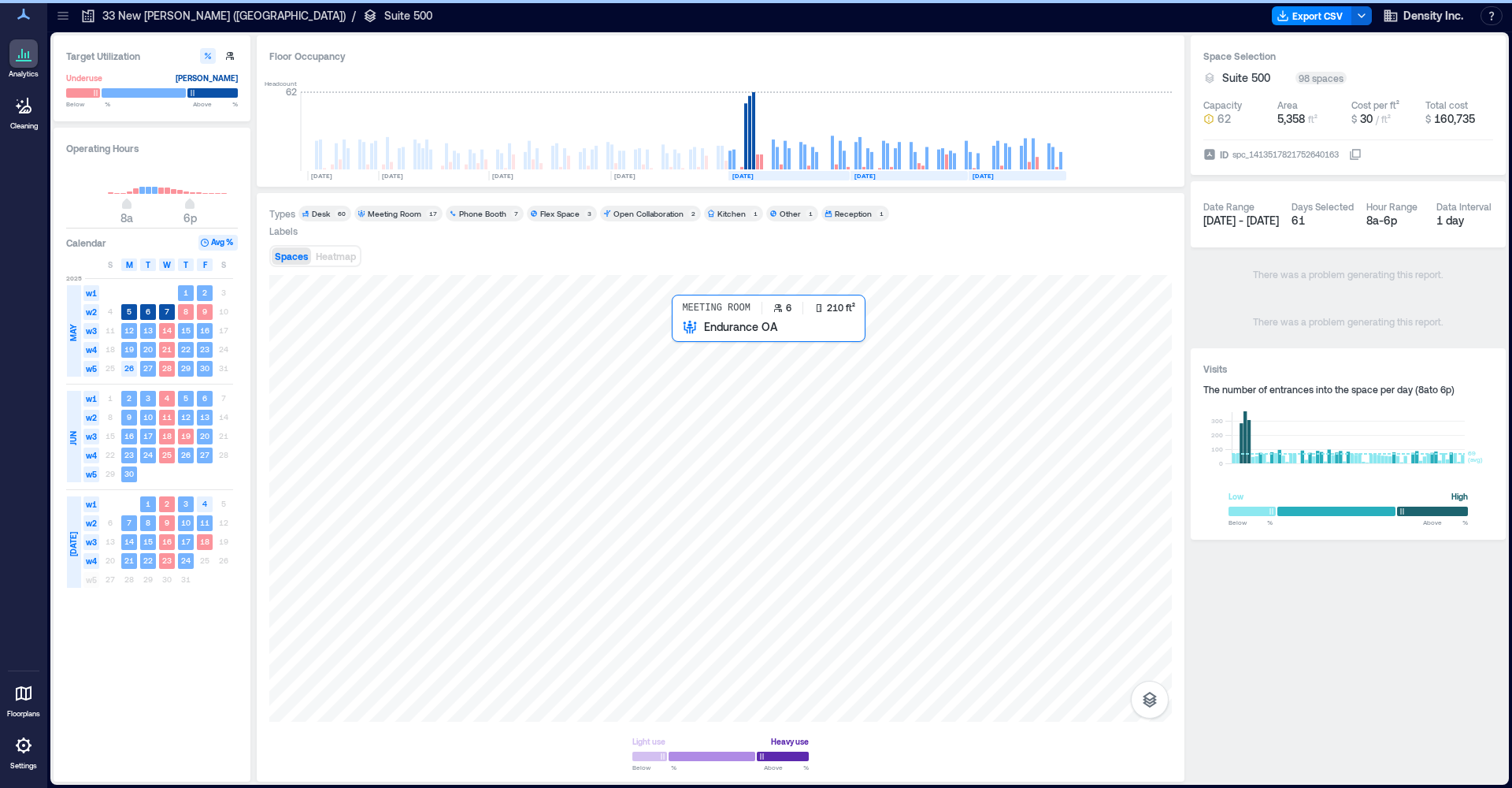click at bounding box center [721, 498] 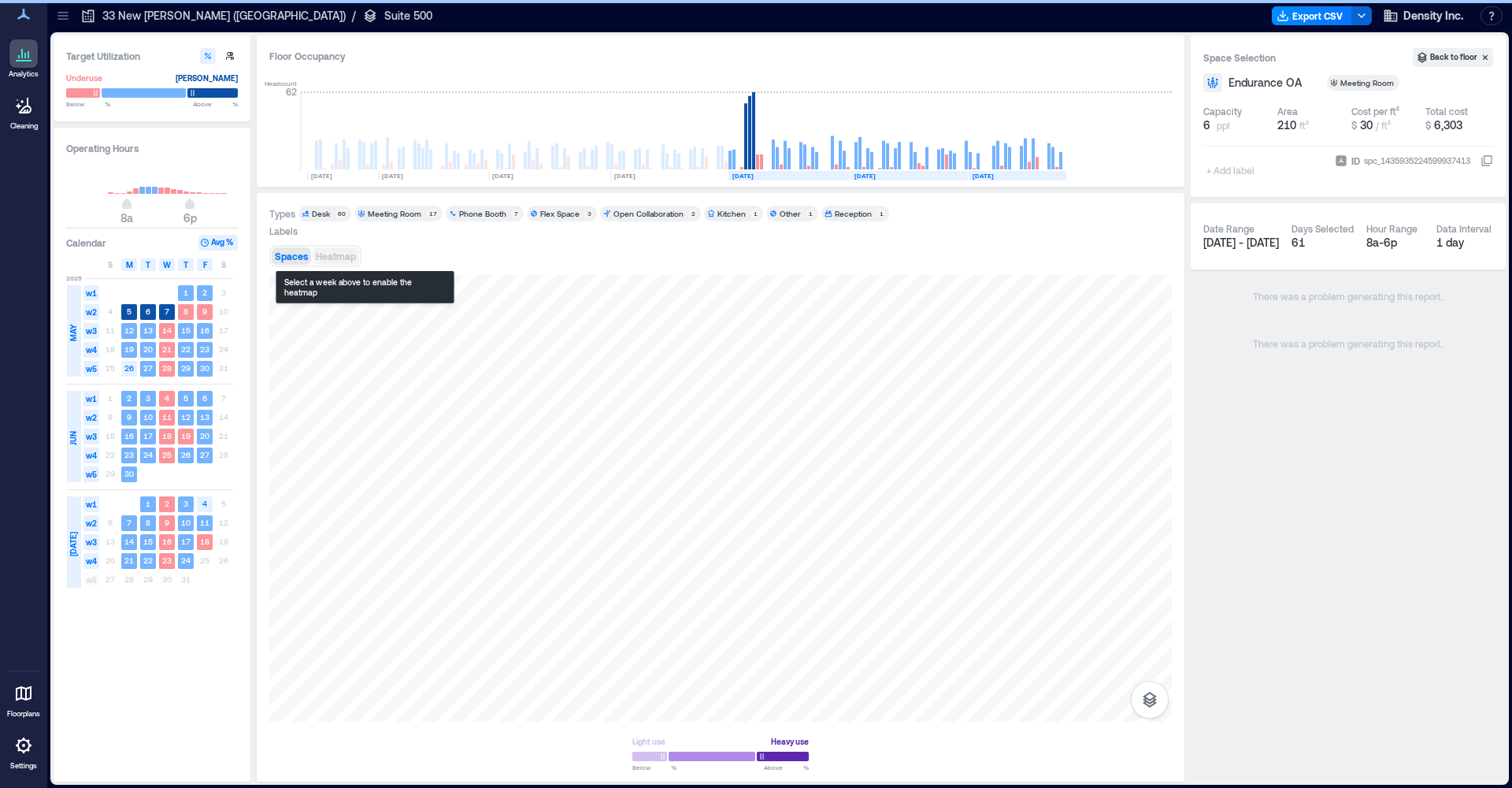 click on "Heatmap" at bounding box center [335, 256] 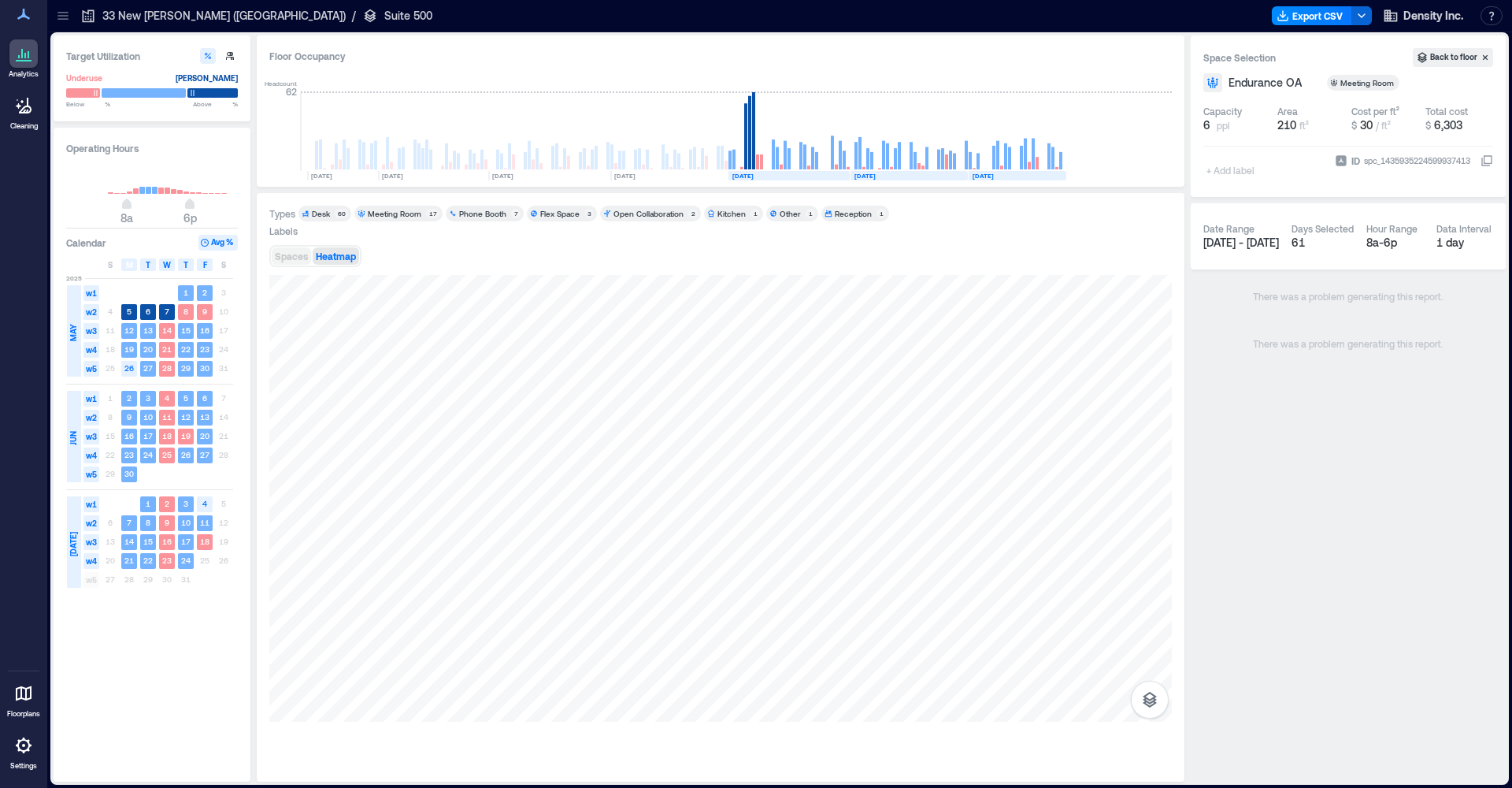 click on "Spaces" at bounding box center [291, 256] 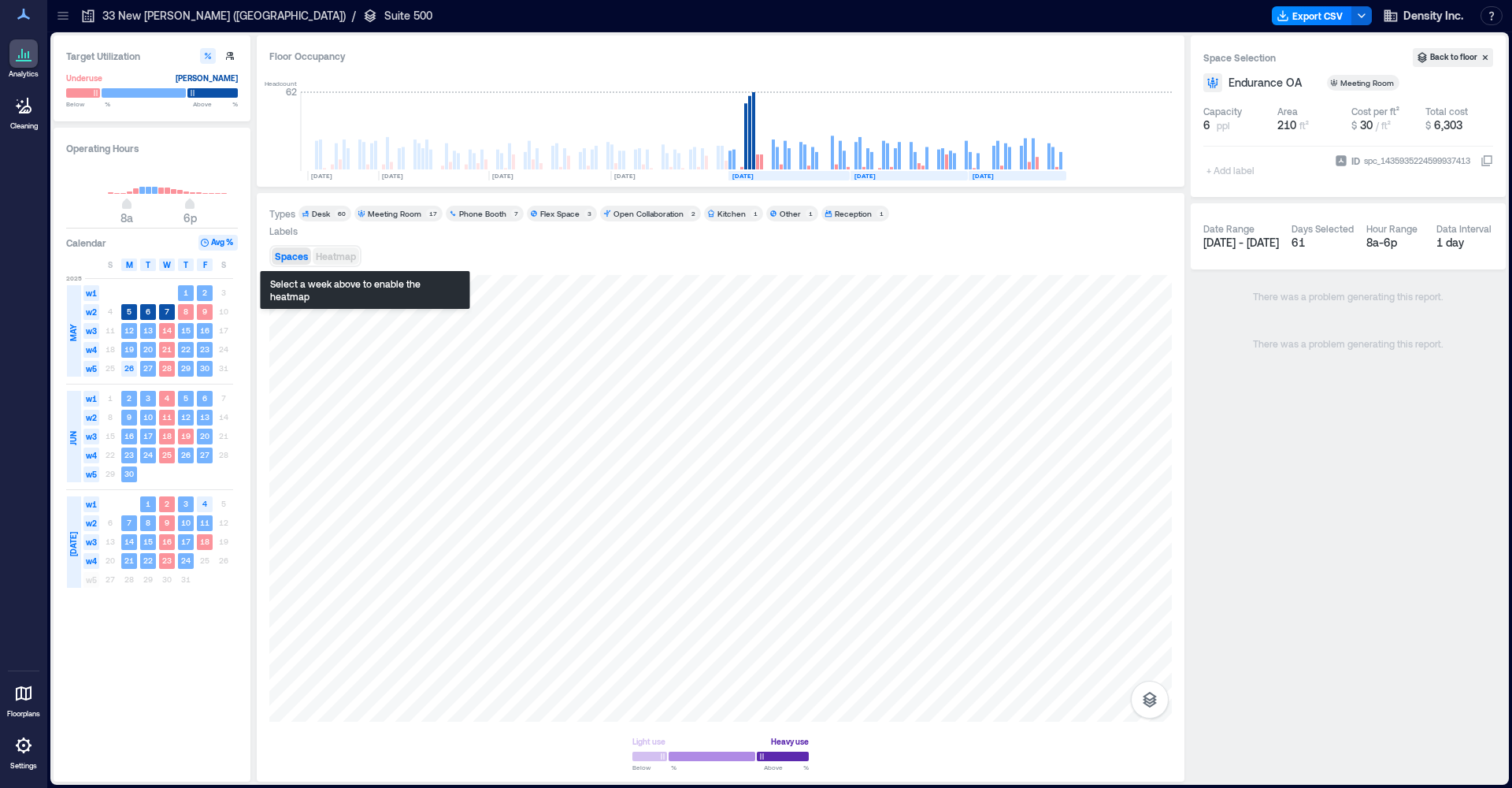 click on "Heatmap" at bounding box center [335, 256] 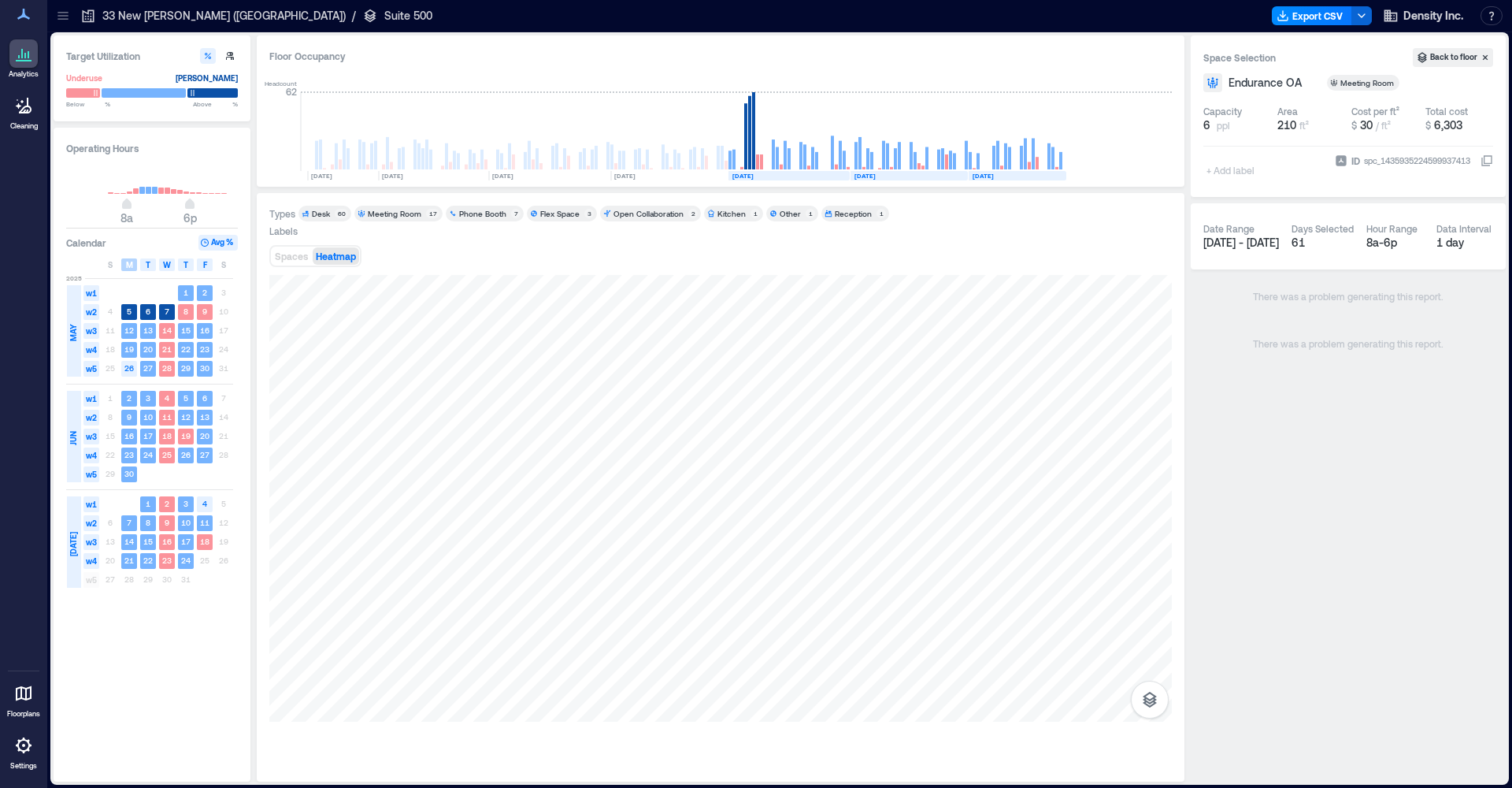 click on "M" at bounding box center [129, 265] 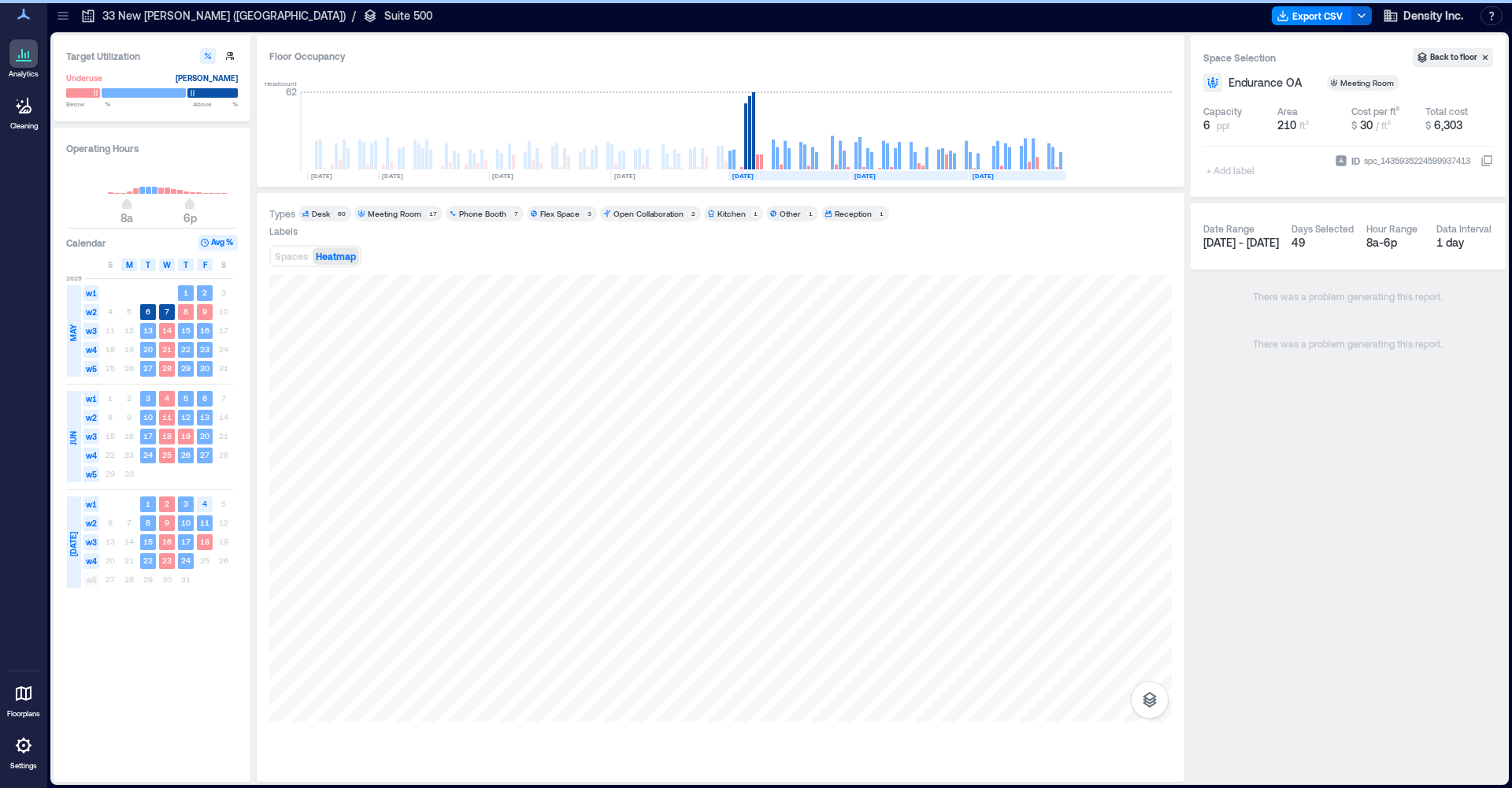 click on "M" at bounding box center [129, 265] 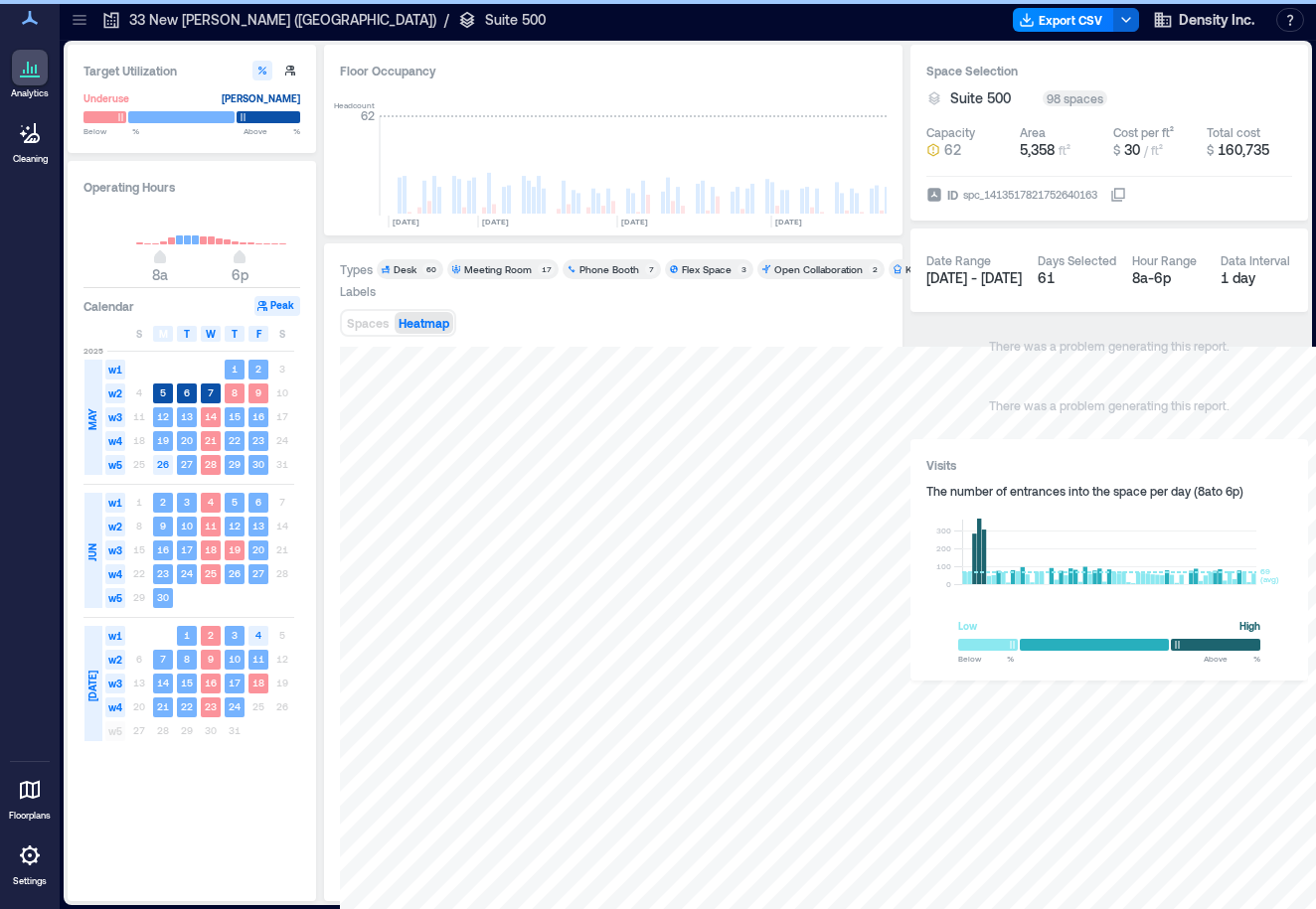 scroll, scrollTop: 0, scrollLeft: 460, axis: horizontal 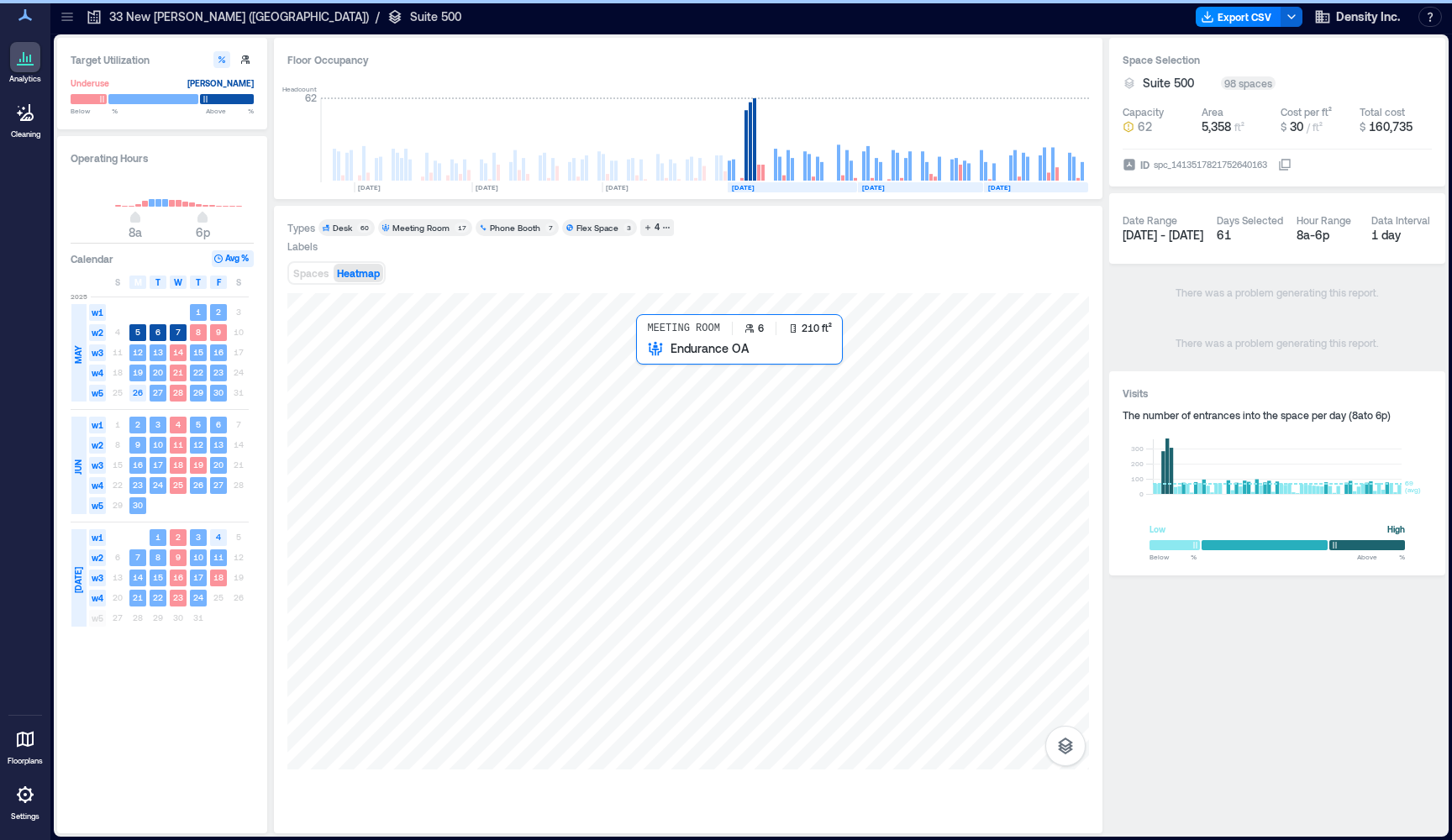 click at bounding box center (688, 531) 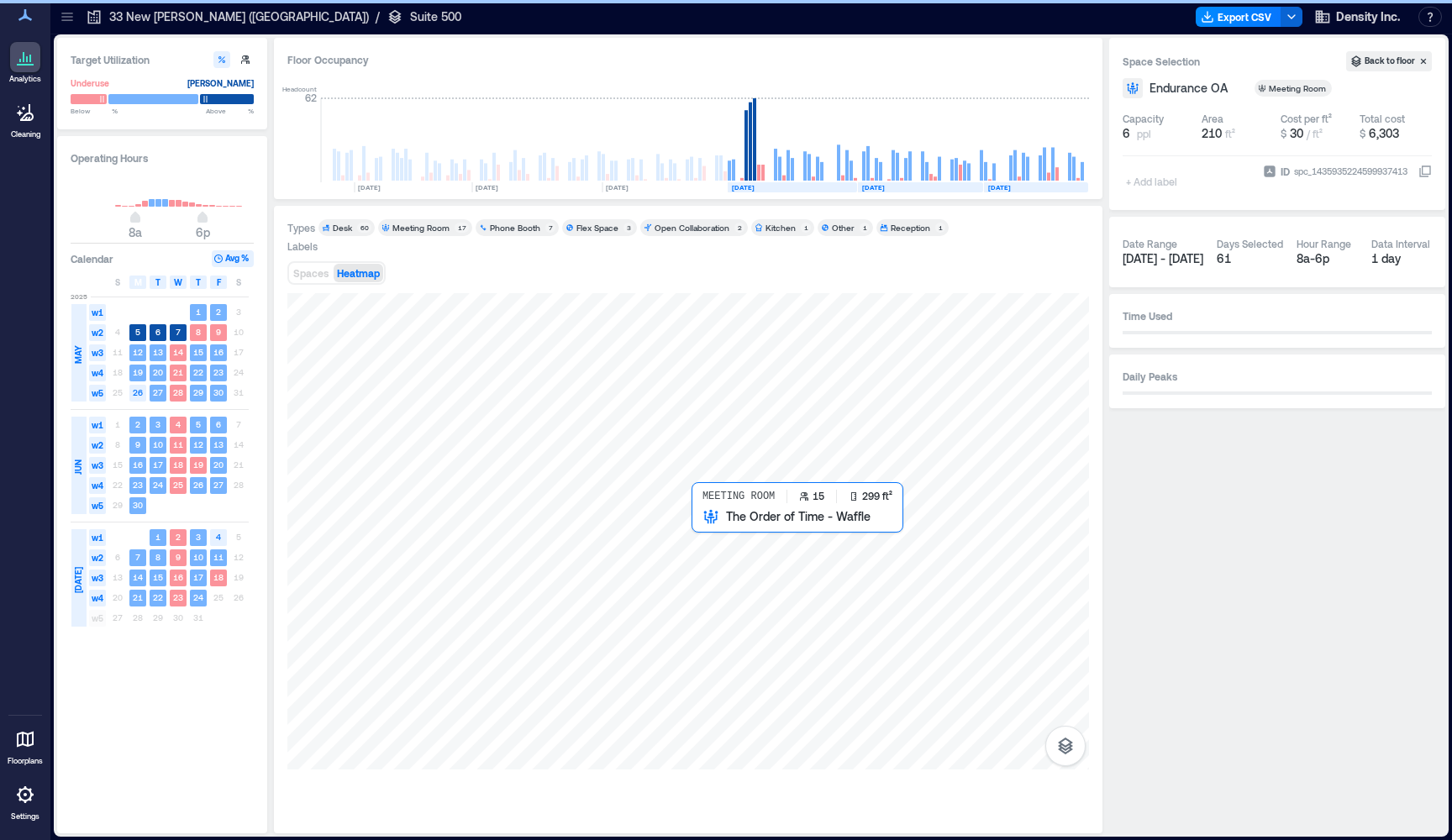 click at bounding box center (688, 531) 